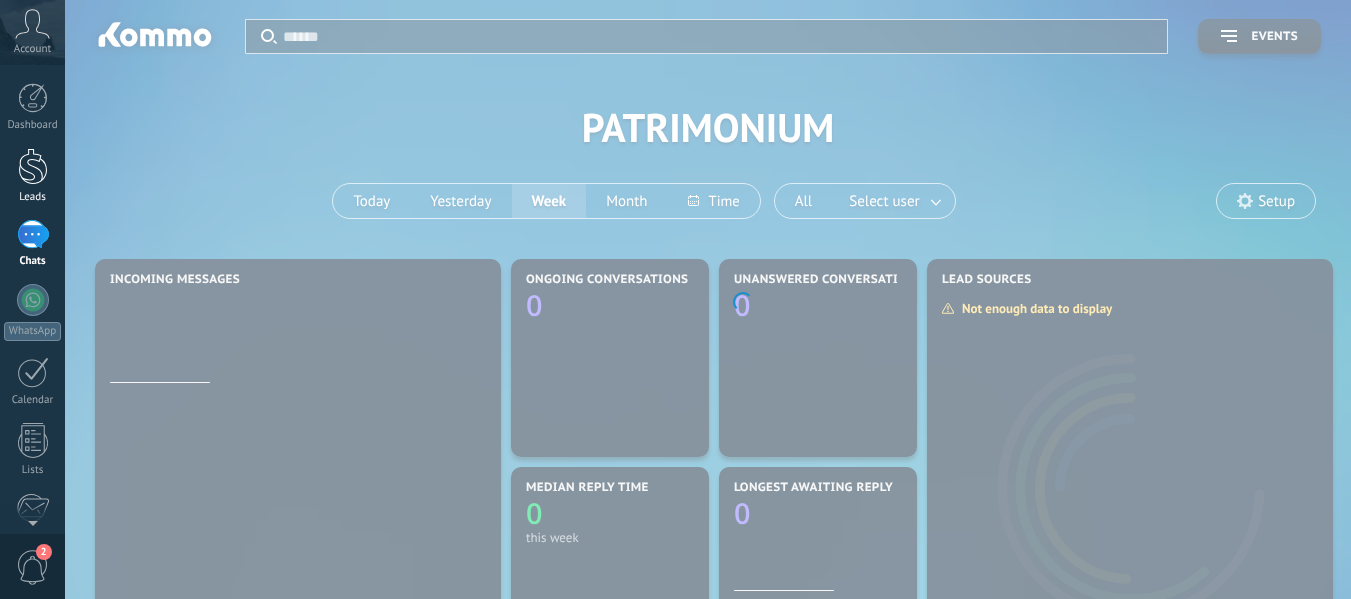 click at bounding box center [33, 166] 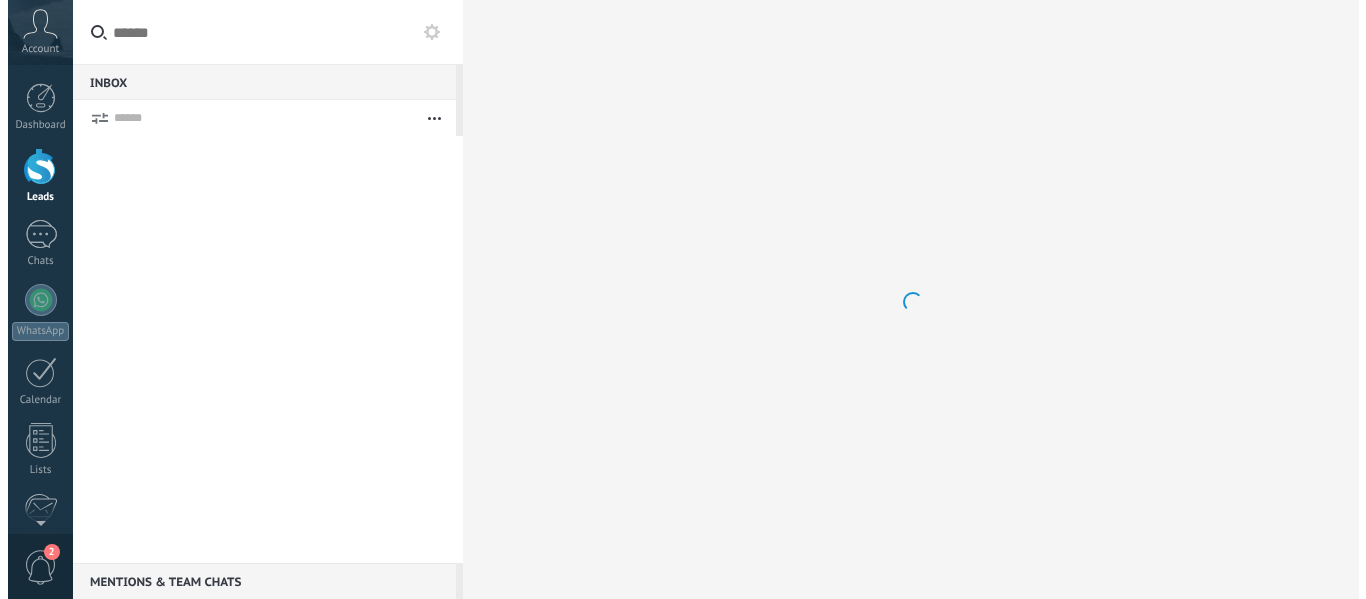 scroll, scrollTop: 0, scrollLeft: 0, axis: both 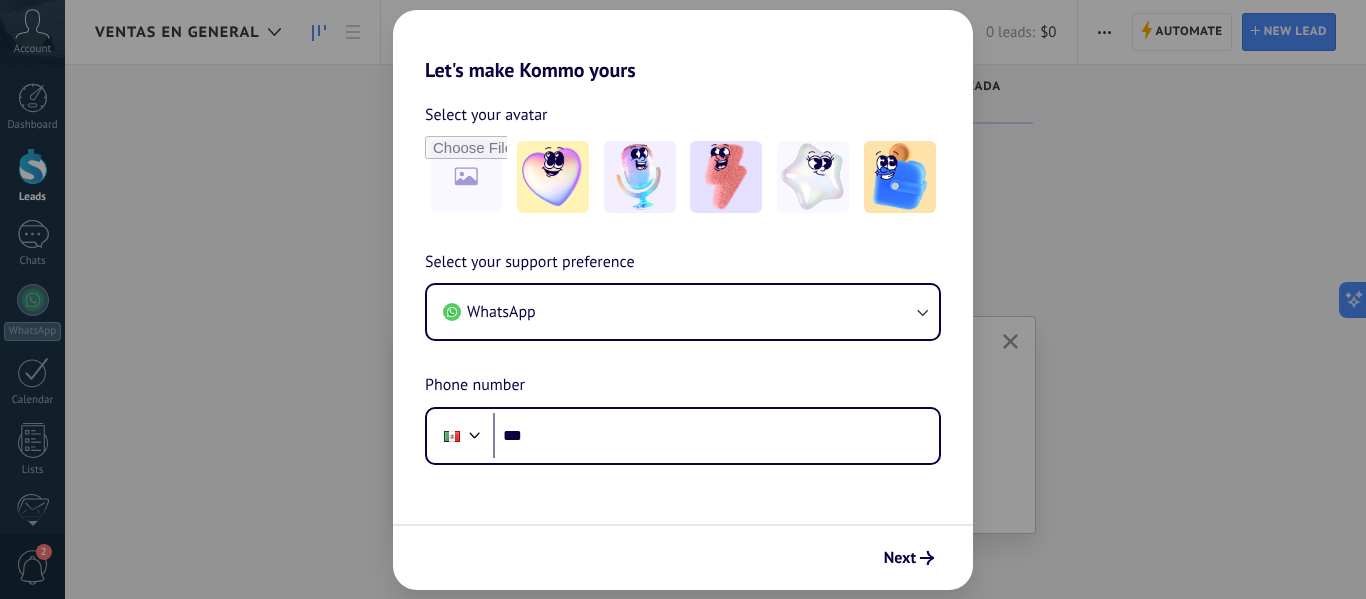 click on "Let's make Kommo yours" at bounding box center [683, 46] 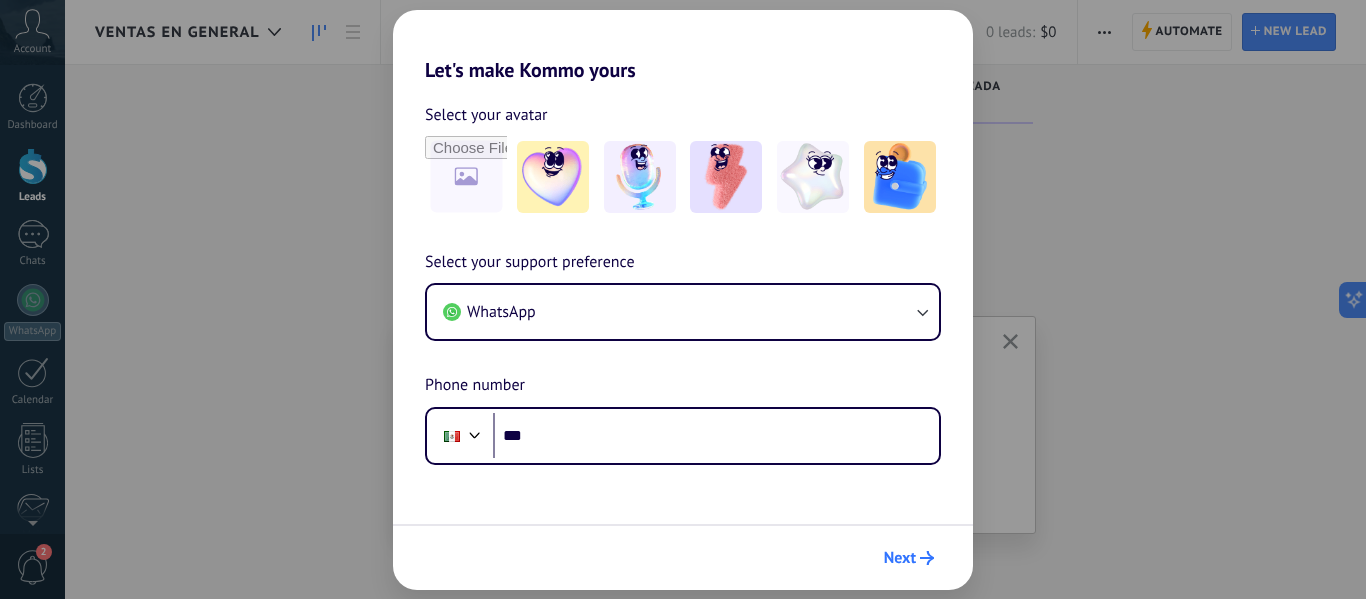 click 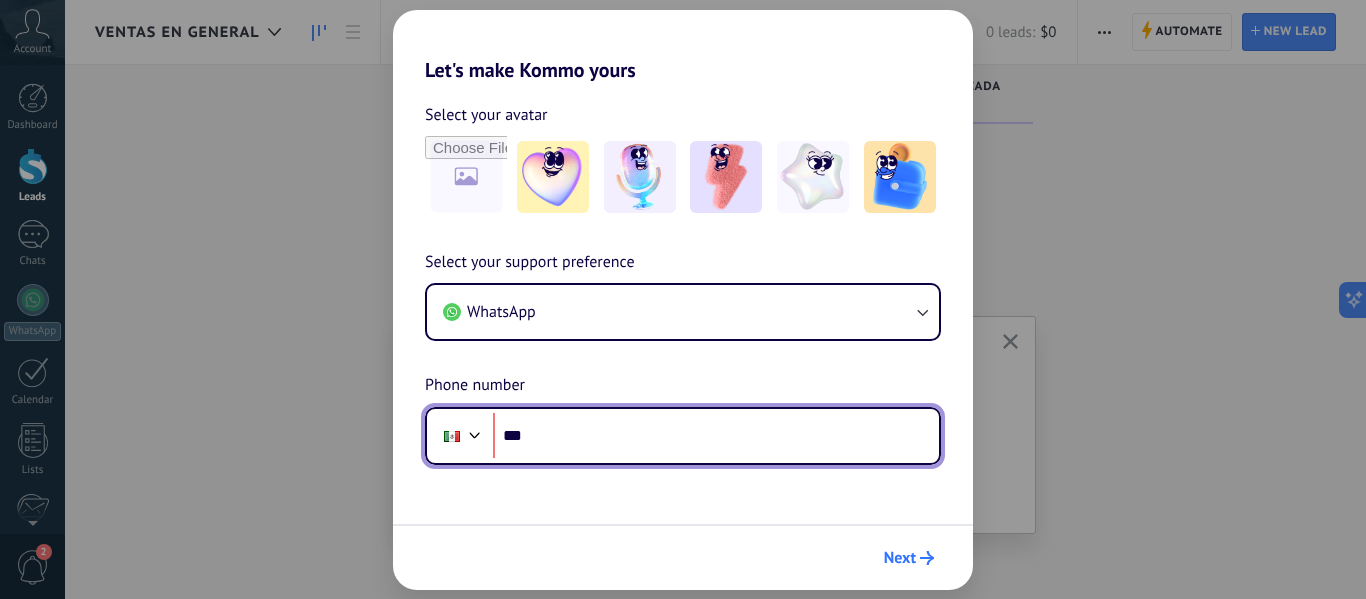 scroll, scrollTop: 0, scrollLeft: 0, axis: both 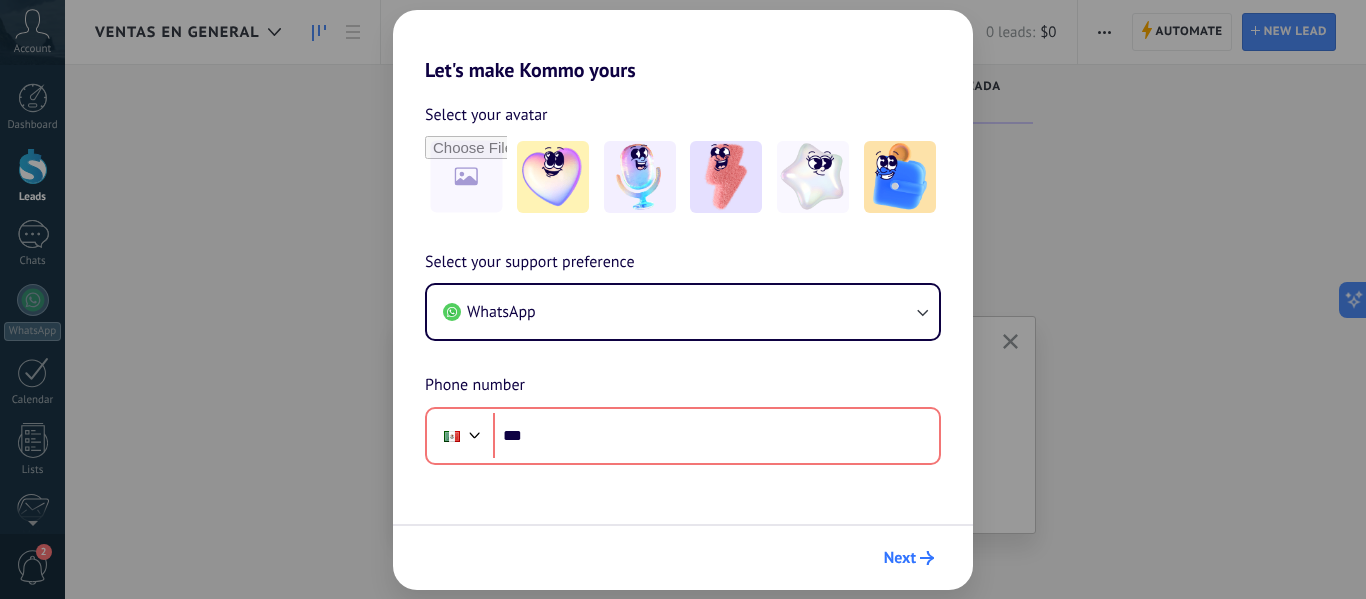 click on "Next" at bounding box center [900, 558] 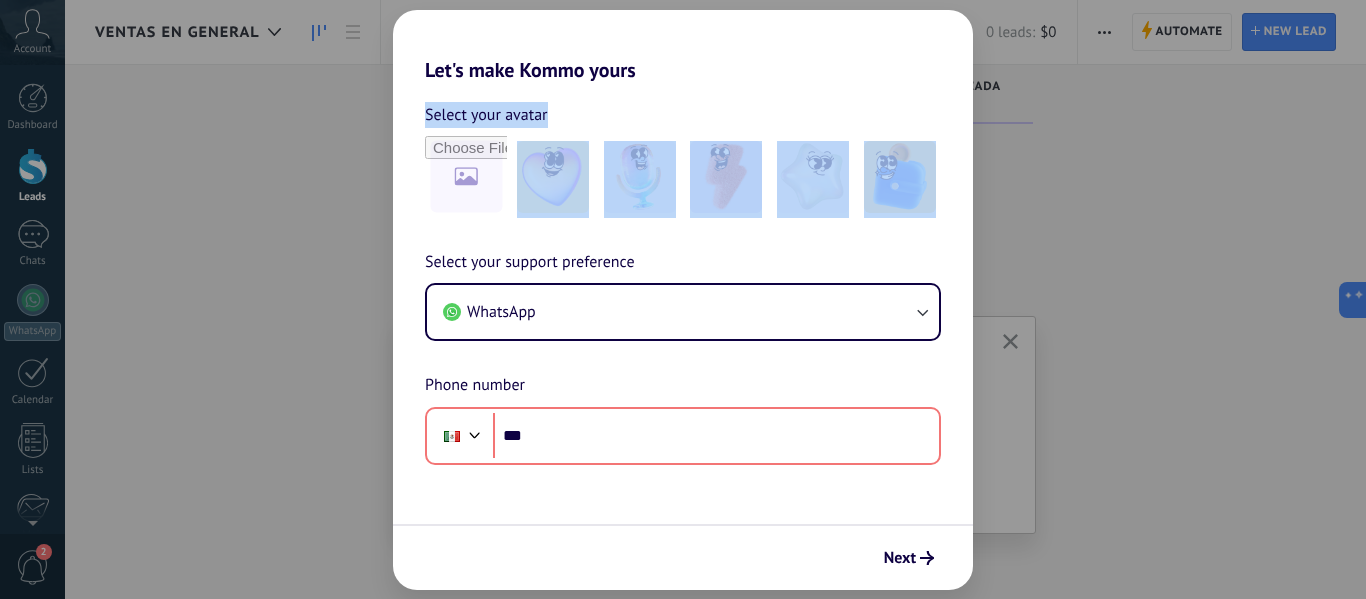 drag, startPoint x: 1209, startPoint y: 229, endPoint x: 1248, endPoint y: 432, distance: 206.71236 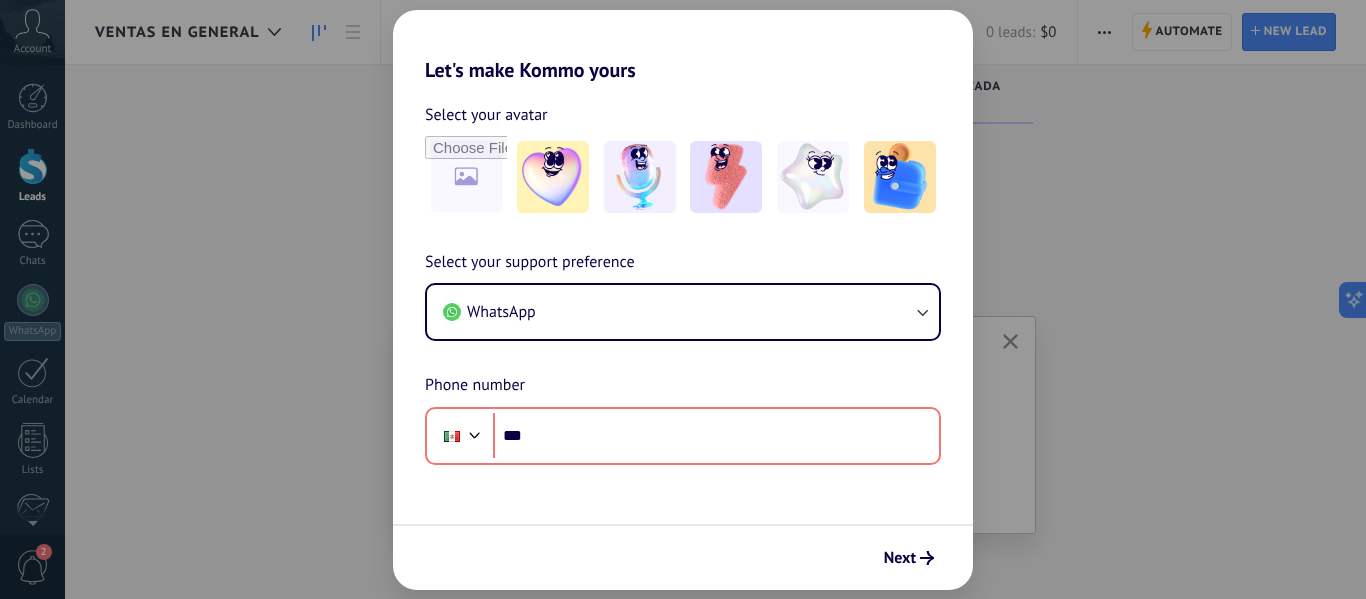click on "Let's make Kommo yours Select your avatar Select your support preference WhatsApp Phone number Phone *** Next" at bounding box center (683, 299) 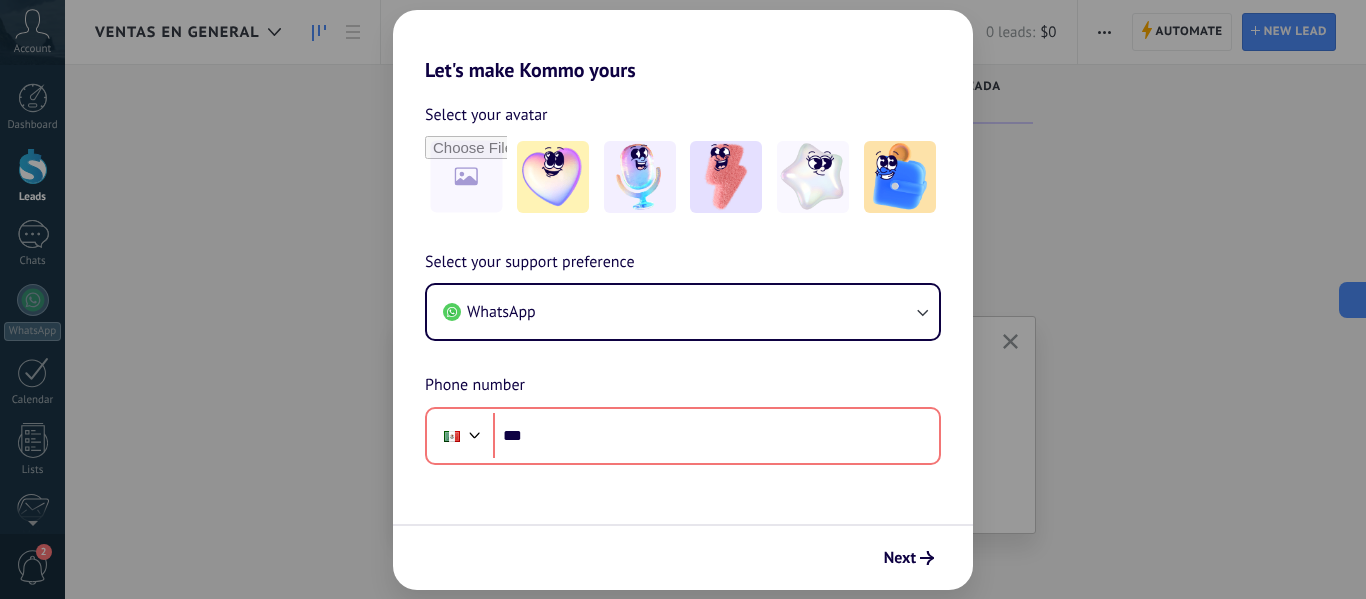 click on "Let's make Kommo yours Select your avatar Select your support preference WhatsApp Phone number Phone *** Next" at bounding box center (683, 299) 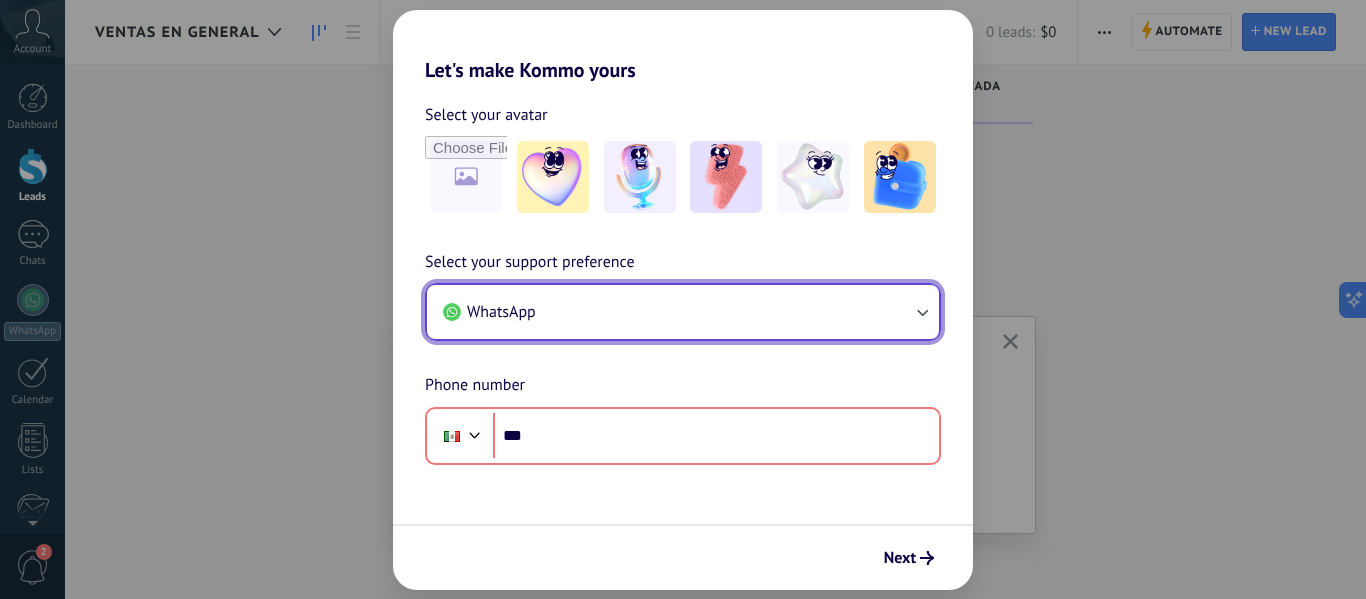 click on "WhatsApp" at bounding box center (683, 312) 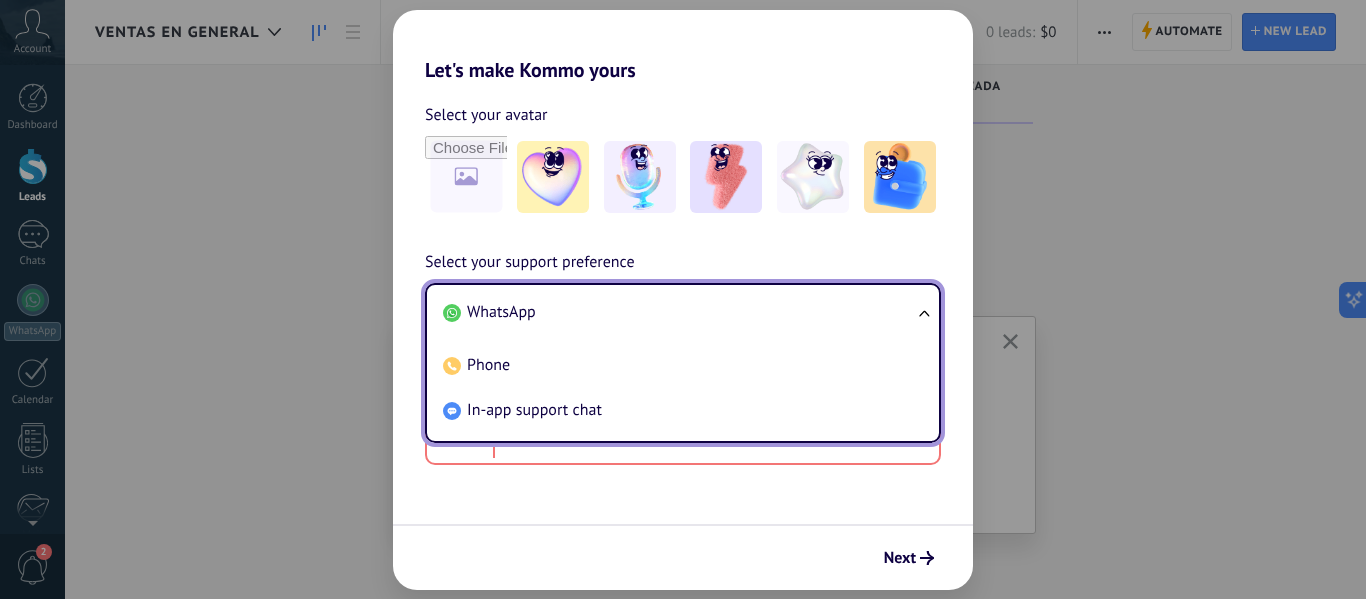 click on "Let's make Kommo yours Select your avatar Select your support preference WhatsApp WhatsApp Phone In-app support chat Phone number Phone *** Next" at bounding box center [683, 299] 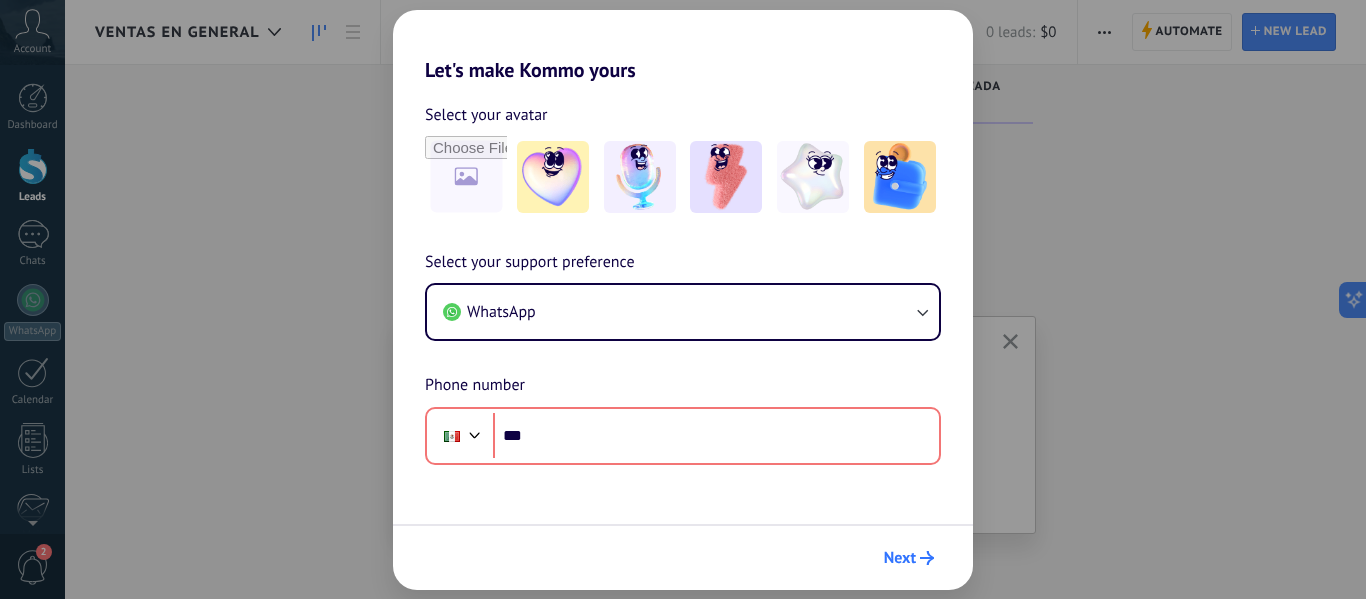 click on "Next" at bounding box center (900, 558) 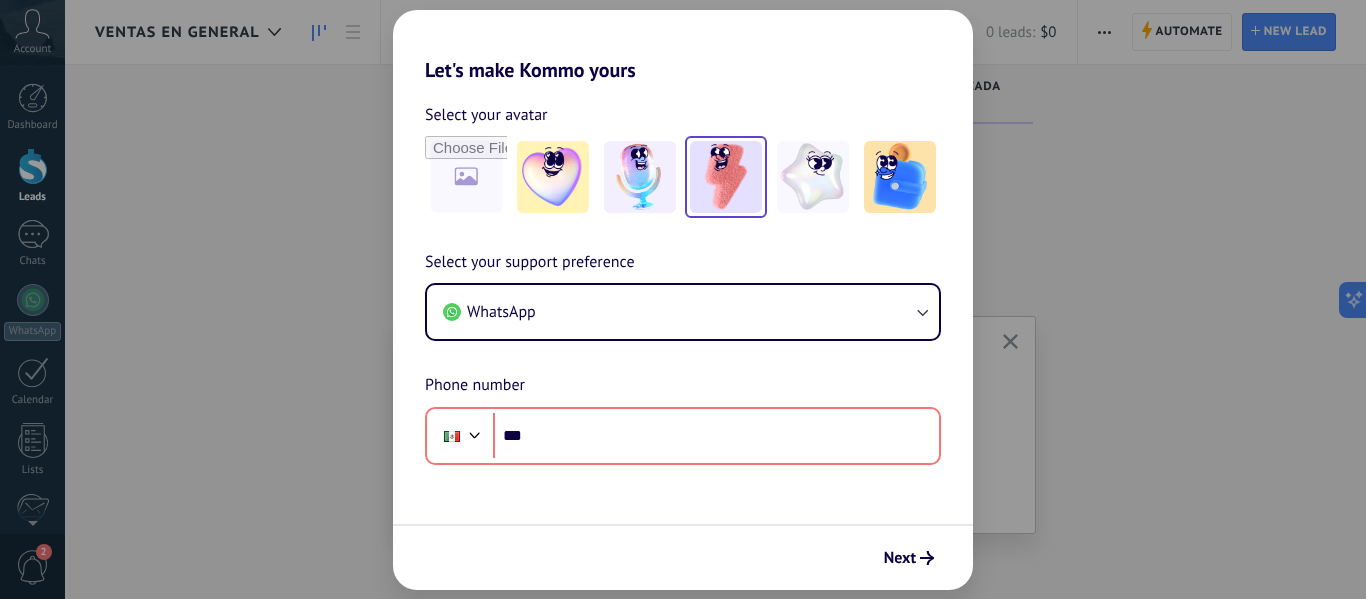 click at bounding box center (726, 177) 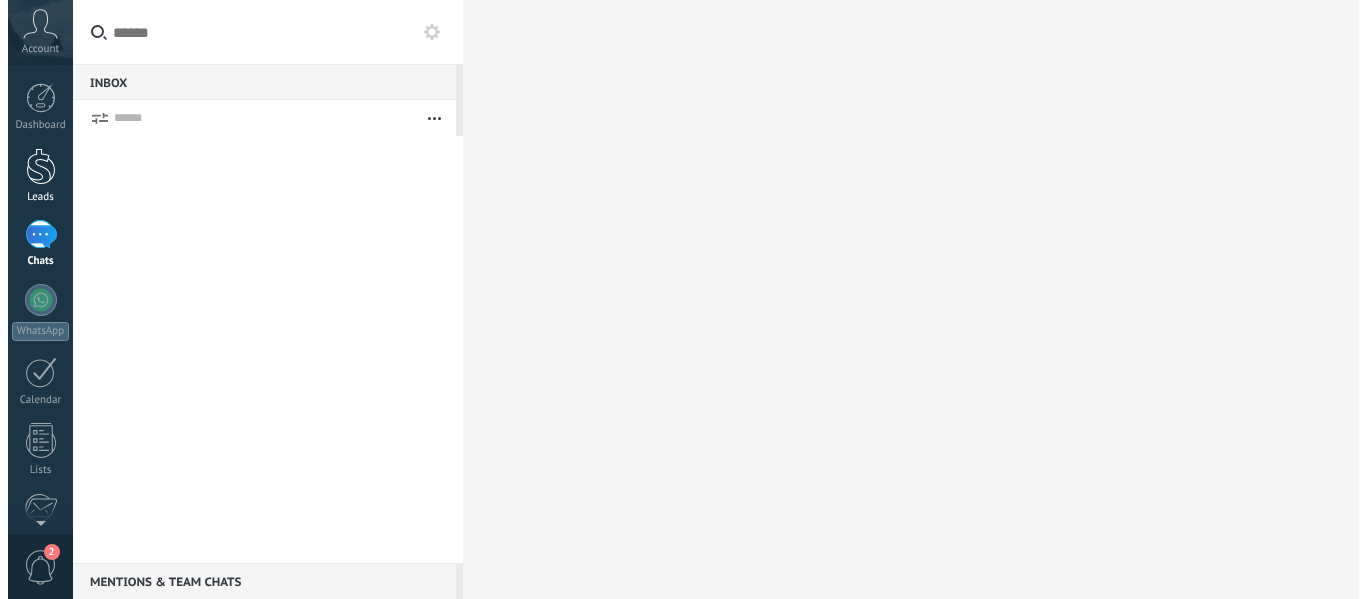 scroll, scrollTop: 0, scrollLeft: 0, axis: both 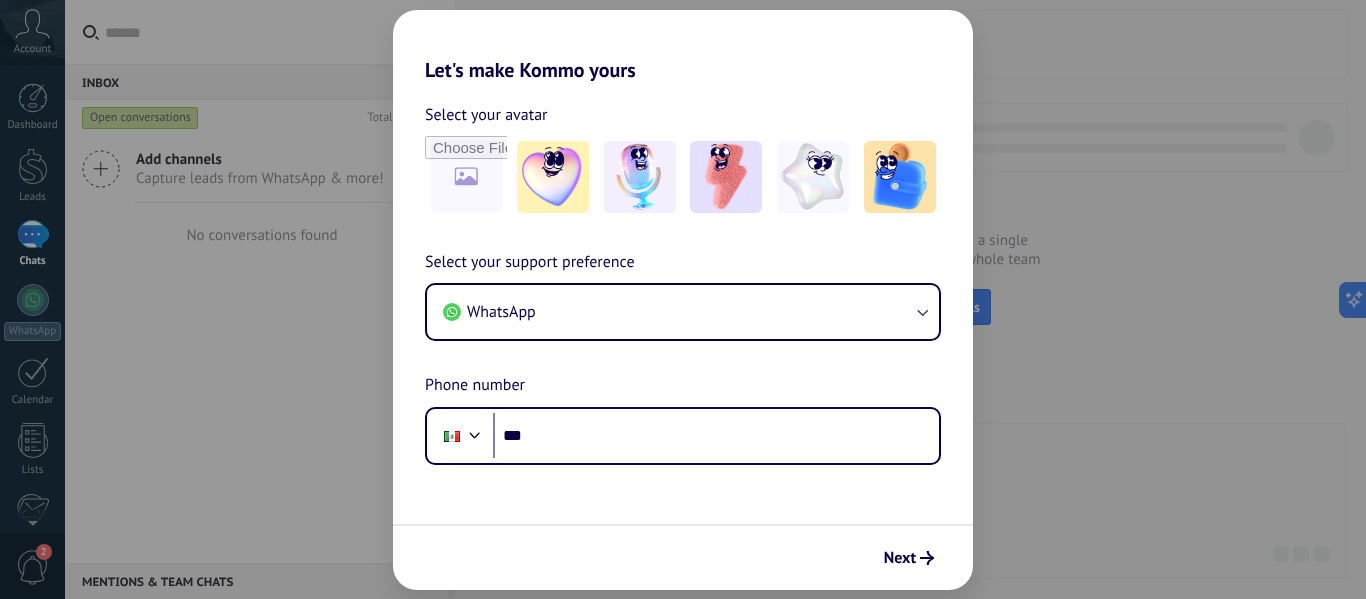 click on "Let's make Kommo yours Select your avatar Select your support preference WhatsApp Phone number Phone *** Next" at bounding box center [683, 299] 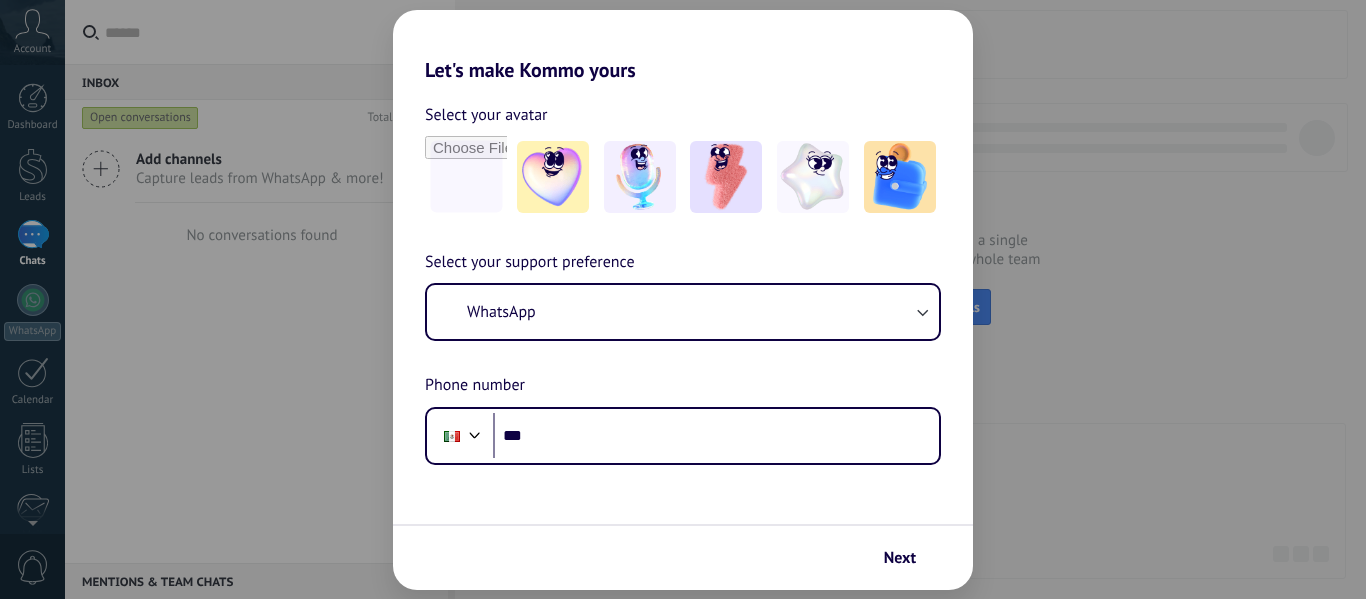 scroll, scrollTop: 0, scrollLeft: 0, axis: both 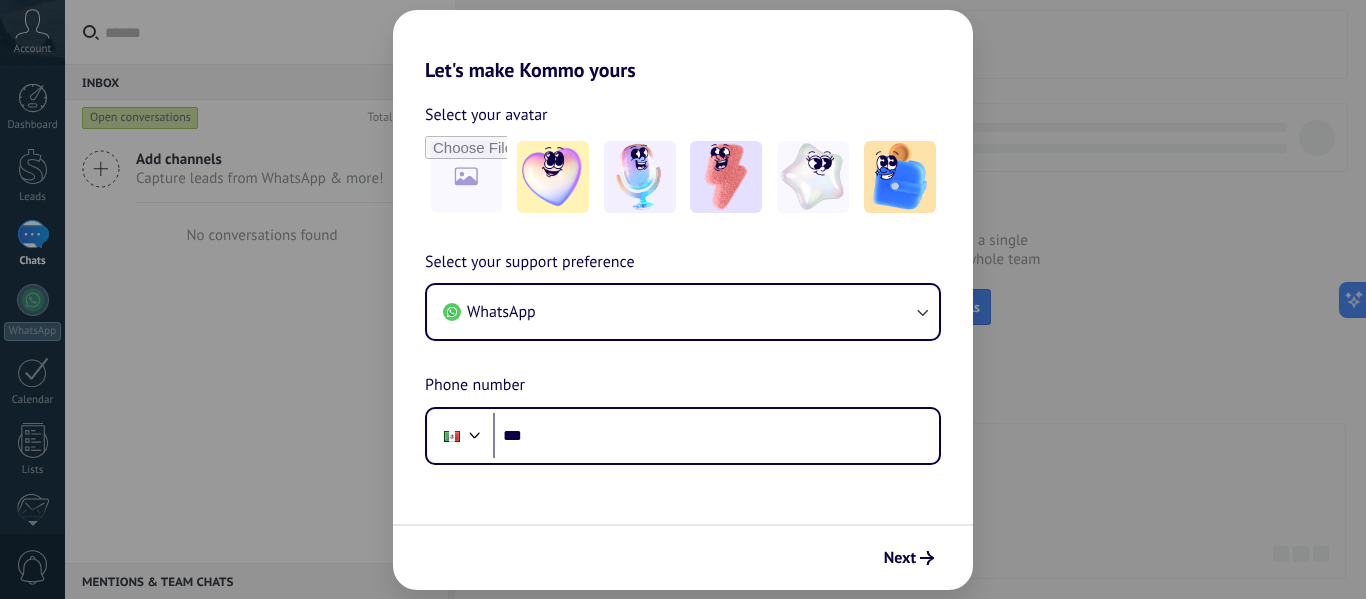 click on "Let's make Kommo yours Select your avatar Select your support preference WhatsApp Phone number Phone *** Next" at bounding box center [683, 299] 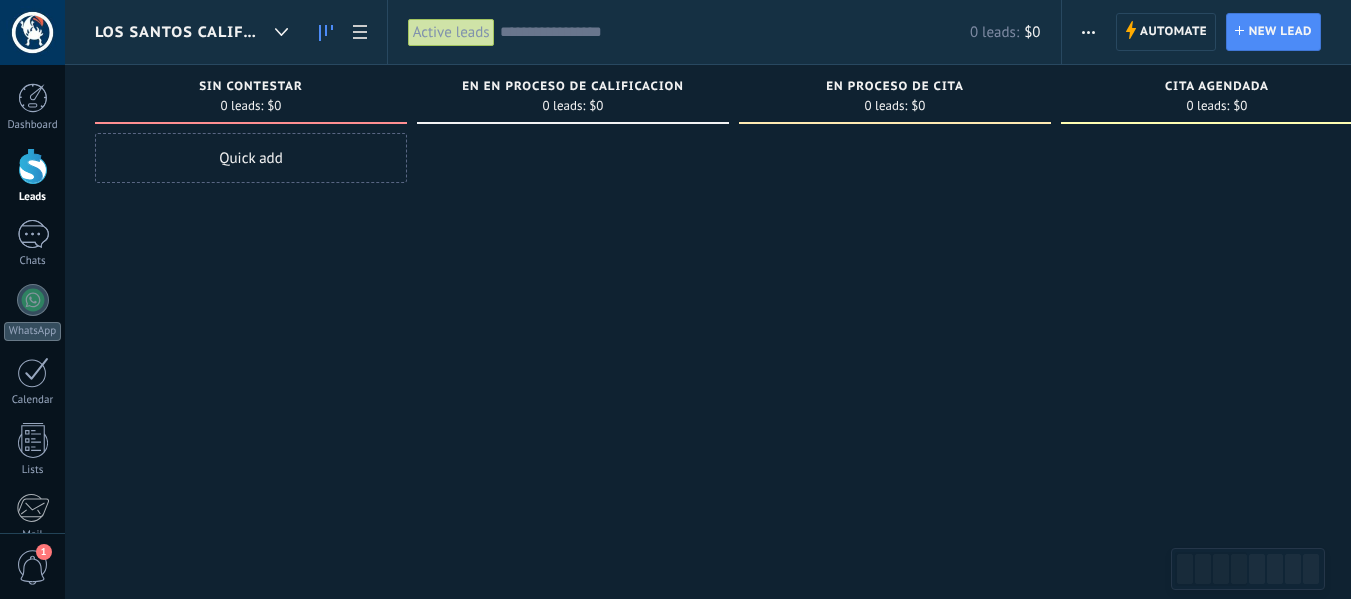 scroll, scrollTop: 0, scrollLeft: 0, axis: both 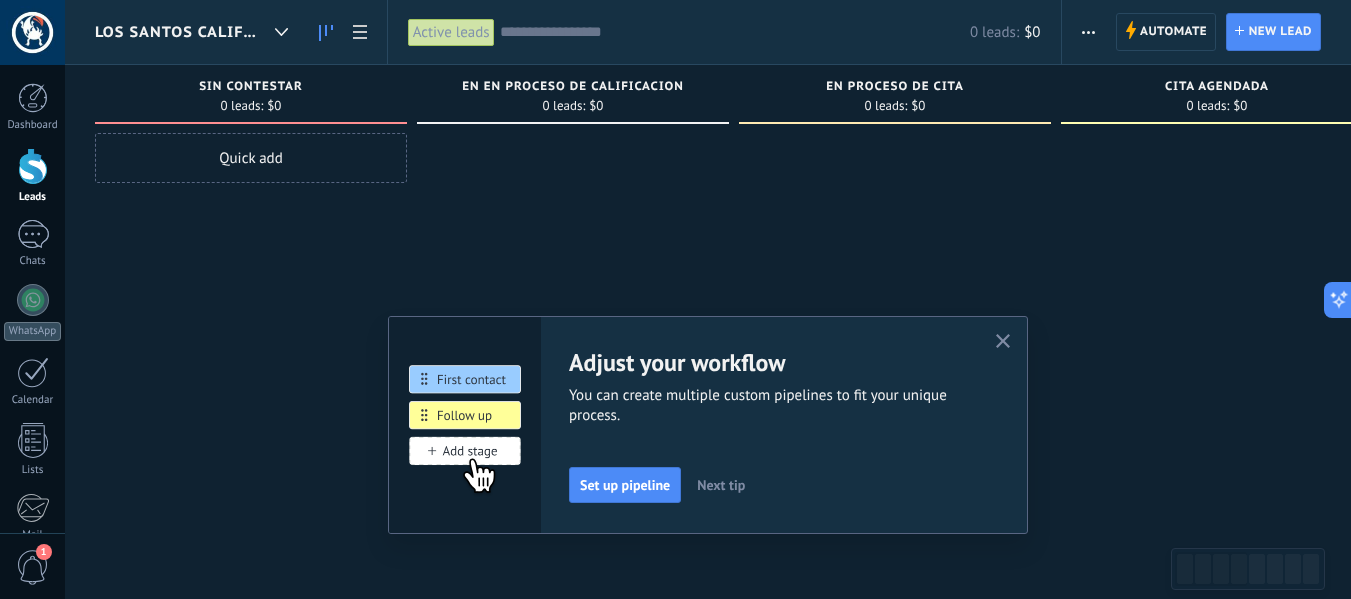 click 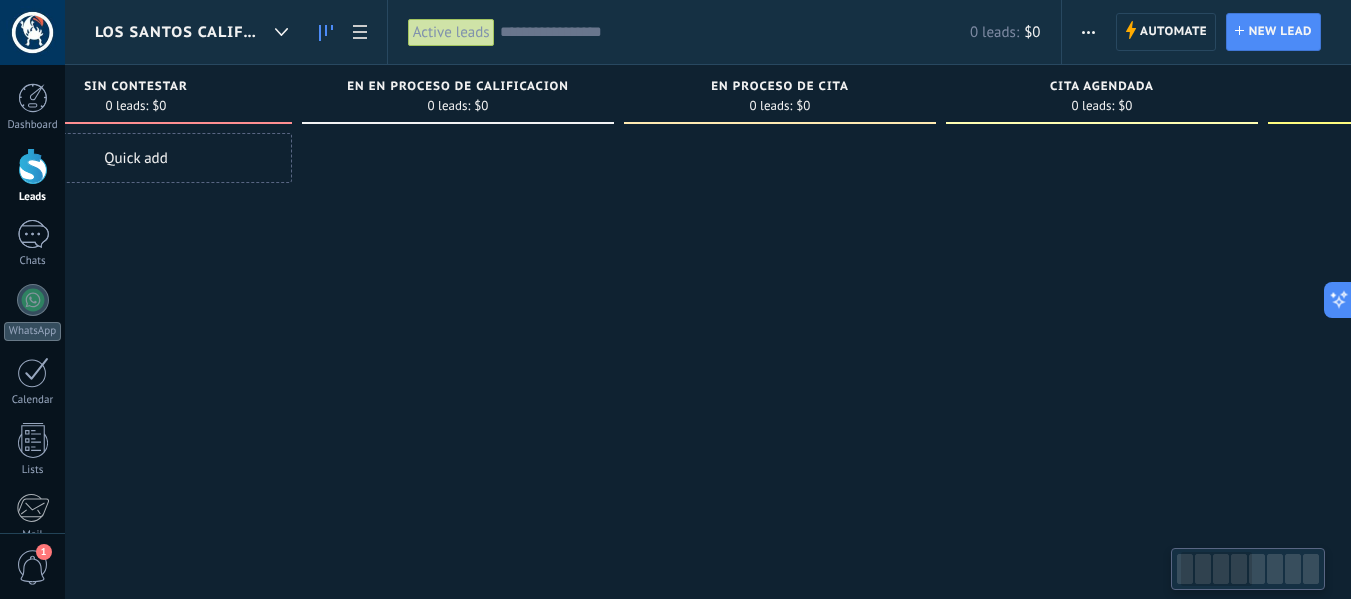drag, startPoint x: 716, startPoint y: 210, endPoint x: 600, endPoint y: 212, distance: 116.01724 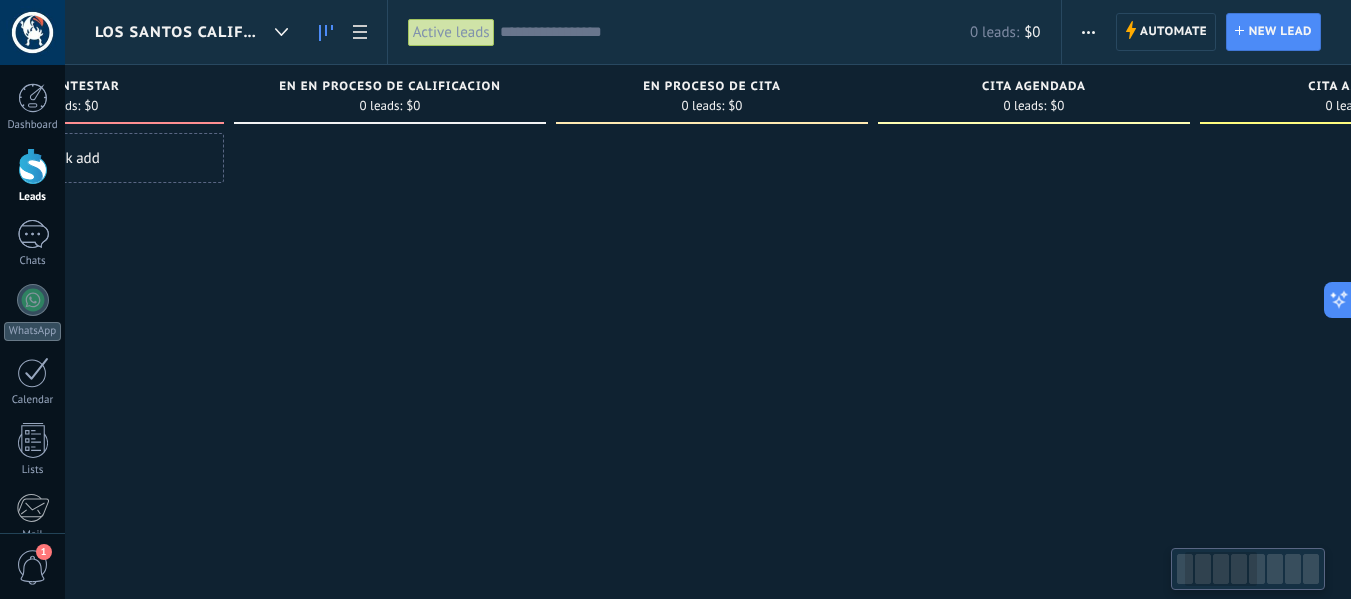 drag, startPoint x: 555, startPoint y: 213, endPoint x: 487, endPoint y: 209, distance: 68.117546 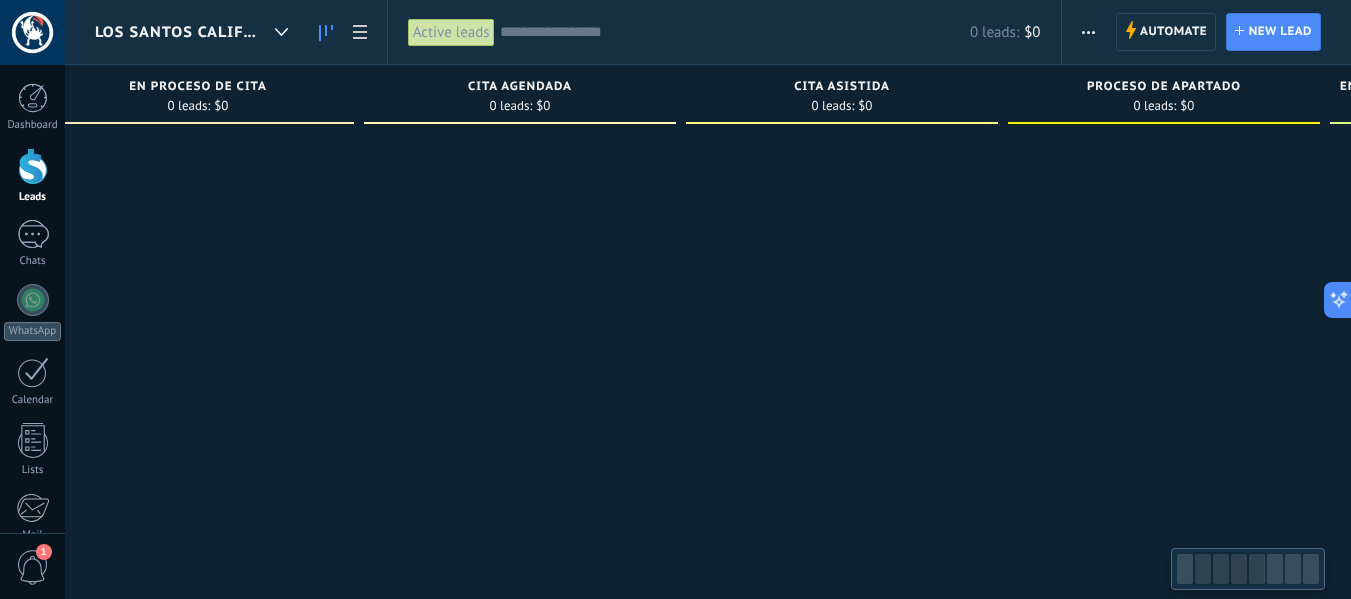 drag, startPoint x: 793, startPoint y: 269, endPoint x: 219, endPoint y: 311, distance: 575.53455 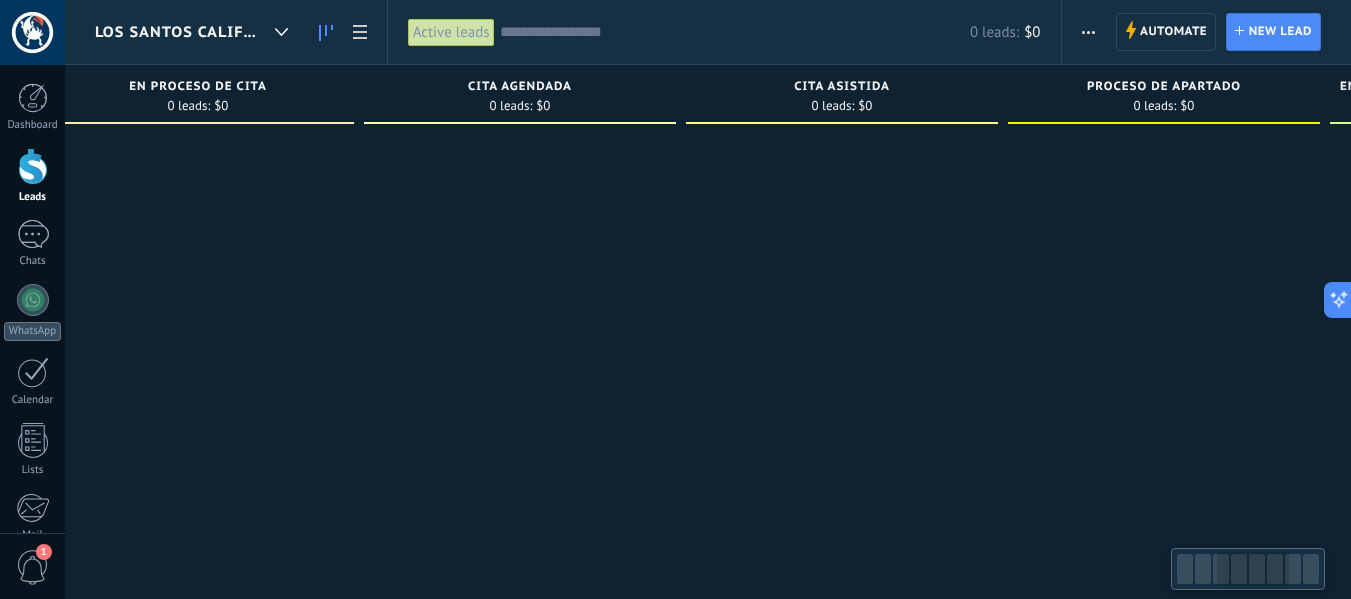 scroll, scrollTop: 0, scrollLeft: 758, axis: horizontal 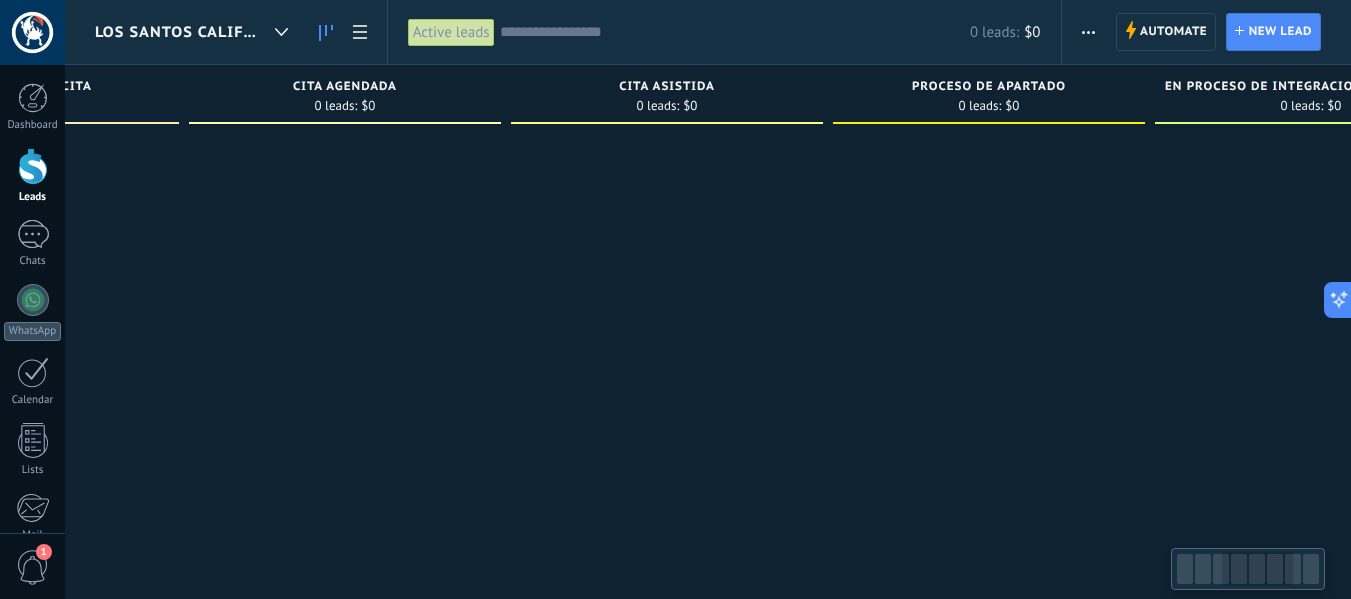 drag, startPoint x: 718, startPoint y: 244, endPoint x: 599, endPoint y: 241, distance: 119.03781 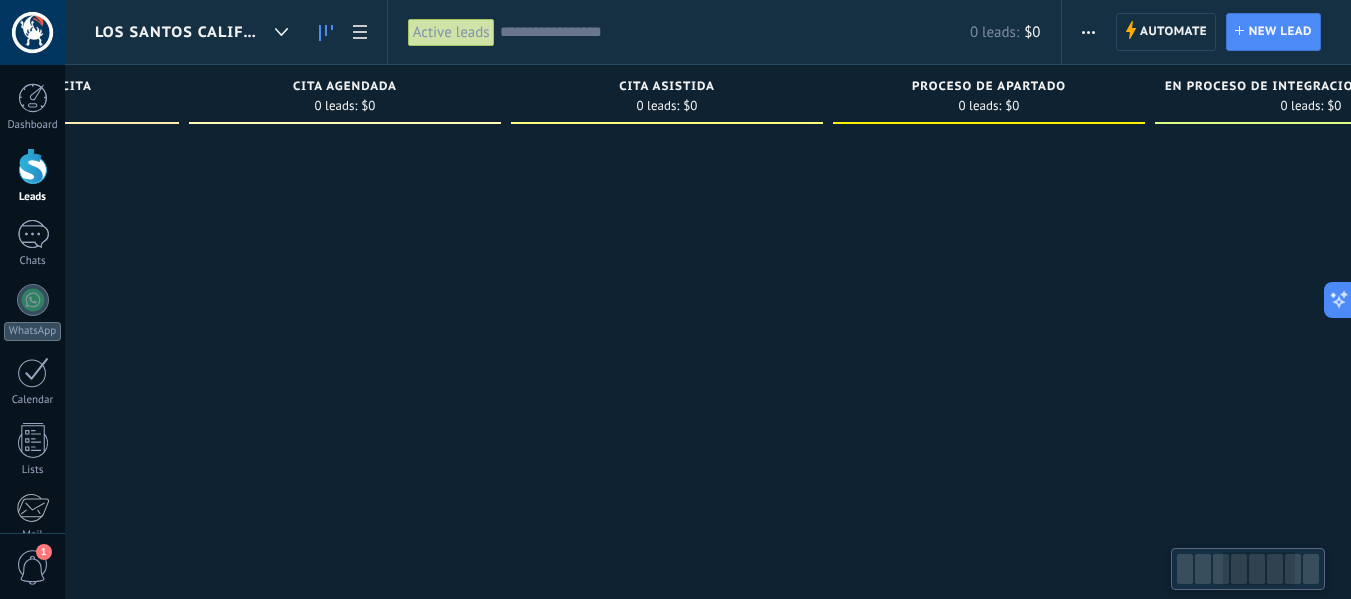scroll, scrollTop: 0, scrollLeft: 877, axis: horizontal 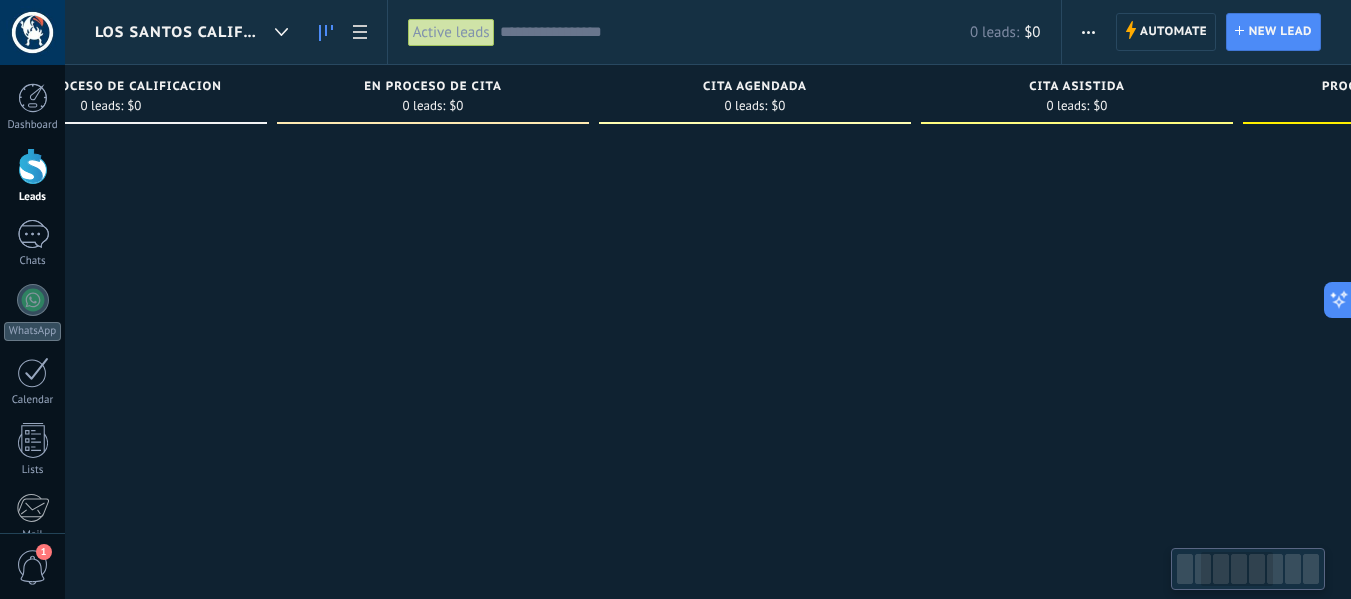 drag, startPoint x: 634, startPoint y: 277, endPoint x: 1049, endPoint y: 347, distance: 420.8622 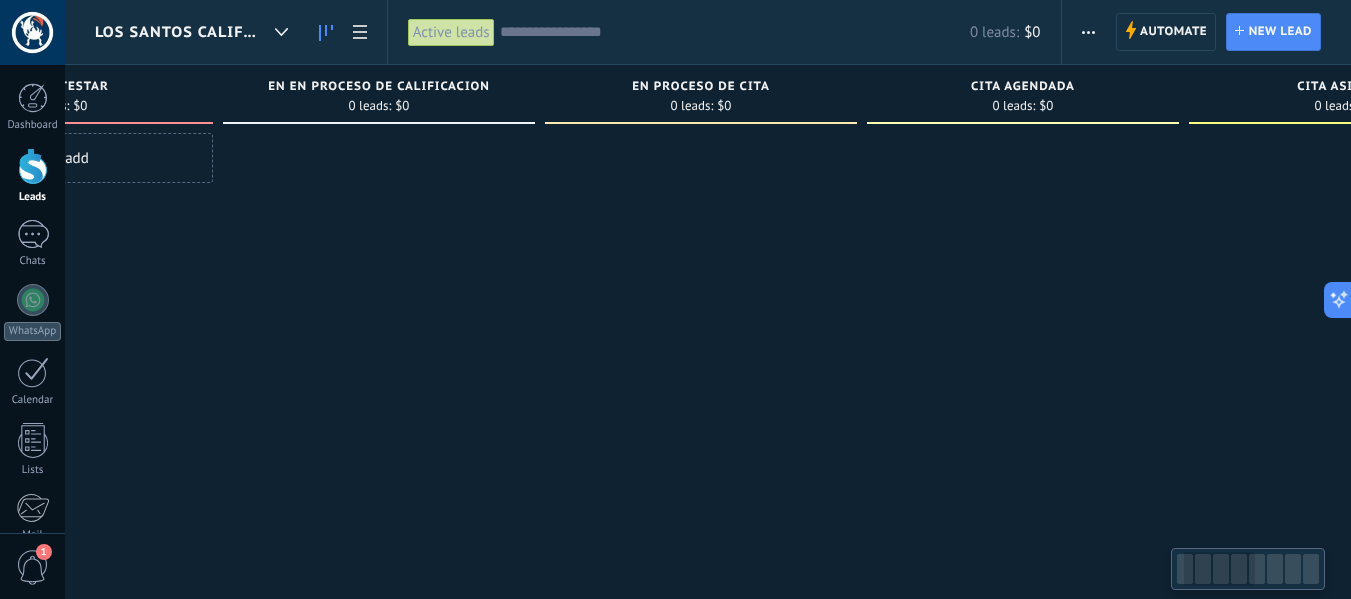 scroll, scrollTop: 0, scrollLeft: 166, axis: horizontal 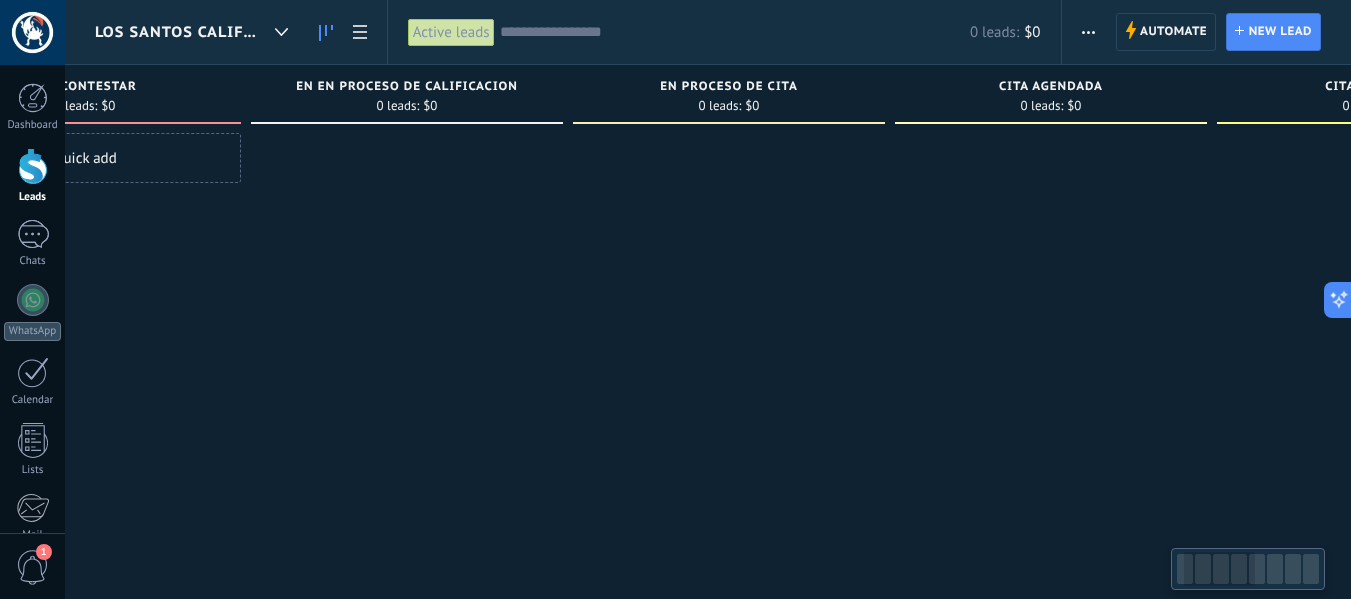 drag, startPoint x: 815, startPoint y: 346, endPoint x: 1111, endPoint y: 370, distance: 296.97137 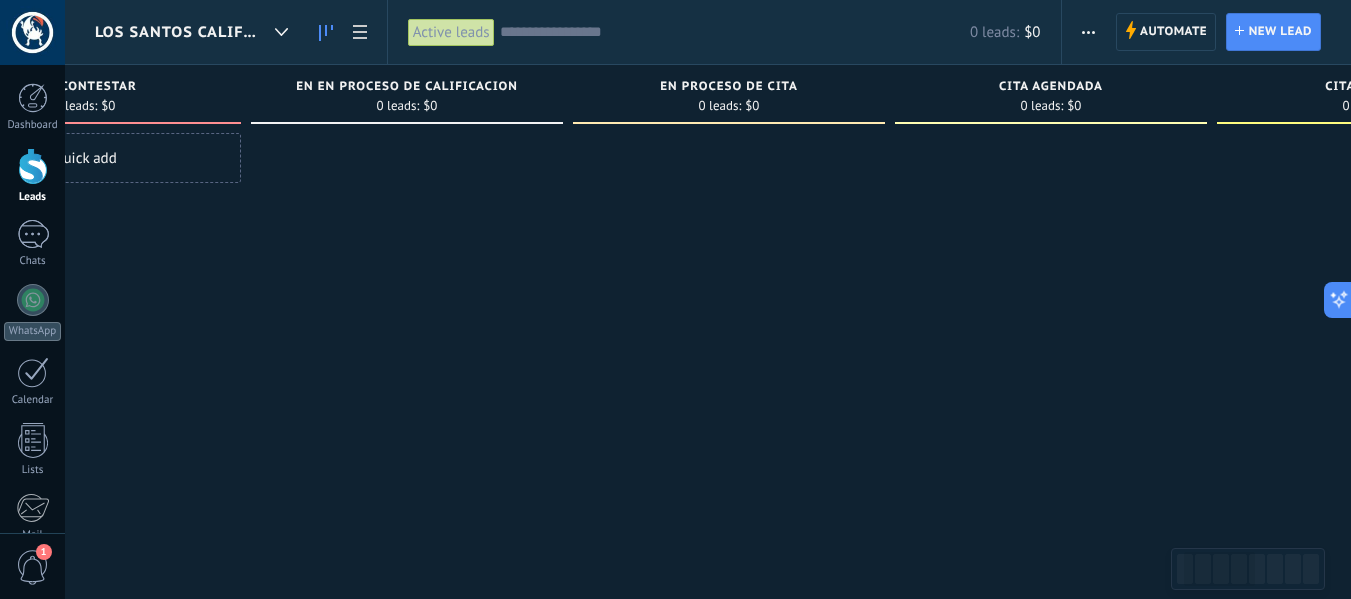 scroll, scrollTop: 0, scrollLeft: 0, axis: both 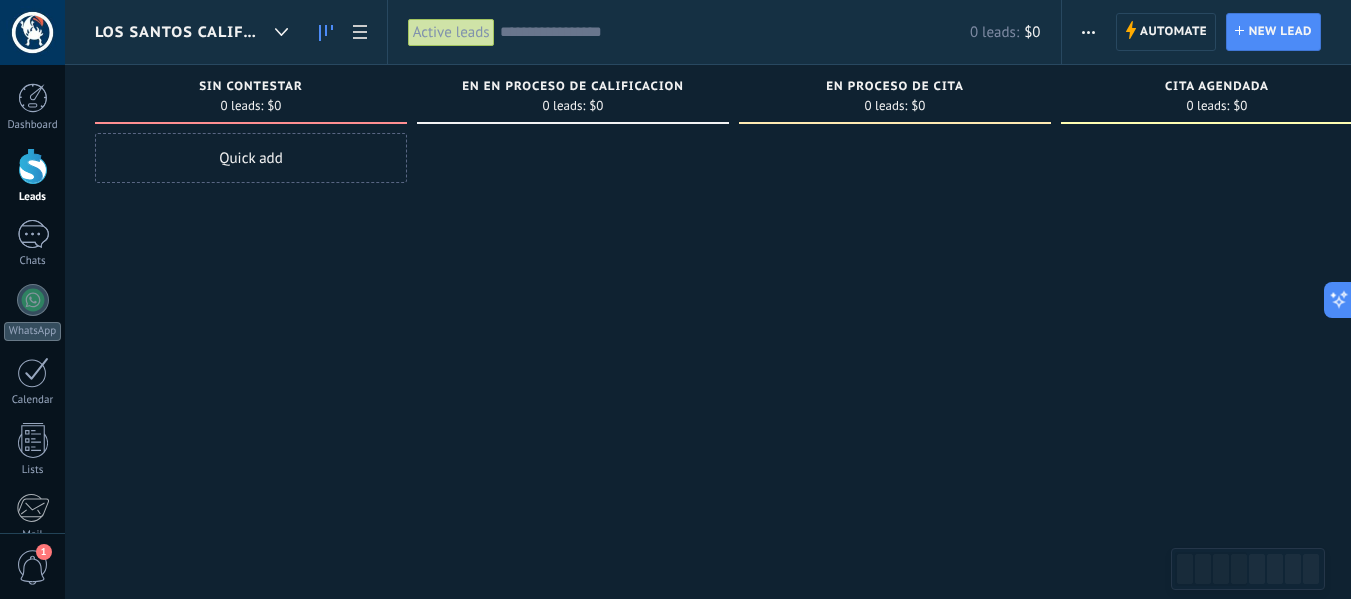 drag, startPoint x: 770, startPoint y: 353, endPoint x: 963, endPoint y: 387, distance: 195.97194 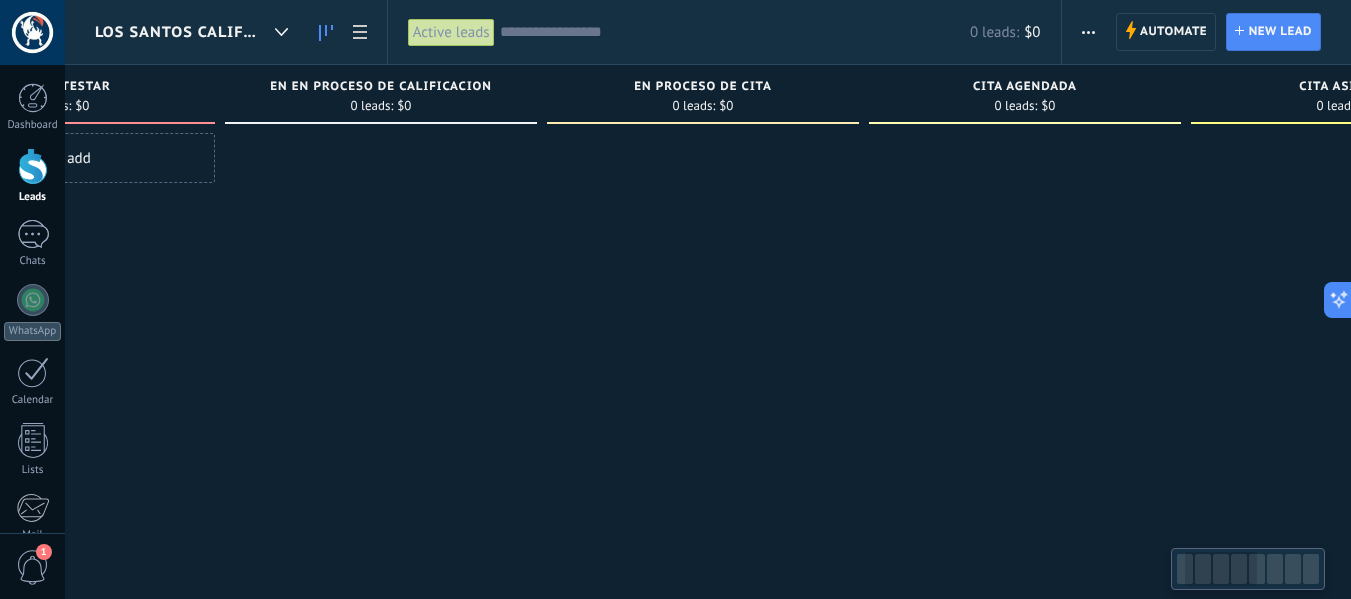 drag, startPoint x: 988, startPoint y: 347, endPoint x: 795, endPoint y: 364, distance: 193.74725 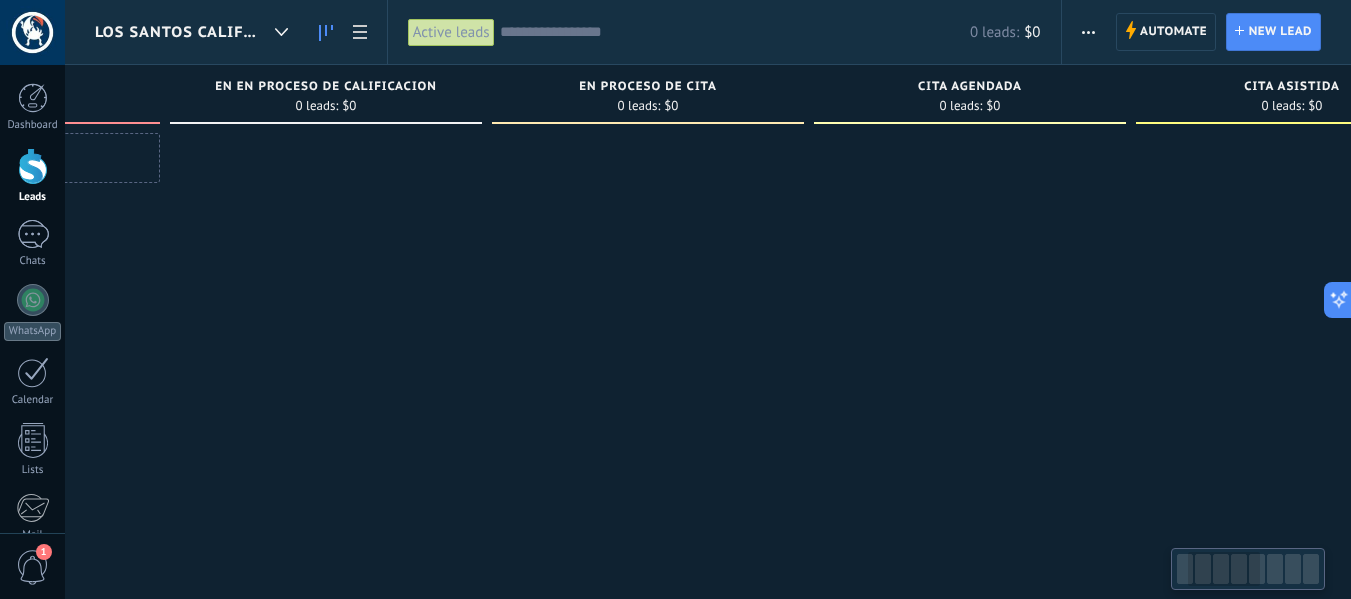 scroll, scrollTop: 0, scrollLeft: 250, axis: horizontal 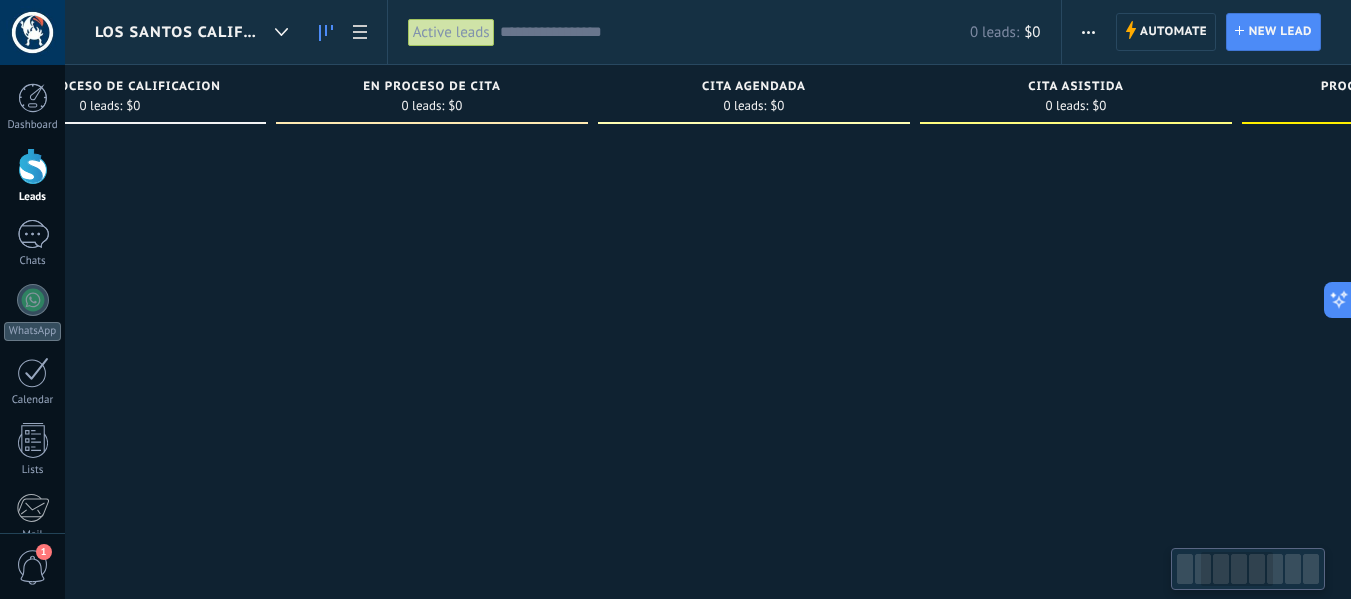 drag, startPoint x: 940, startPoint y: 278, endPoint x: 668, endPoint y: 269, distance: 272.14886 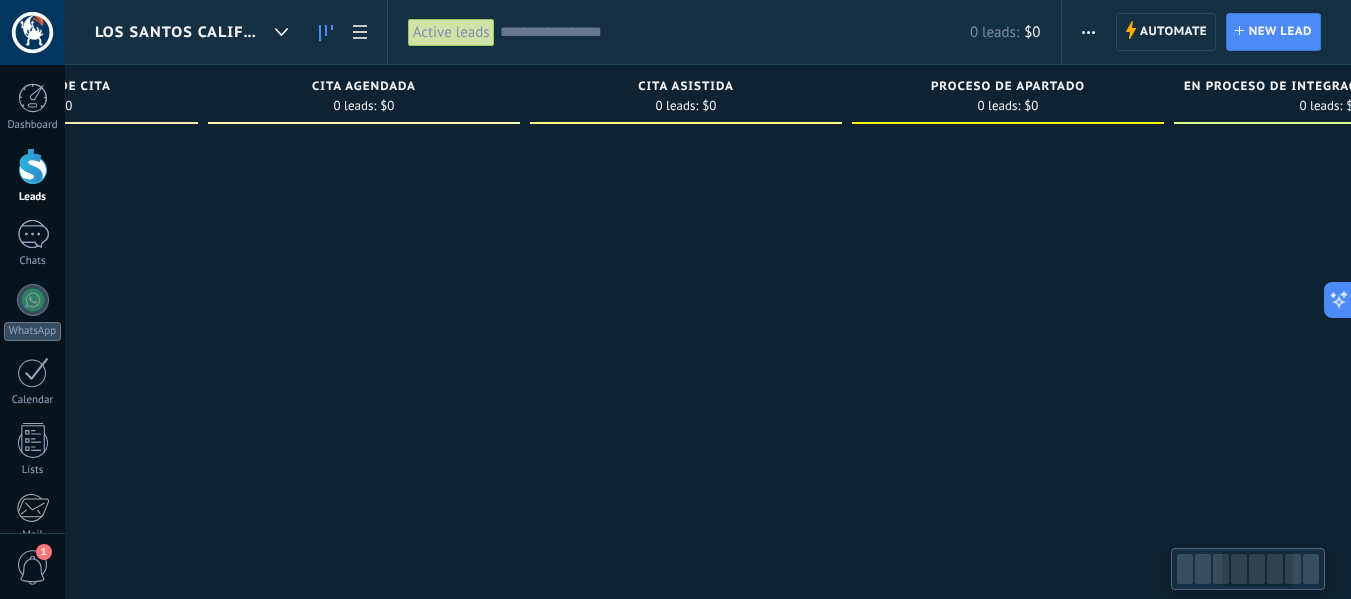 drag, startPoint x: 992, startPoint y: 229, endPoint x: 604, endPoint y: 258, distance: 389.08224 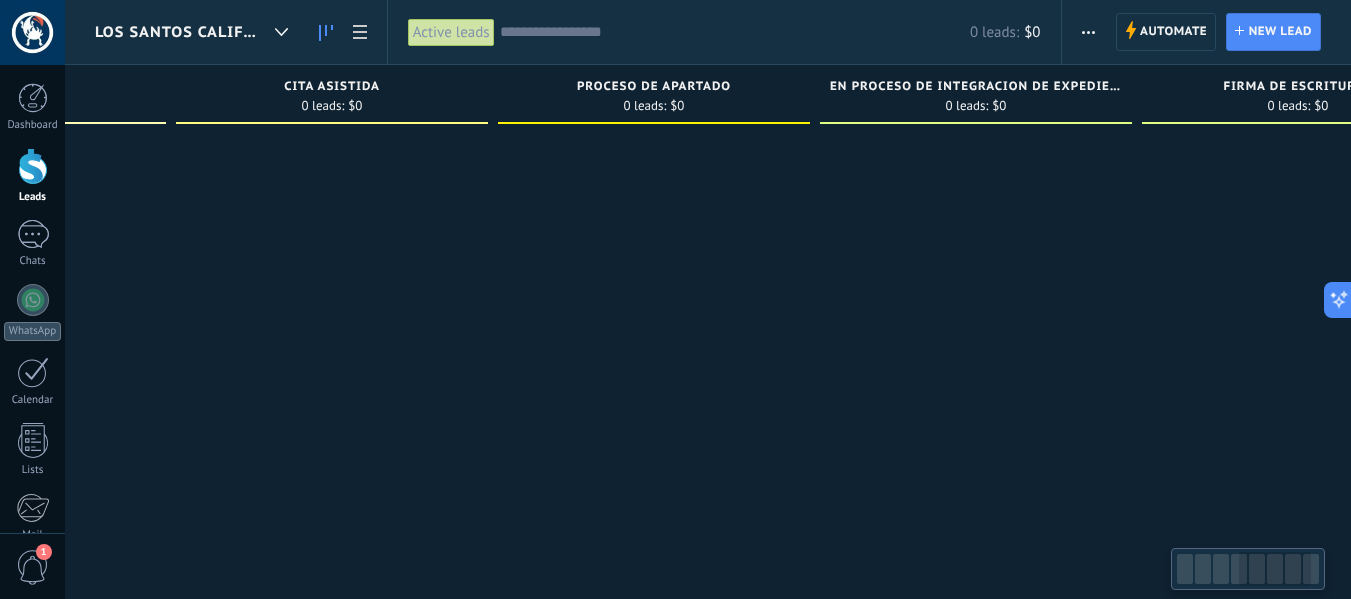 drag, startPoint x: 948, startPoint y: 252, endPoint x: 591, endPoint y: 250, distance: 357.0056 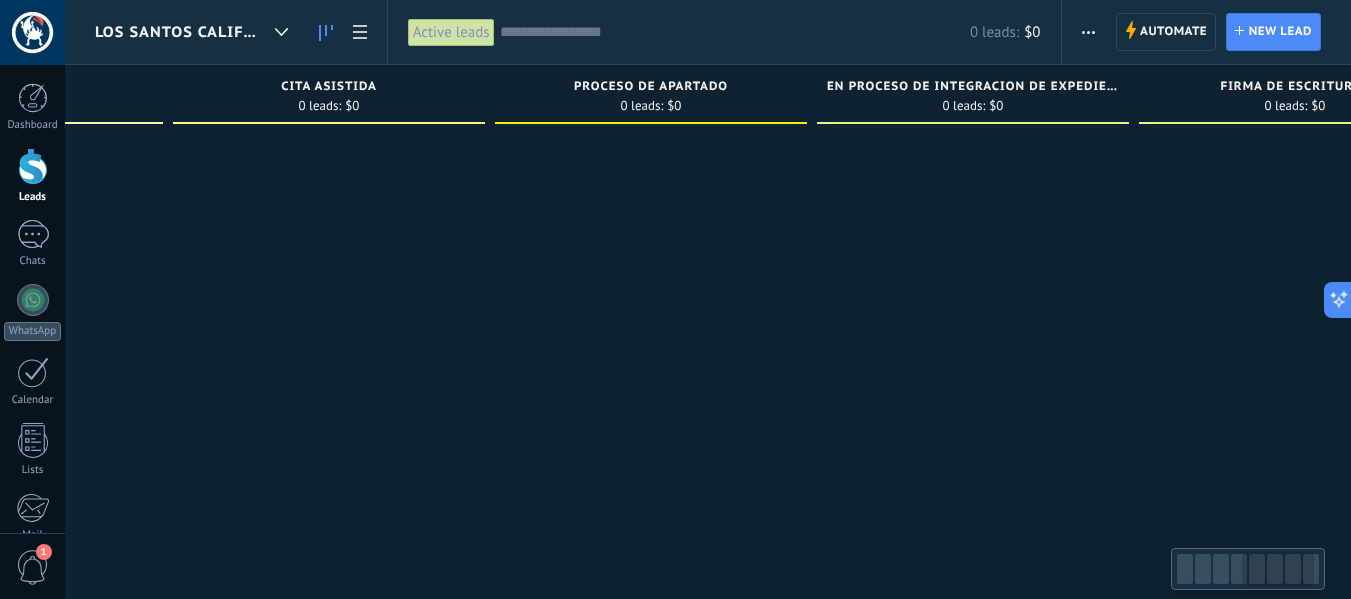 scroll, scrollTop: 0, scrollLeft: 1340, axis: horizontal 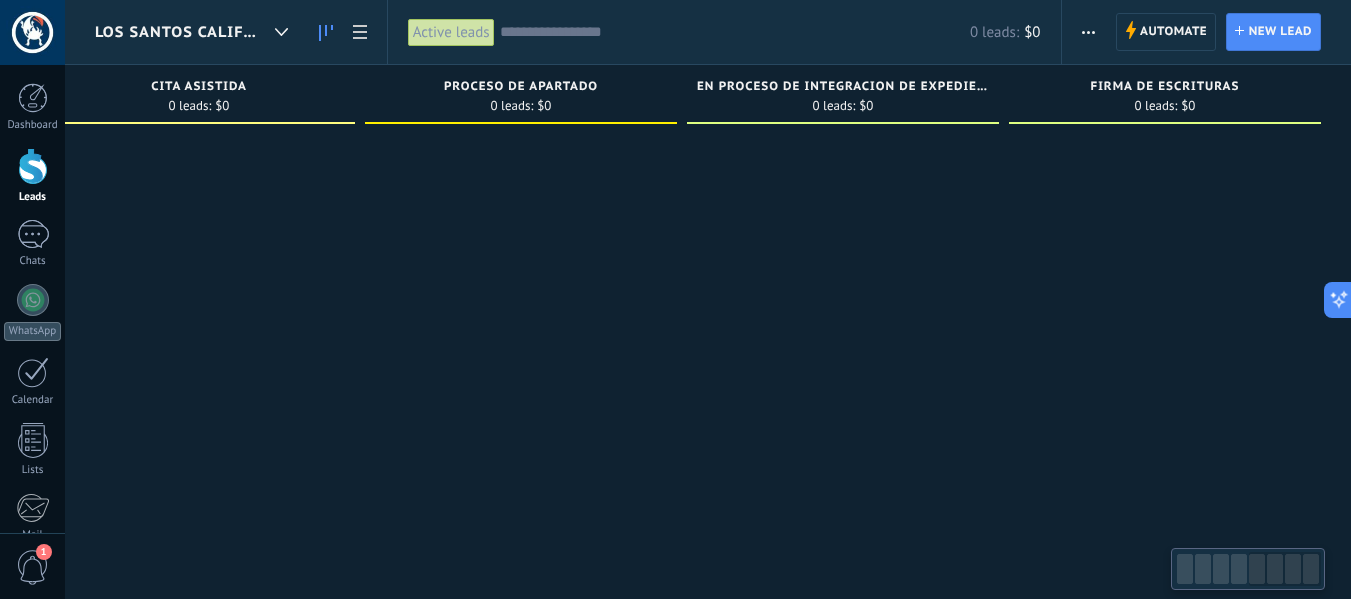 drag, startPoint x: 947, startPoint y: 219, endPoint x: 690, endPoint y: 227, distance: 257.12448 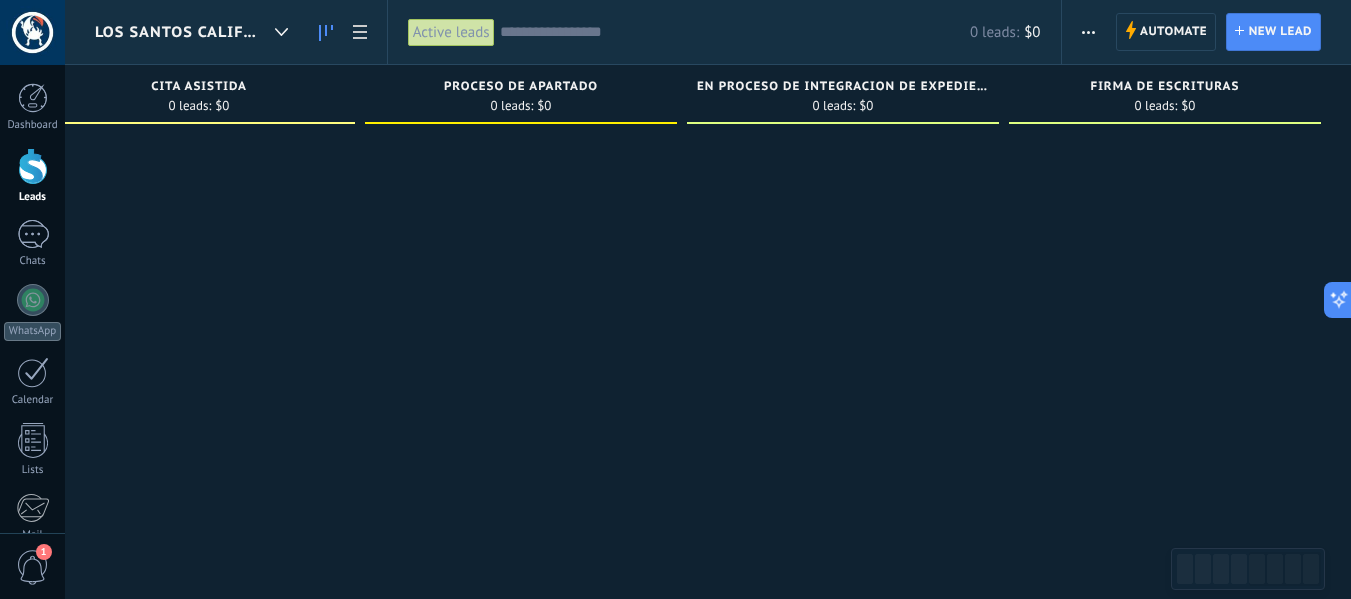 drag, startPoint x: 1020, startPoint y: 223, endPoint x: 786, endPoint y: 228, distance: 234.0534 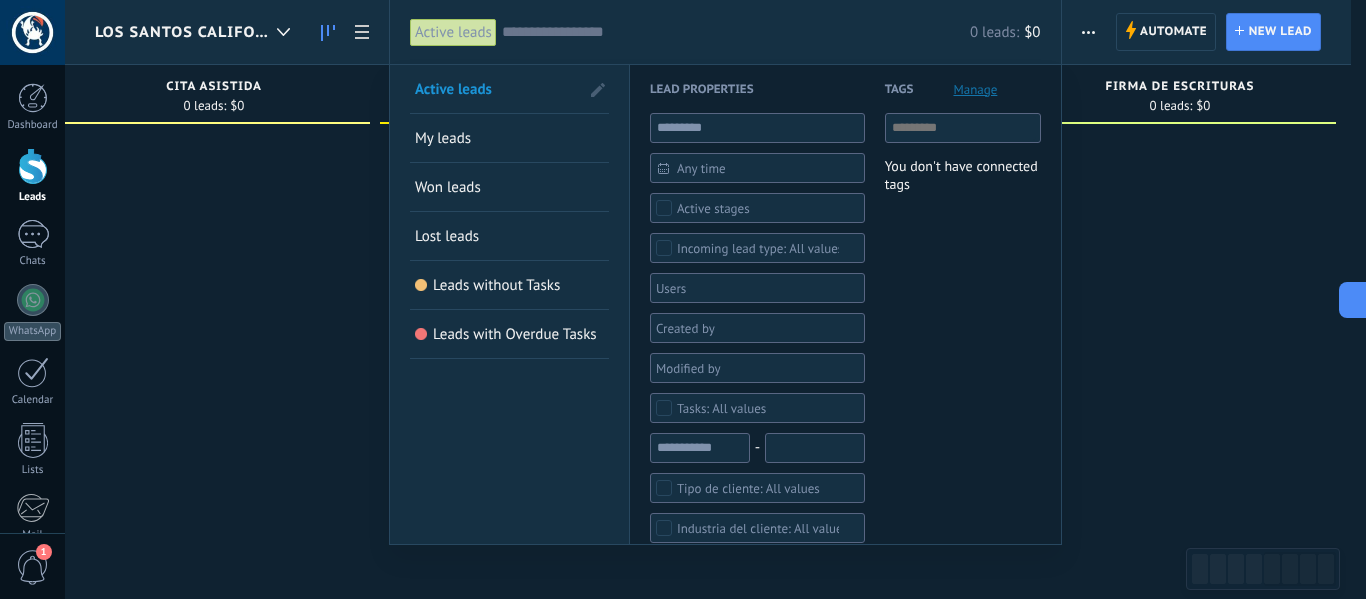 click on "Won leads" at bounding box center [509, 187] 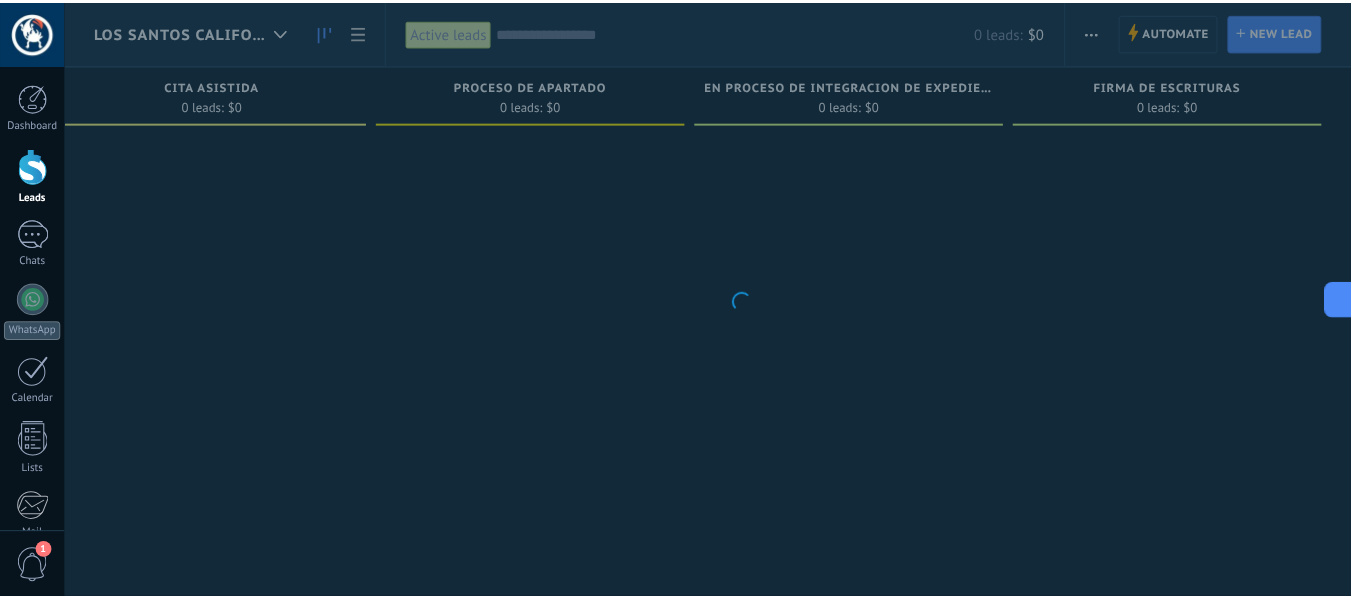 scroll, scrollTop: 0, scrollLeft: 1325, axis: horizontal 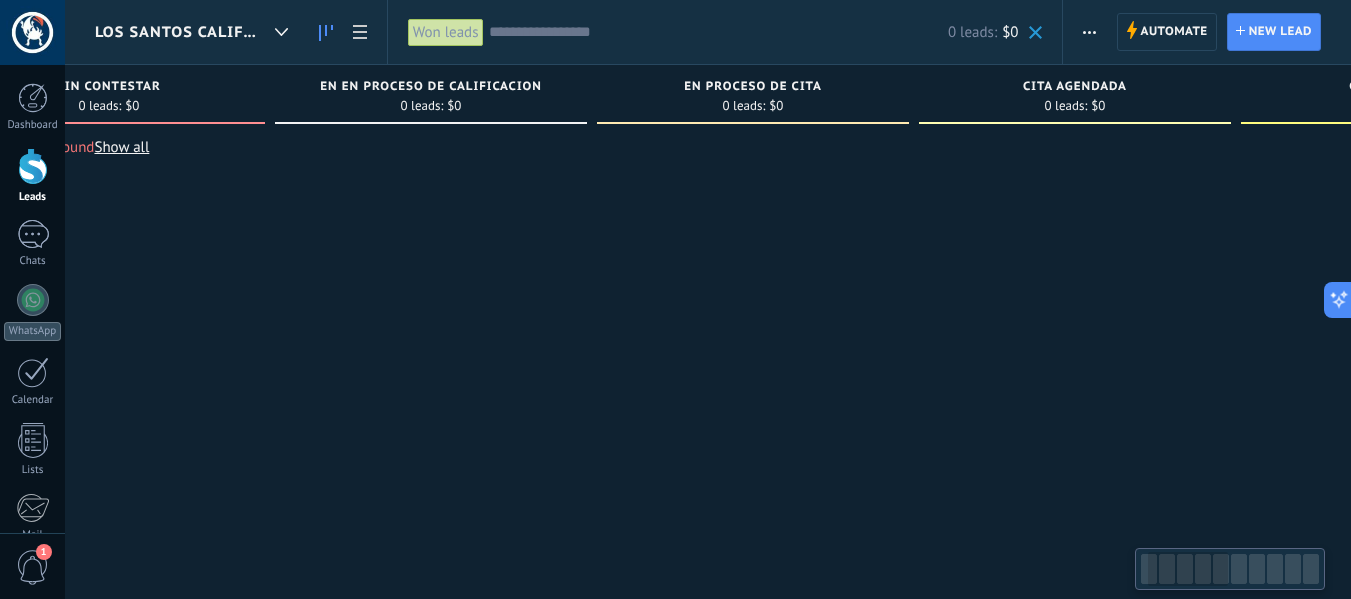 drag, startPoint x: 682, startPoint y: 219, endPoint x: 376, endPoint y: 224, distance: 306.04083 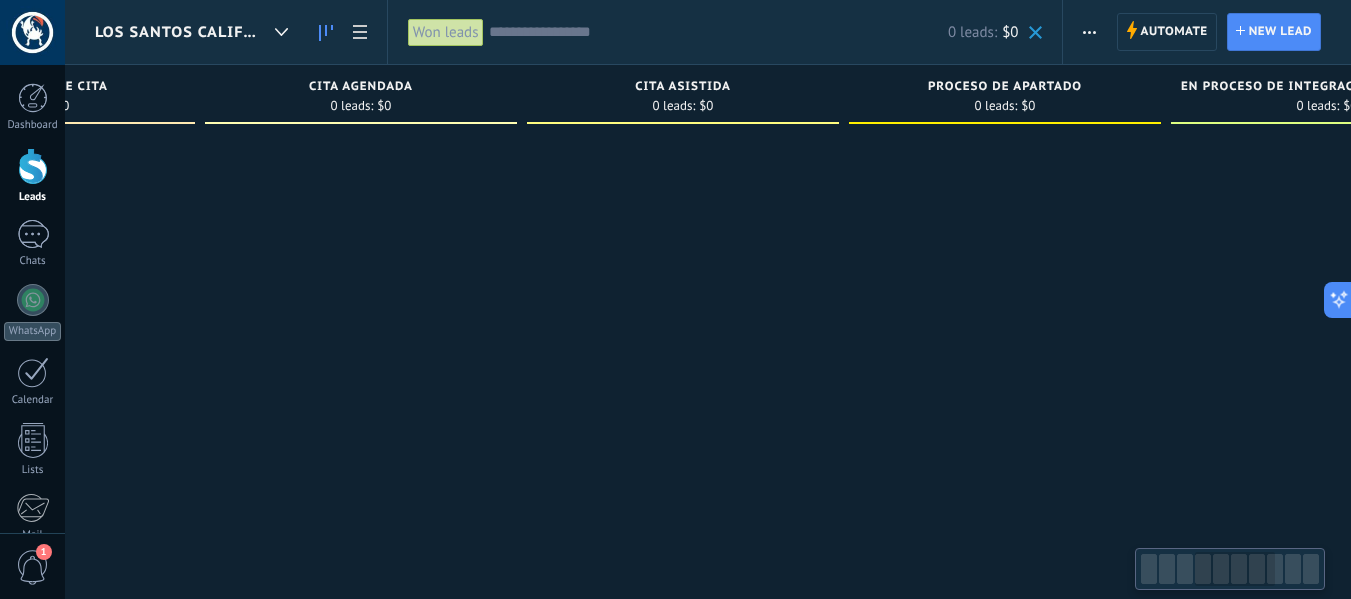 drag, startPoint x: 948, startPoint y: 282, endPoint x: 349, endPoint y: 338, distance: 601.612 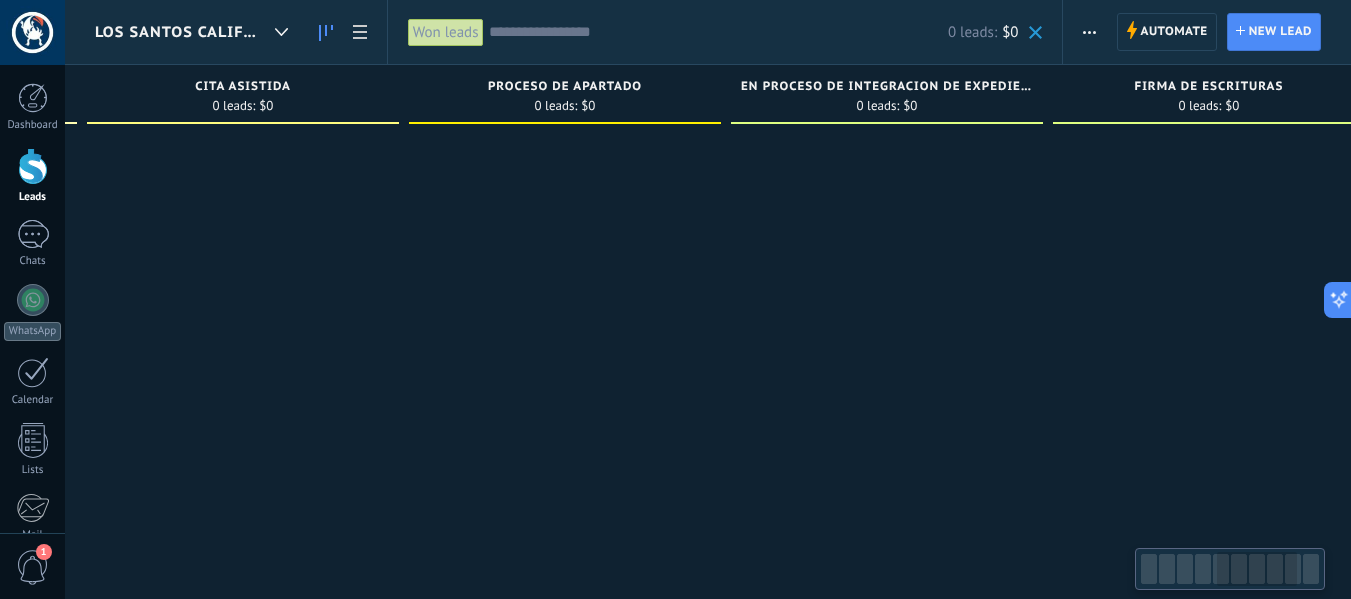 drag, startPoint x: 978, startPoint y: 356, endPoint x: 583, endPoint y: 367, distance: 395.15314 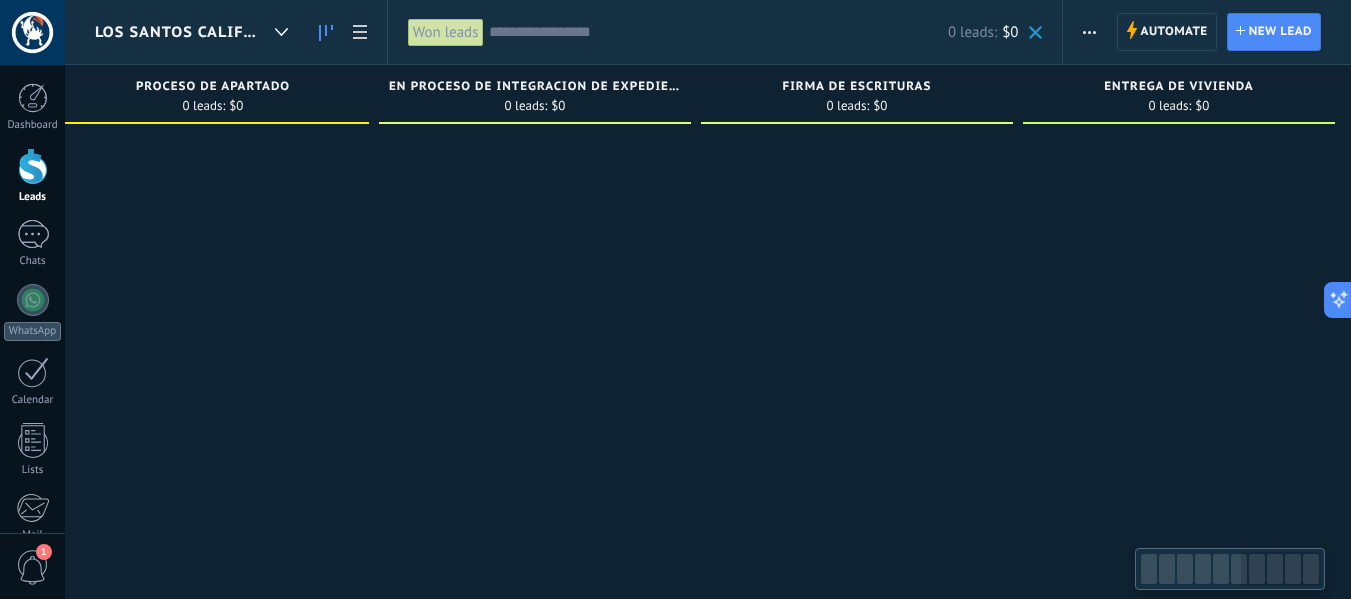 scroll, scrollTop: 0, scrollLeft: 1662, axis: horizontal 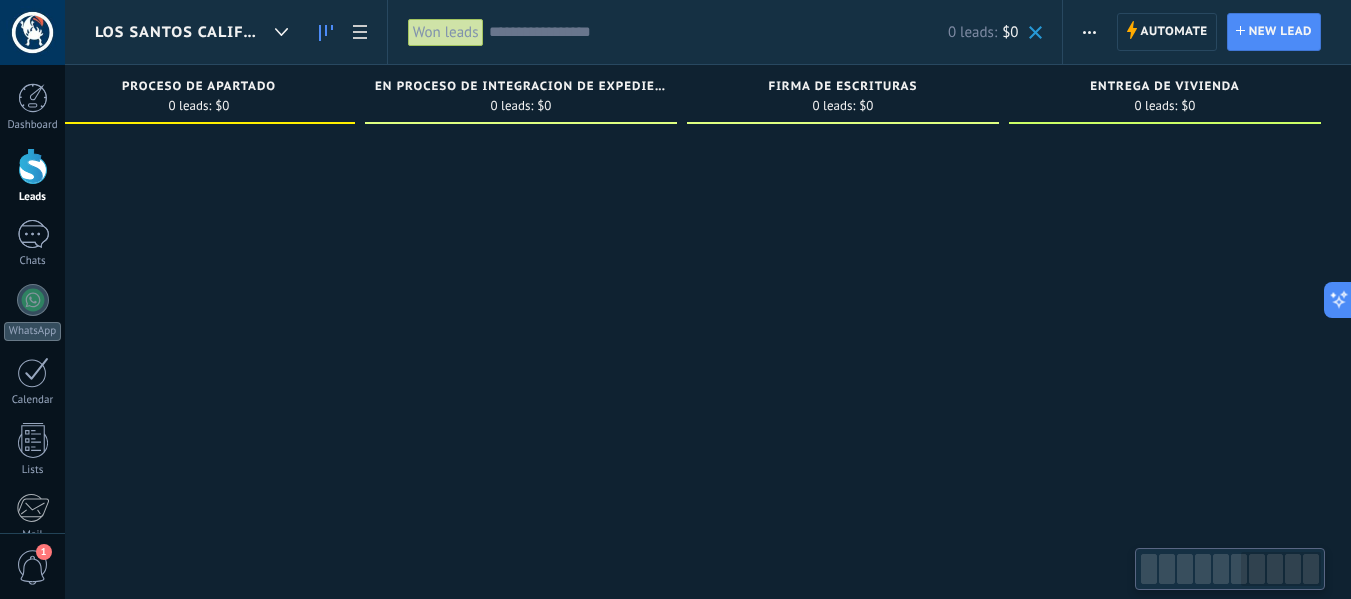 drag, startPoint x: 1047, startPoint y: 334, endPoint x: 683, endPoint y: 341, distance: 364.0673 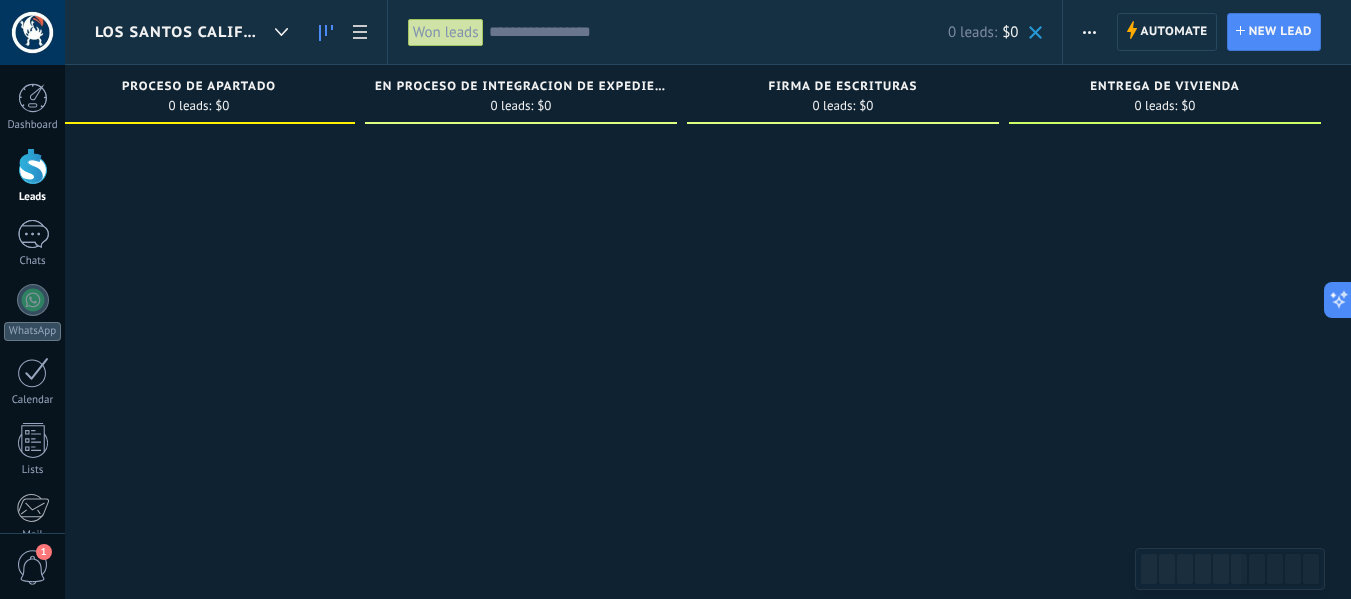 drag, startPoint x: 1074, startPoint y: 296, endPoint x: 739, endPoint y: 287, distance: 335.12088 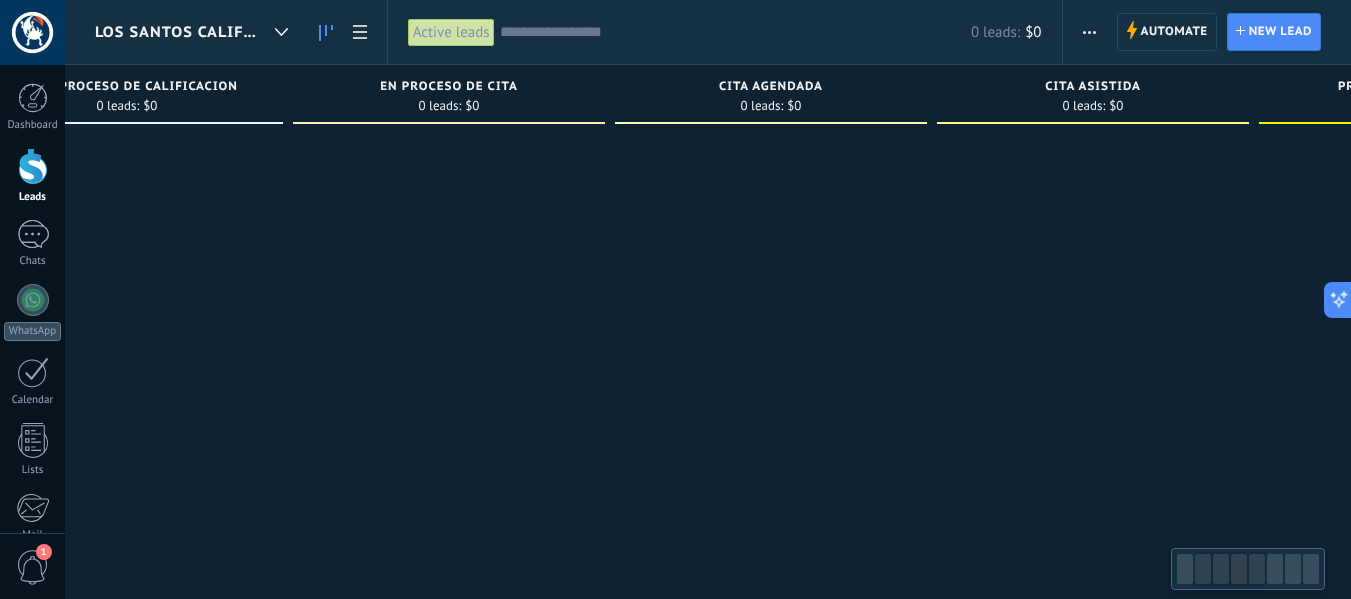 drag, startPoint x: 1064, startPoint y: 238, endPoint x: 612, endPoint y: 248, distance: 452.1106 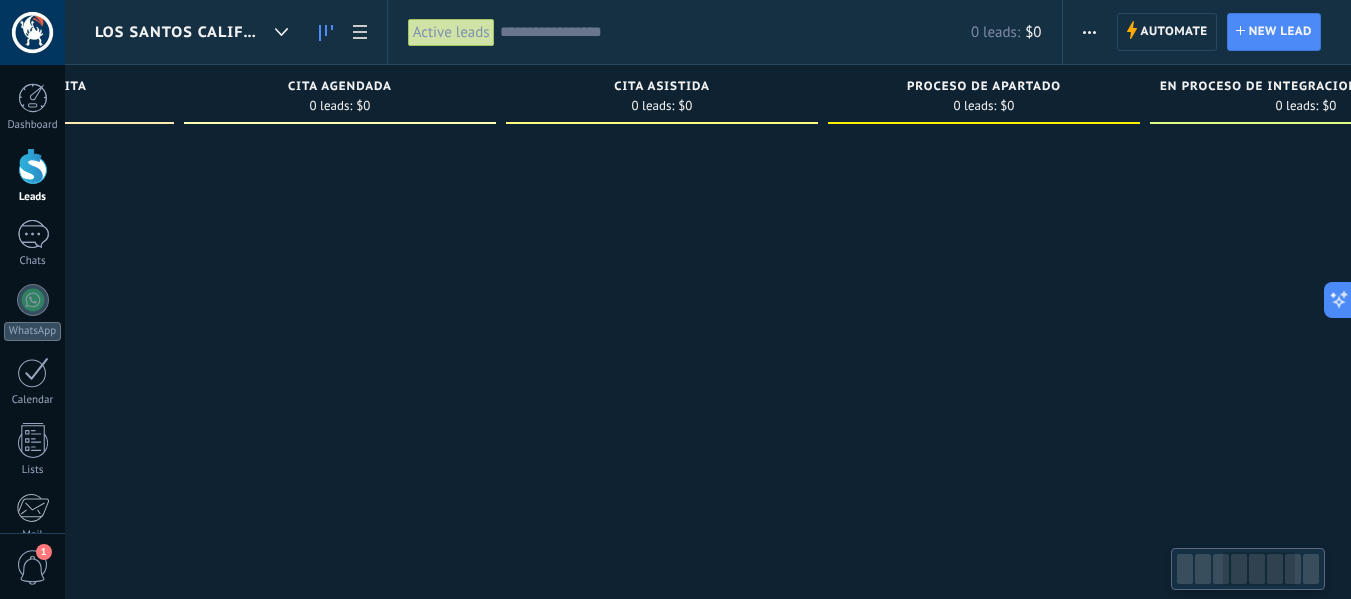drag, startPoint x: 1047, startPoint y: 237, endPoint x: 620, endPoint y: 263, distance: 427.79083 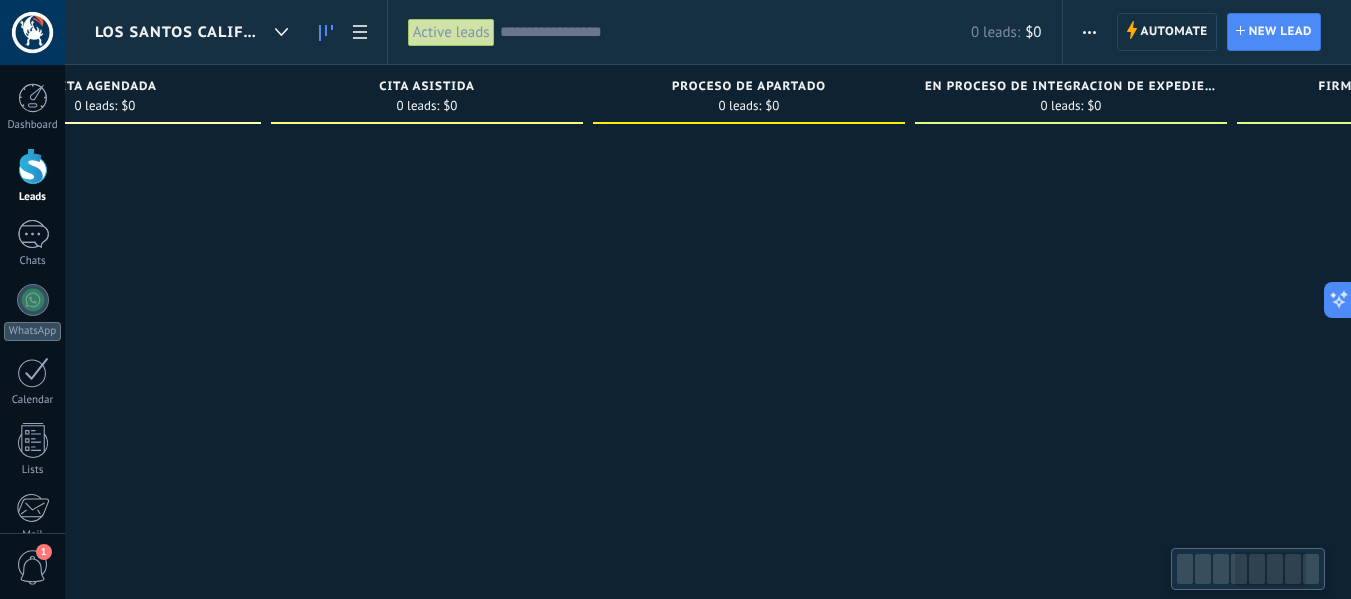 drag, startPoint x: 967, startPoint y: 253, endPoint x: 723, endPoint y: 260, distance: 244.10039 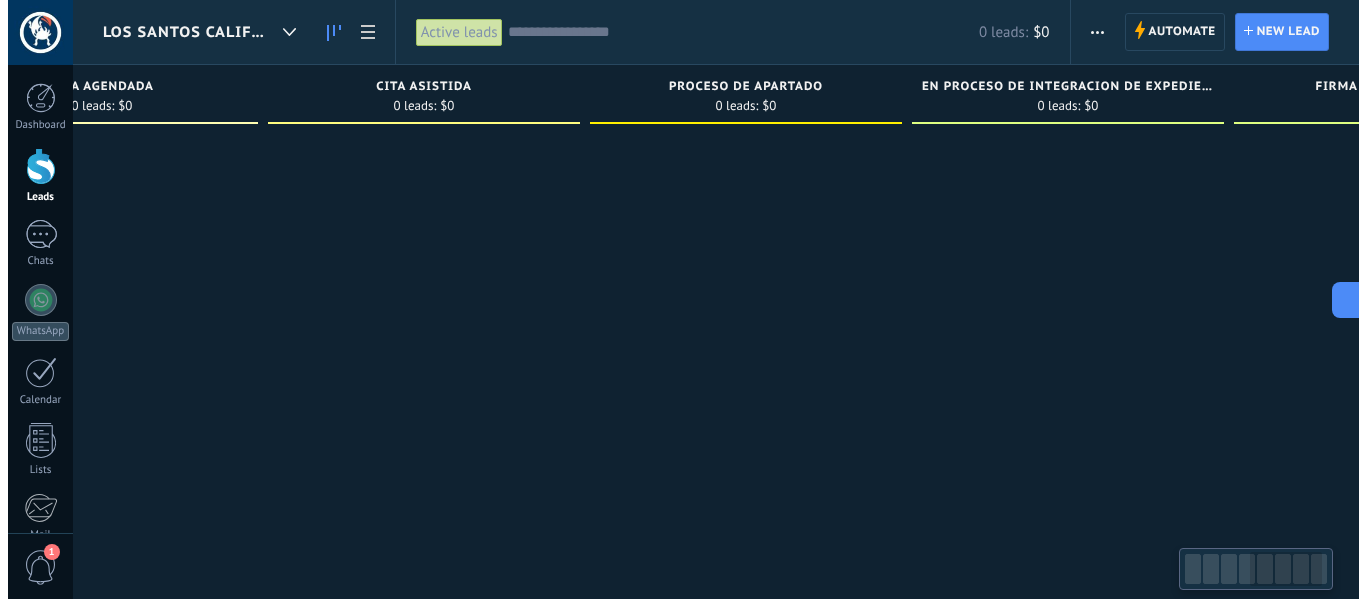 scroll, scrollTop: 0, scrollLeft: 1340, axis: horizontal 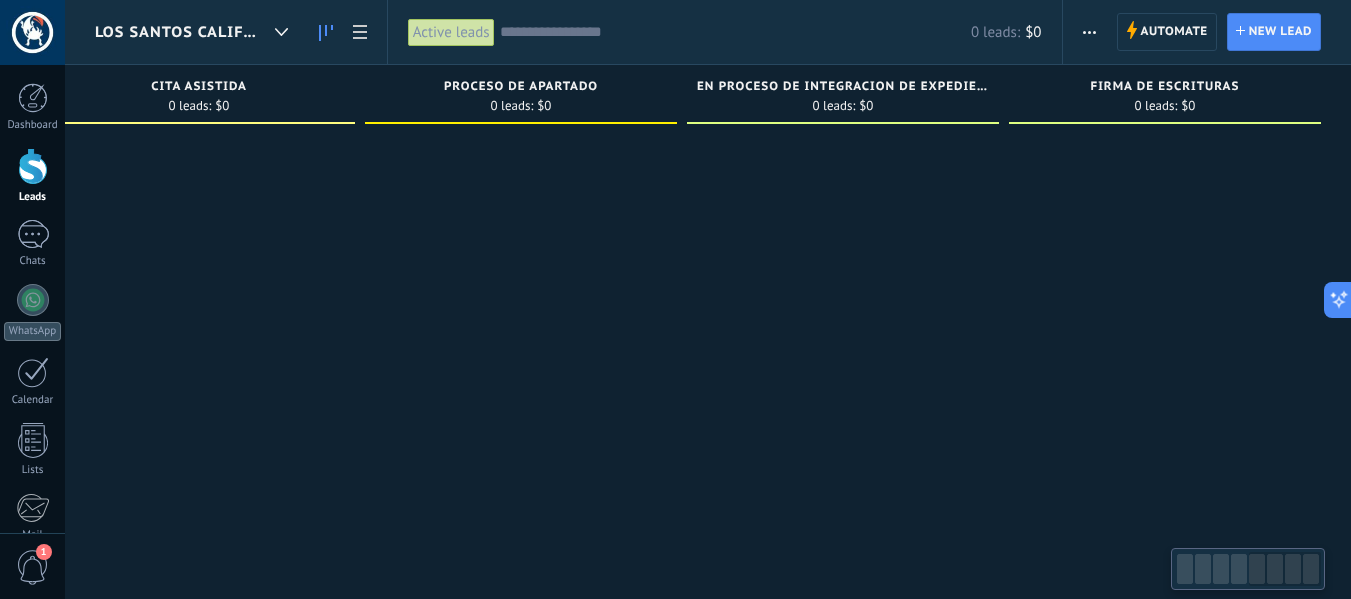 drag, startPoint x: 1116, startPoint y: 254, endPoint x: 535, endPoint y: 235, distance: 581.3106 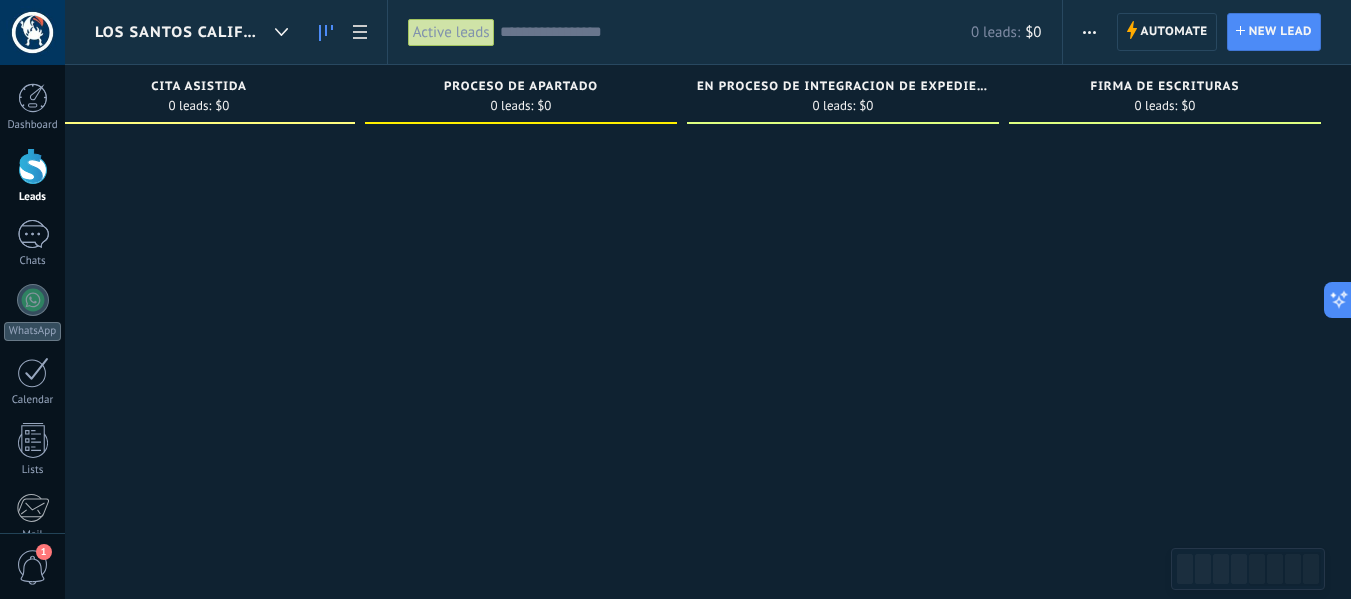 click 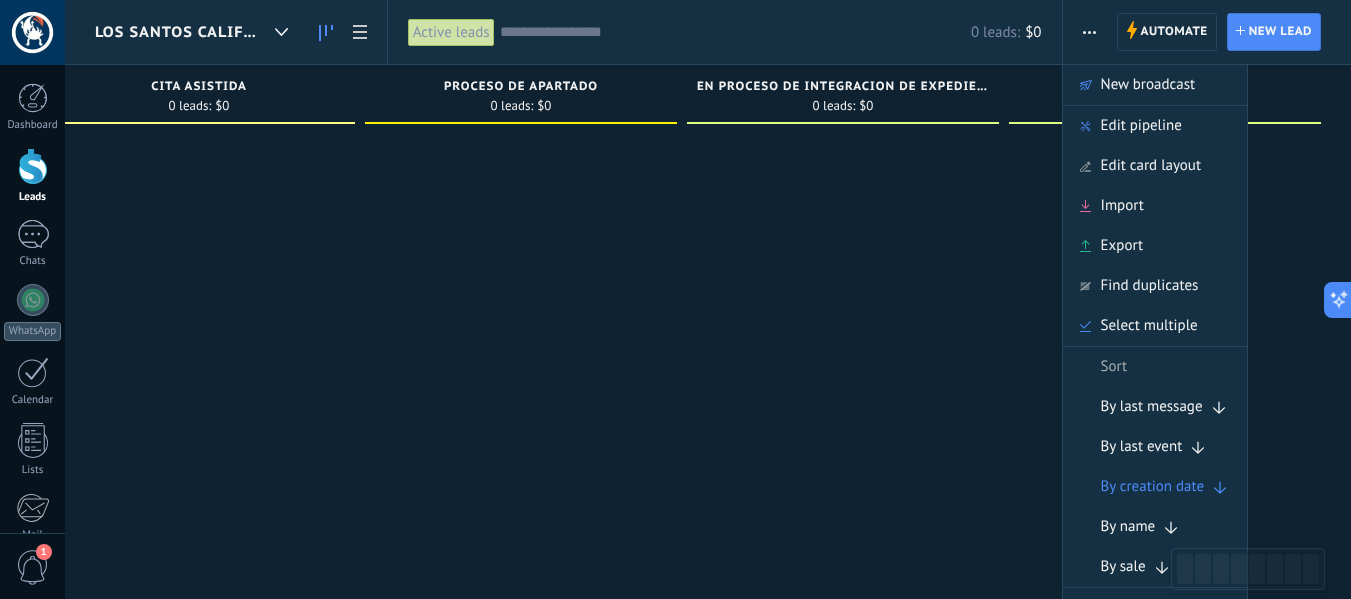 click at bounding box center [843, 302] 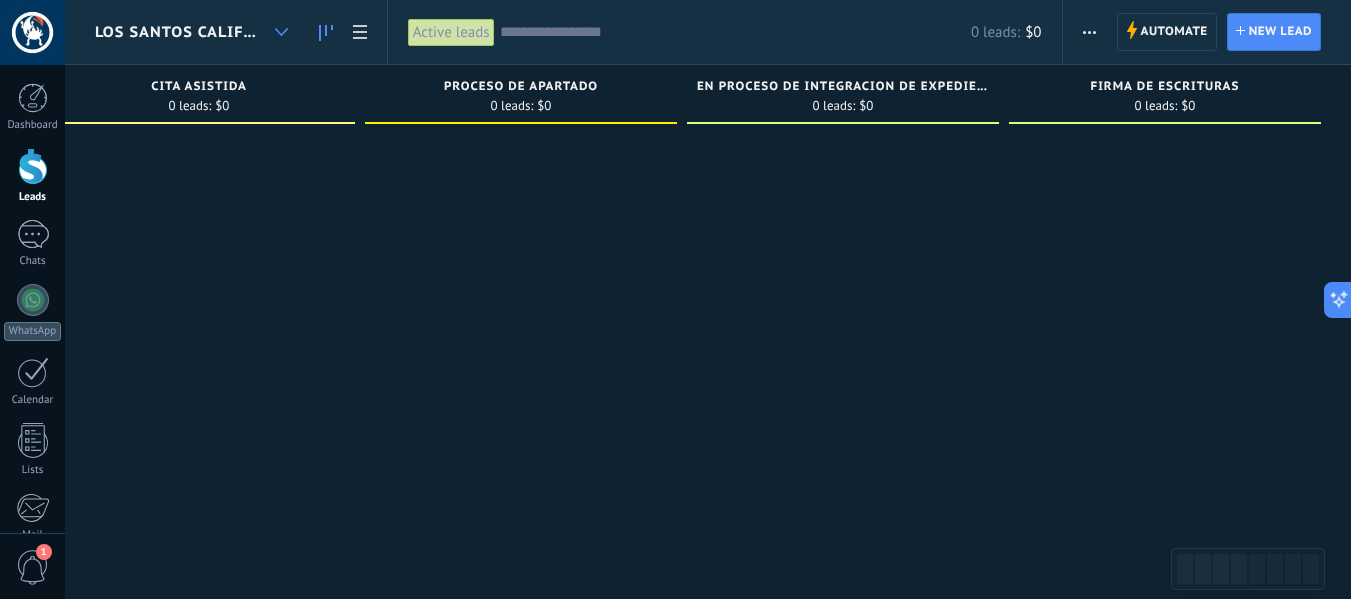 click 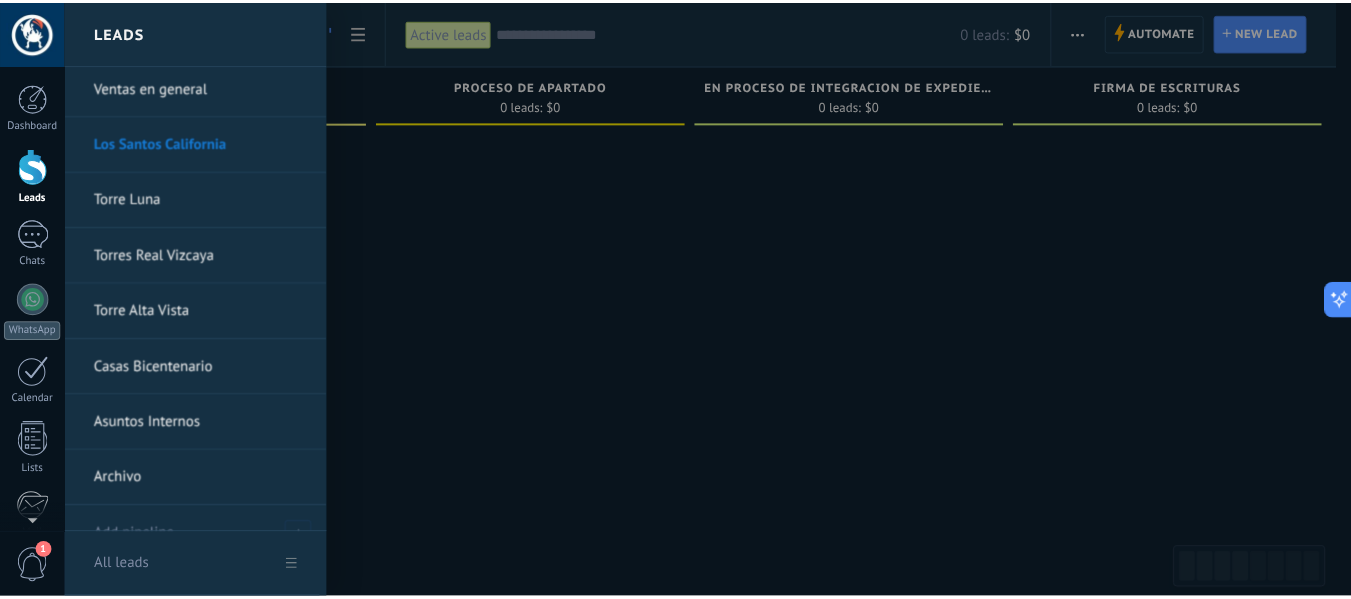 scroll, scrollTop: 0, scrollLeft: 0, axis: both 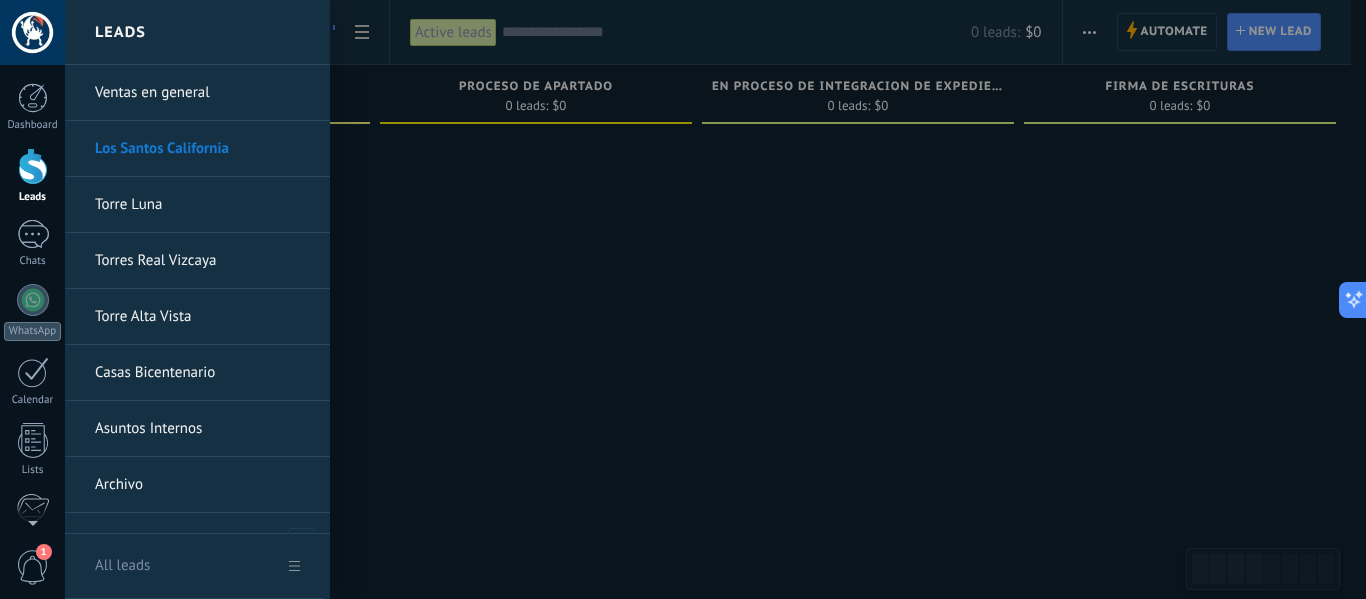 click at bounding box center [748, 299] 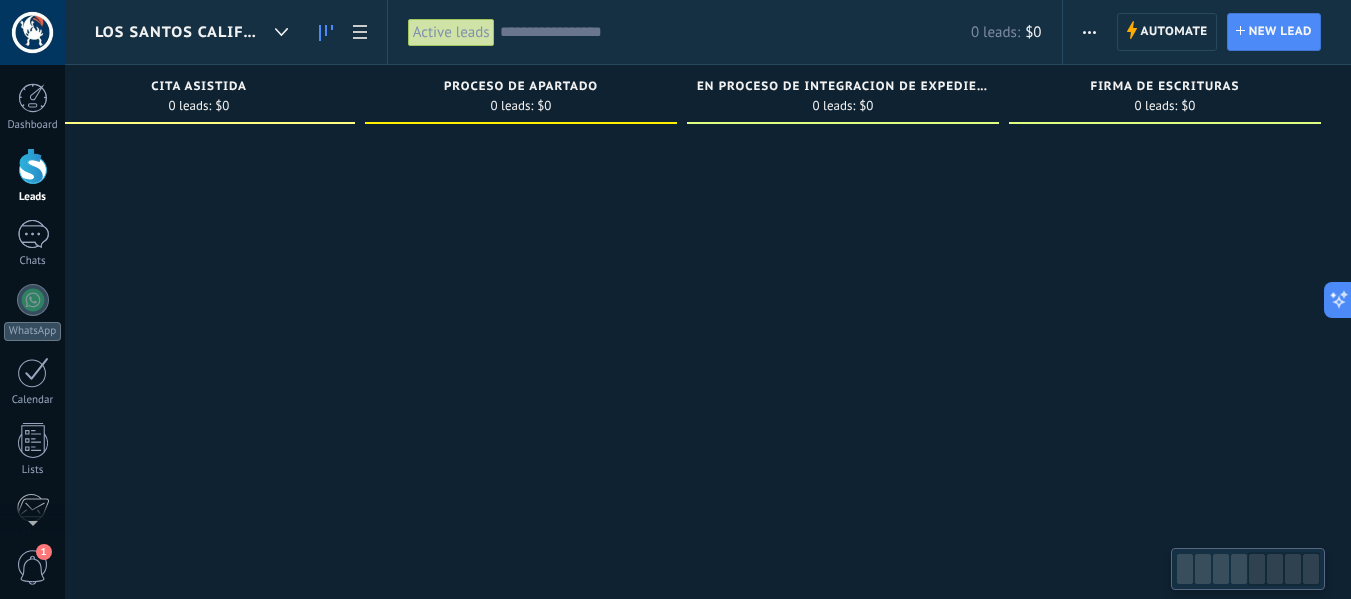 scroll, scrollTop: 0, scrollLeft: 1325, axis: horizontal 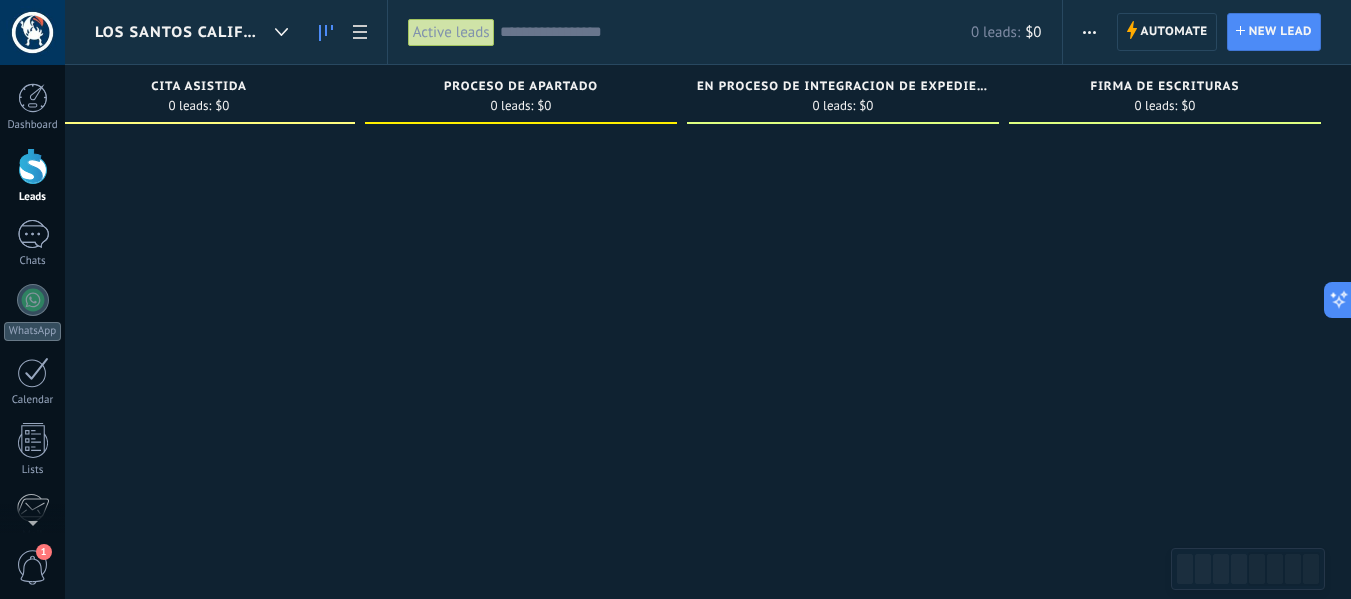 drag, startPoint x: 1121, startPoint y: 309, endPoint x: 853, endPoint y: 271, distance: 270.68063 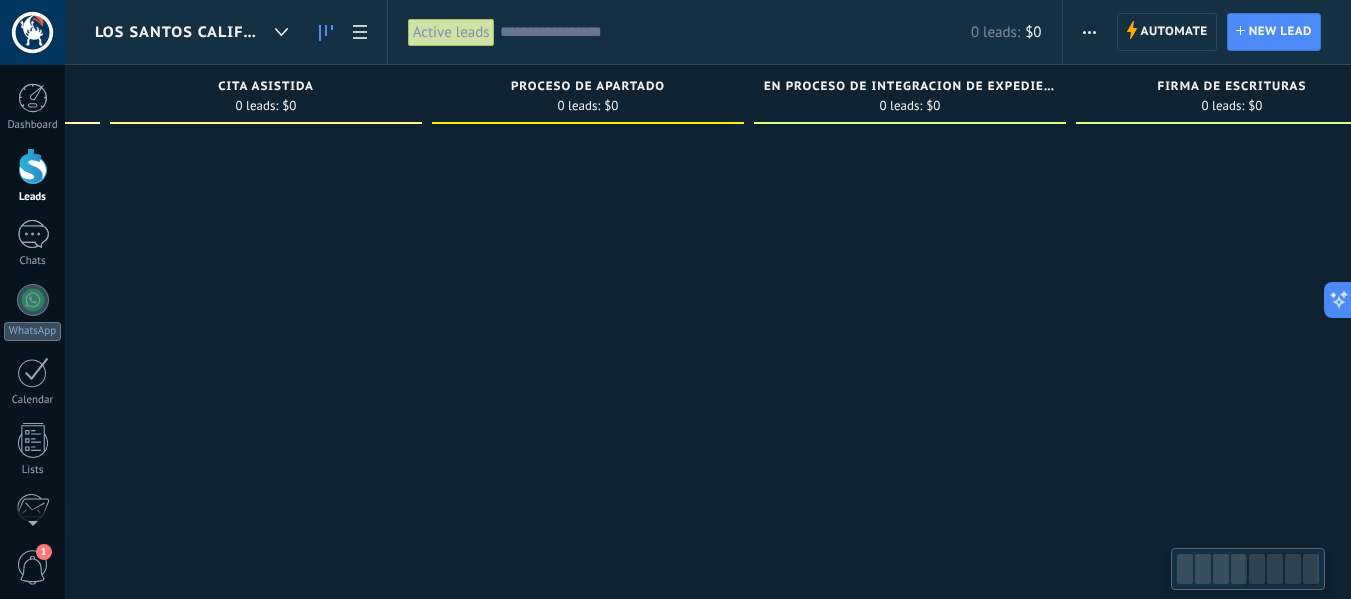 scroll, scrollTop: 0, scrollLeft: 1340, axis: horizontal 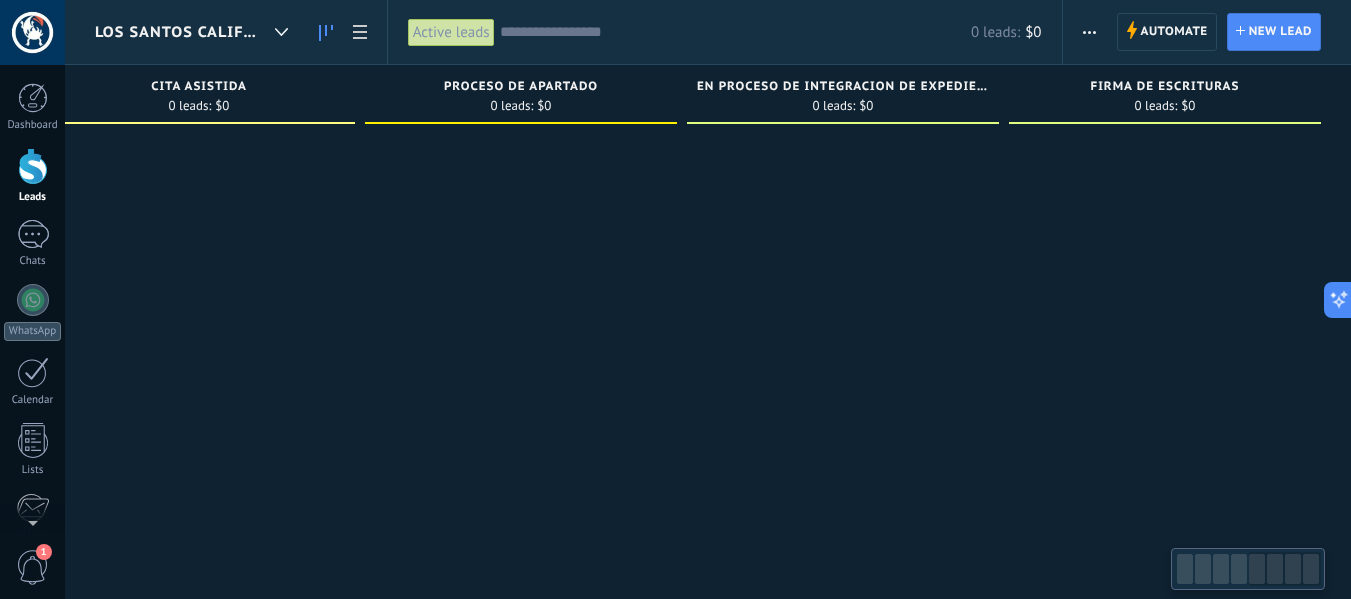 drag, startPoint x: 1068, startPoint y: 263, endPoint x: 990, endPoint y: 265, distance: 78.025635 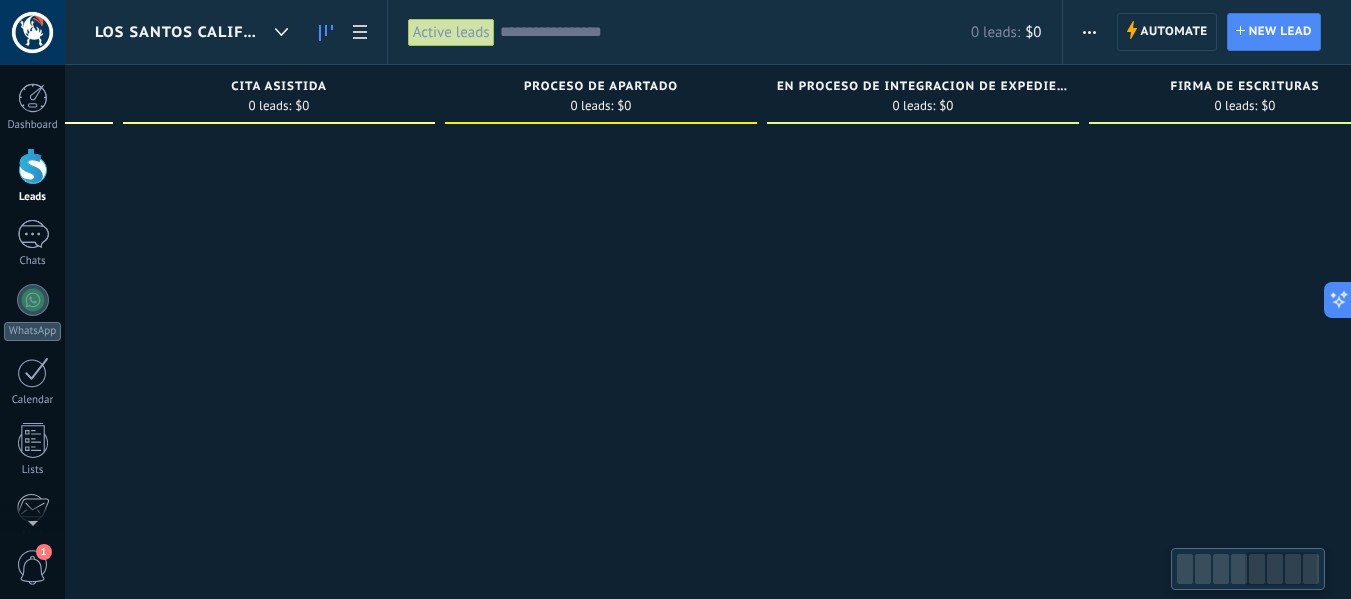 drag, startPoint x: 945, startPoint y: 243, endPoint x: 1025, endPoint y: 250, distance: 80.305664 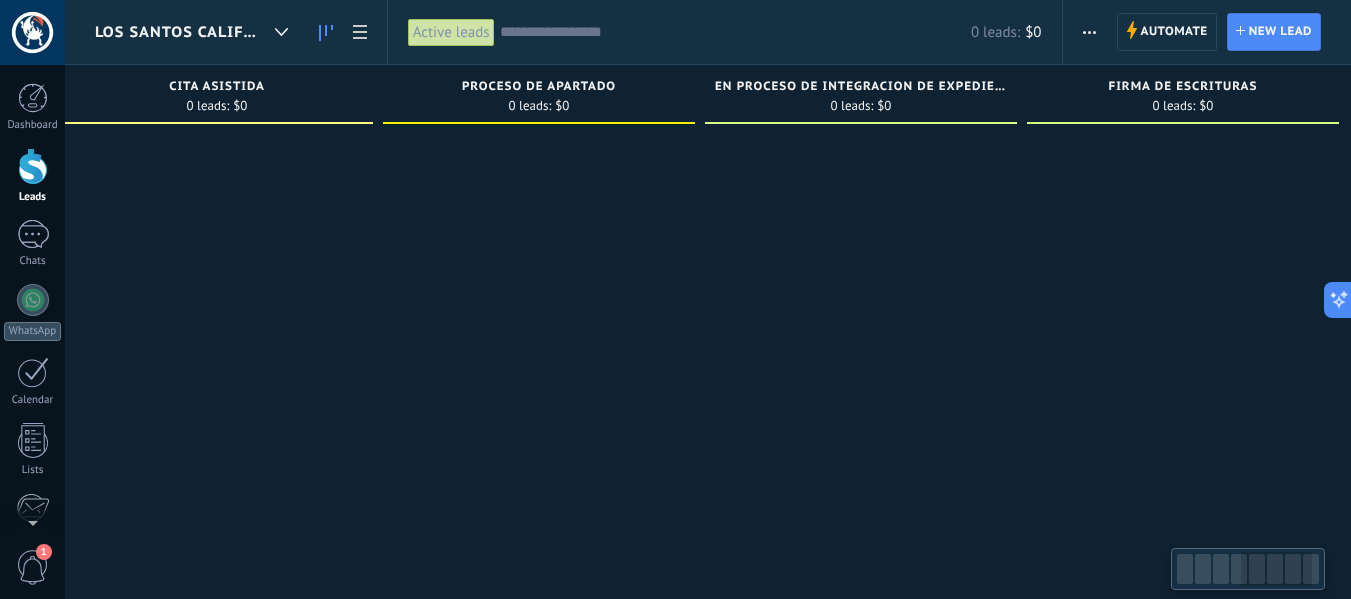 scroll, scrollTop: 0, scrollLeft: 1340, axis: horizontal 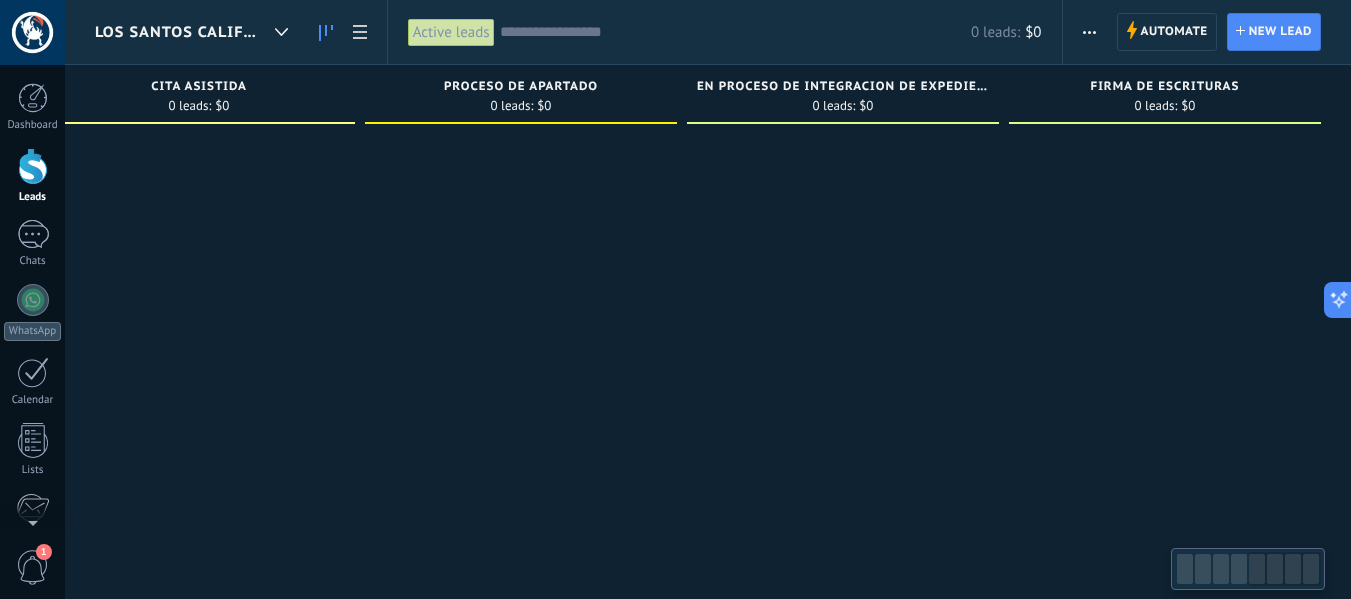drag, startPoint x: 926, startPoint y: 244, endPoint x: 815, endPoint y: 236, distance: 111.28792 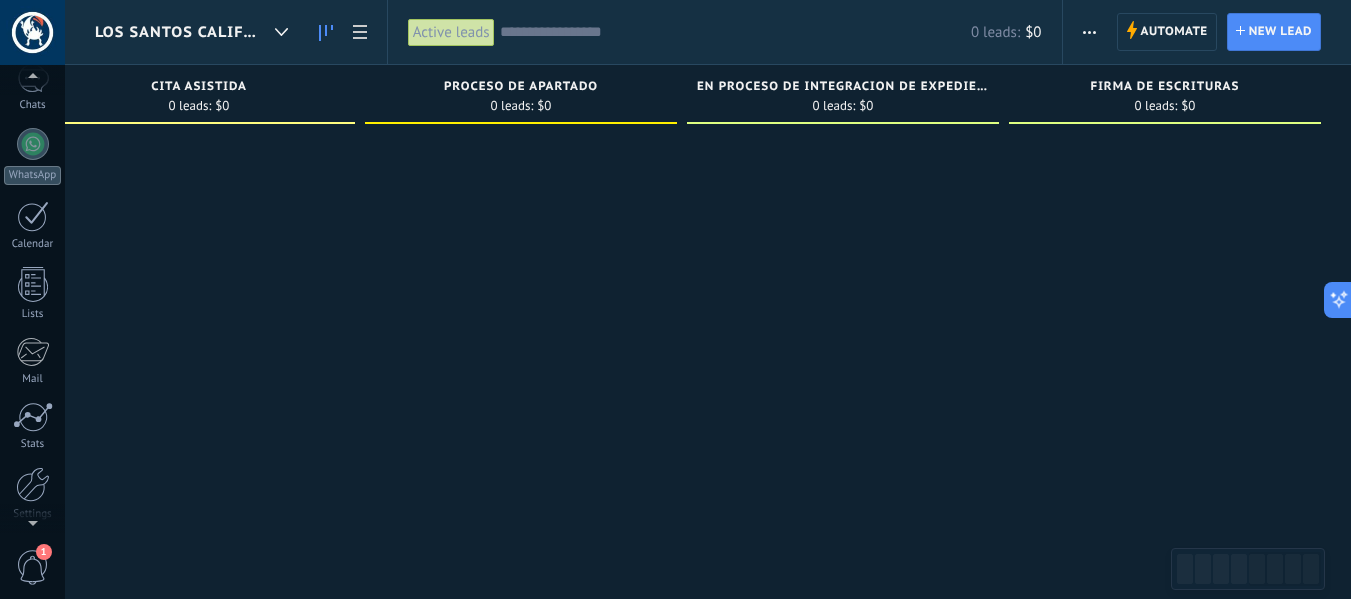 scroll, scrollTop: 233, scrollLeft: 0, axis: vertical 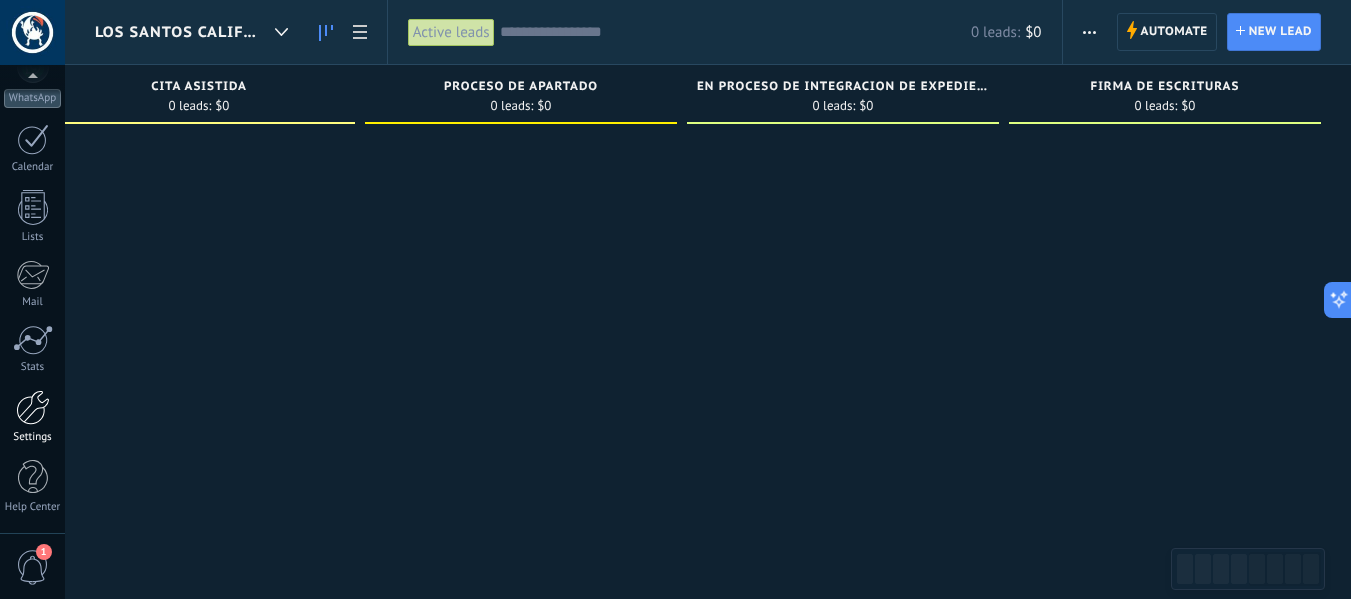 click at bounding box center [33, 407] 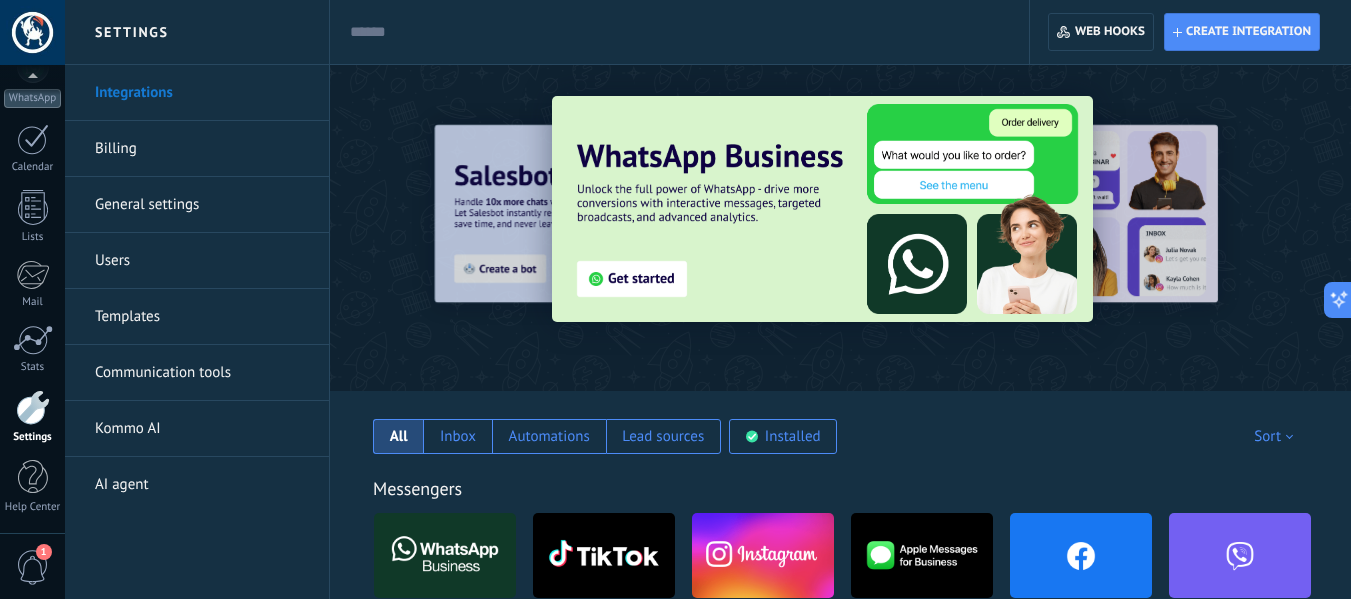click on "General settings" at bounding box center (202, 205) 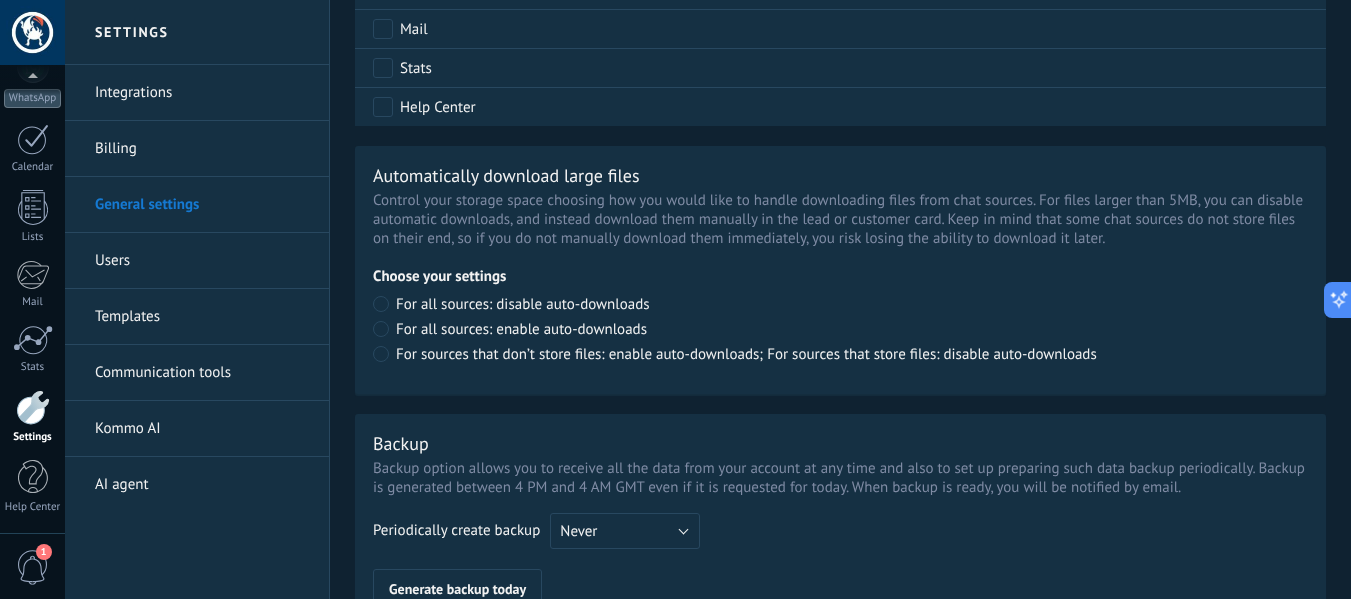 scroll, scrollTop: 1563, scrollLeft: 0, axis: vertical 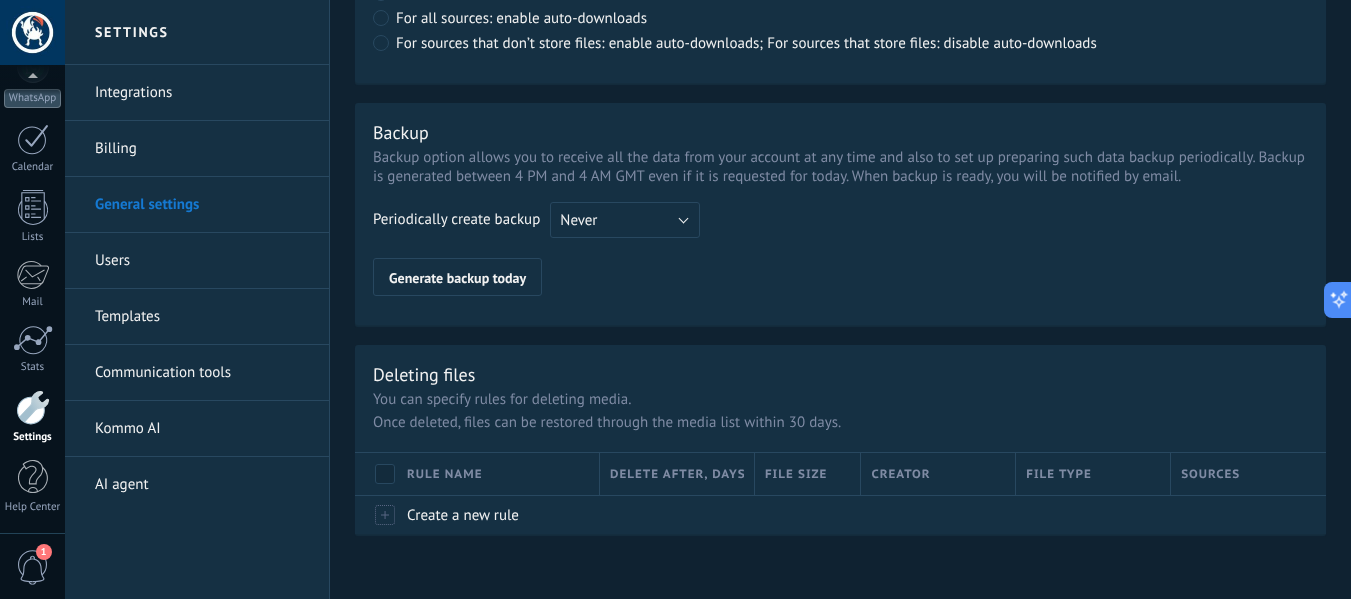 click on "Communication tools" at bounding box center (202, 373) 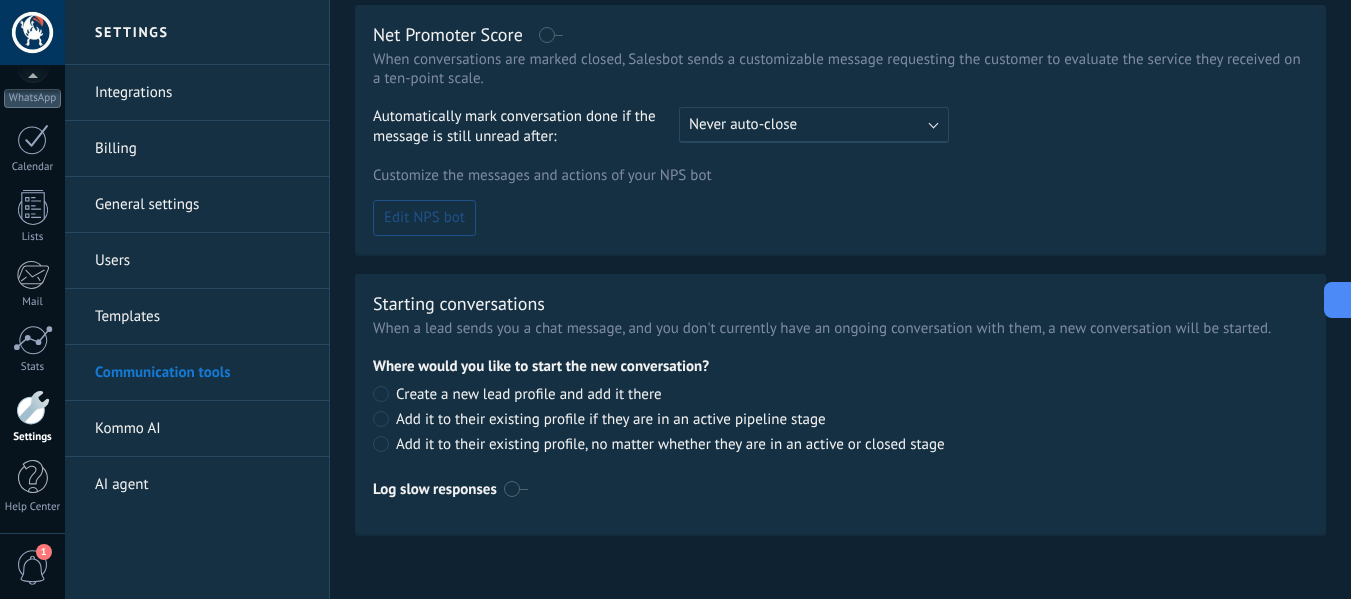 scroll, scrollTop: 0, scrollLeft: 0, axis: both 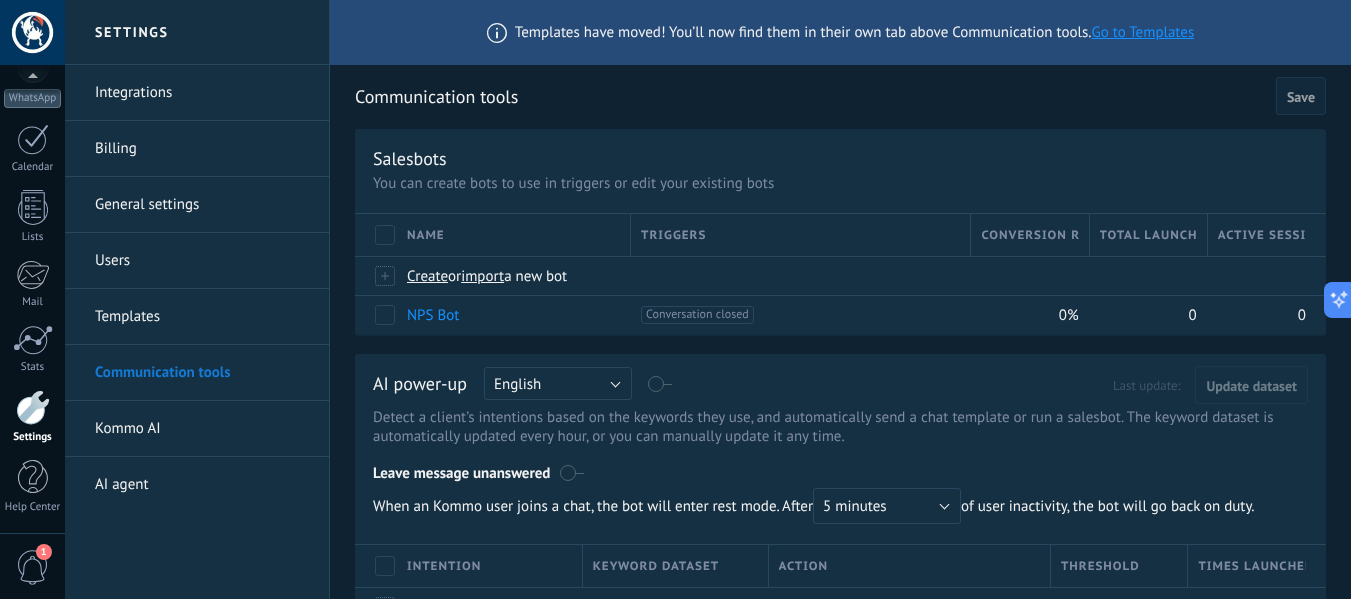 click on "Billing" at bounding box center [202, 149] 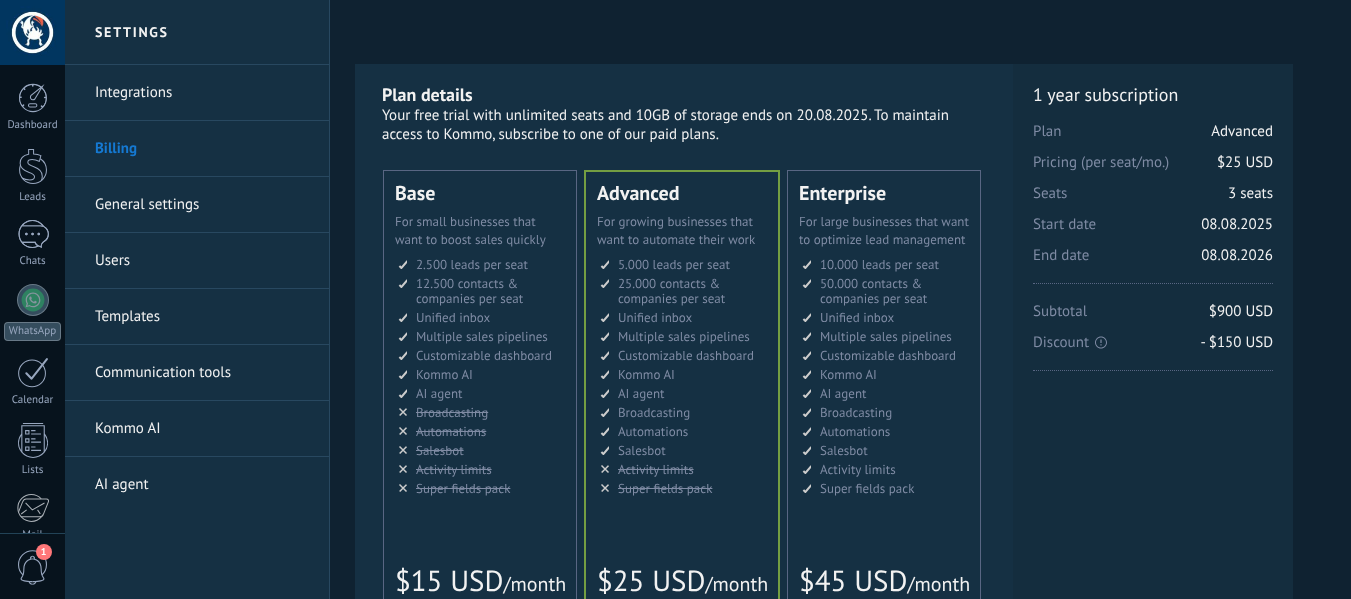 scroll, scrollTop: 0, scrollLeft: 0, axis: both 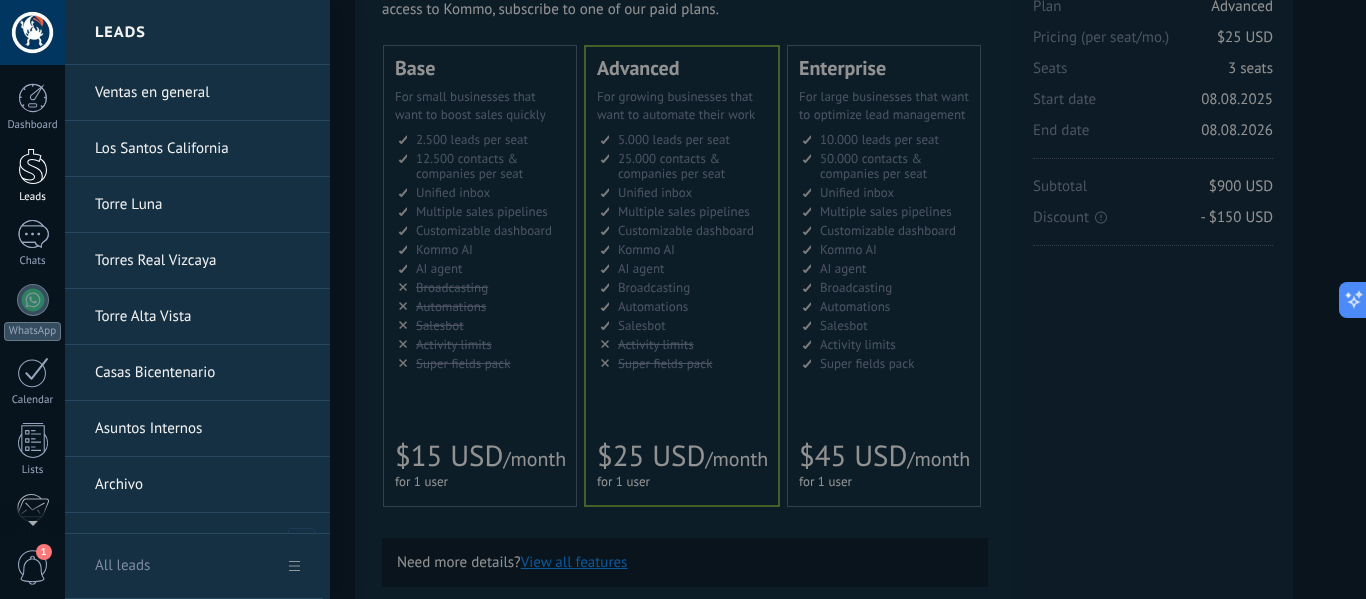 click at bounding box center (33, 166) 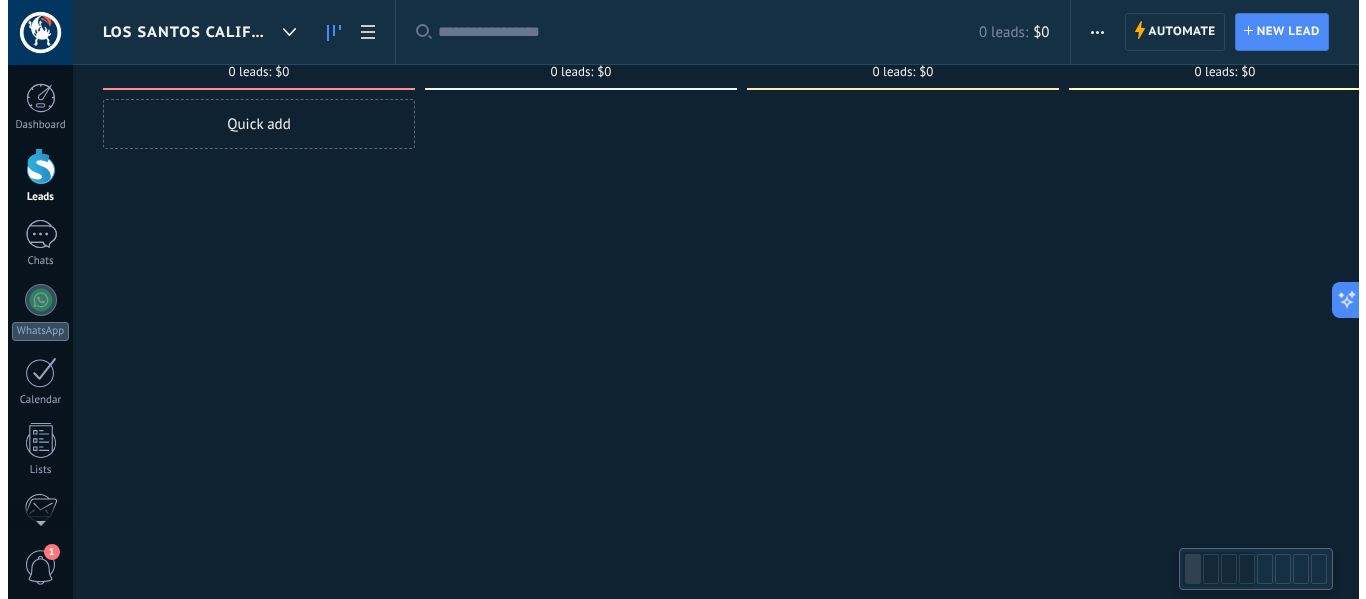 scroll, scrollTop: 0, scrollLeft: 0, axis: both 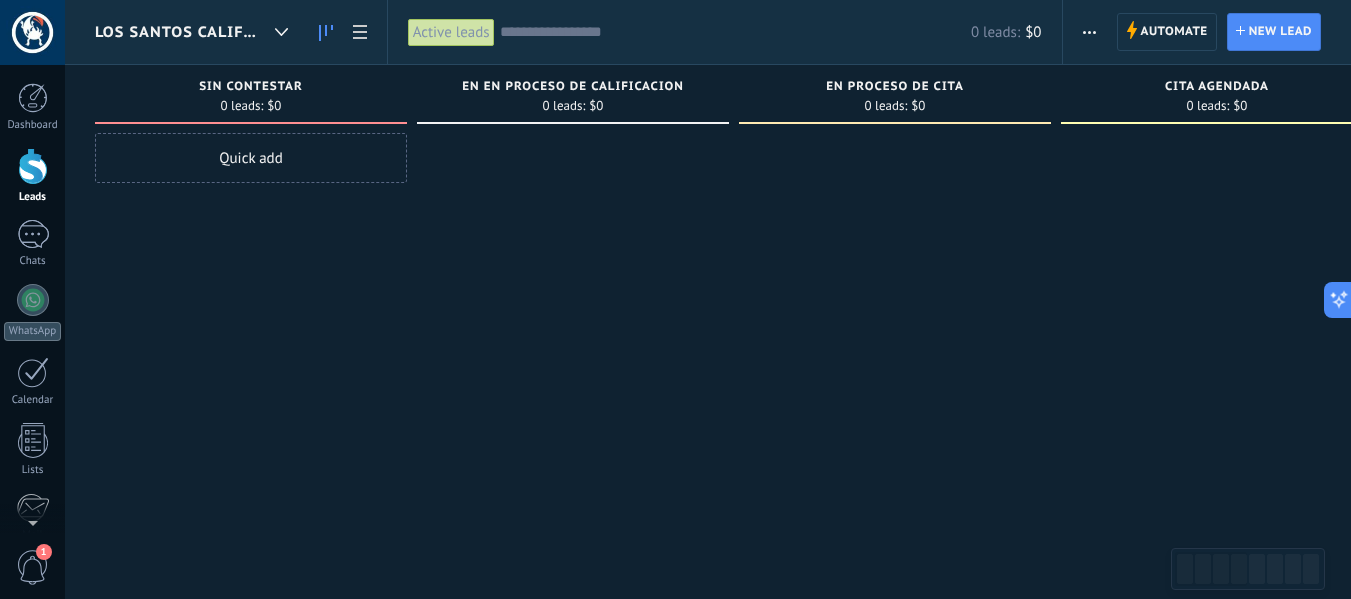 click at bounding box center [1089, 32] 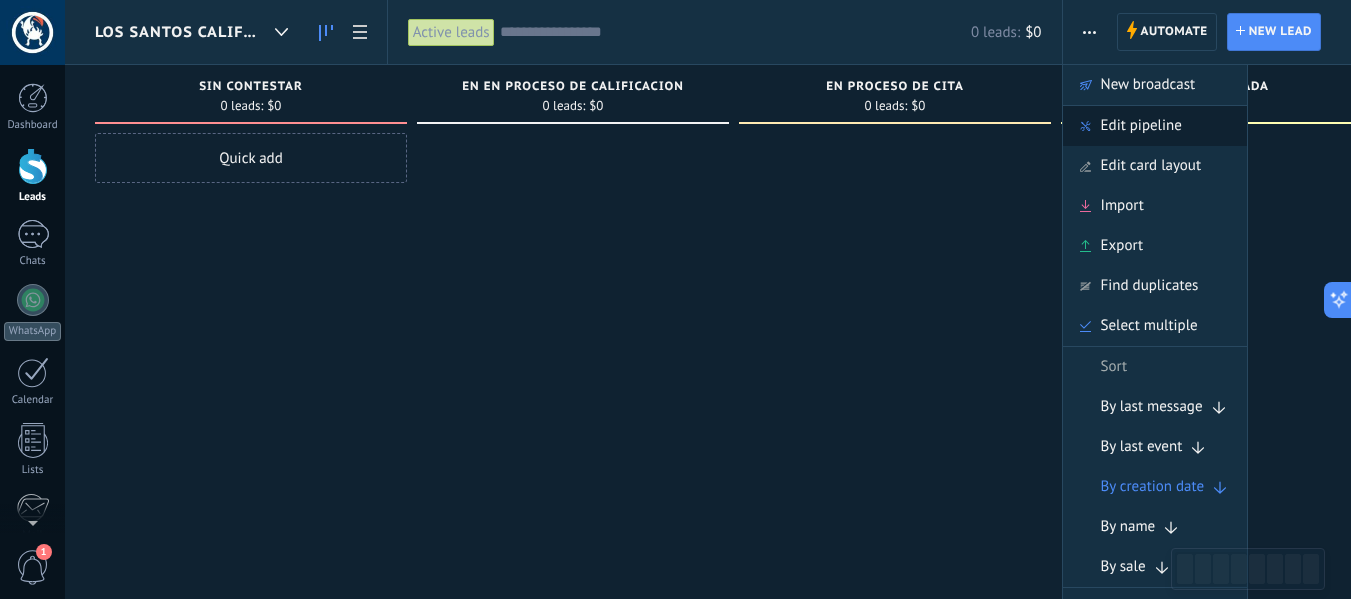 click on "Edit pipeline" at bounding box center [1155, 126] 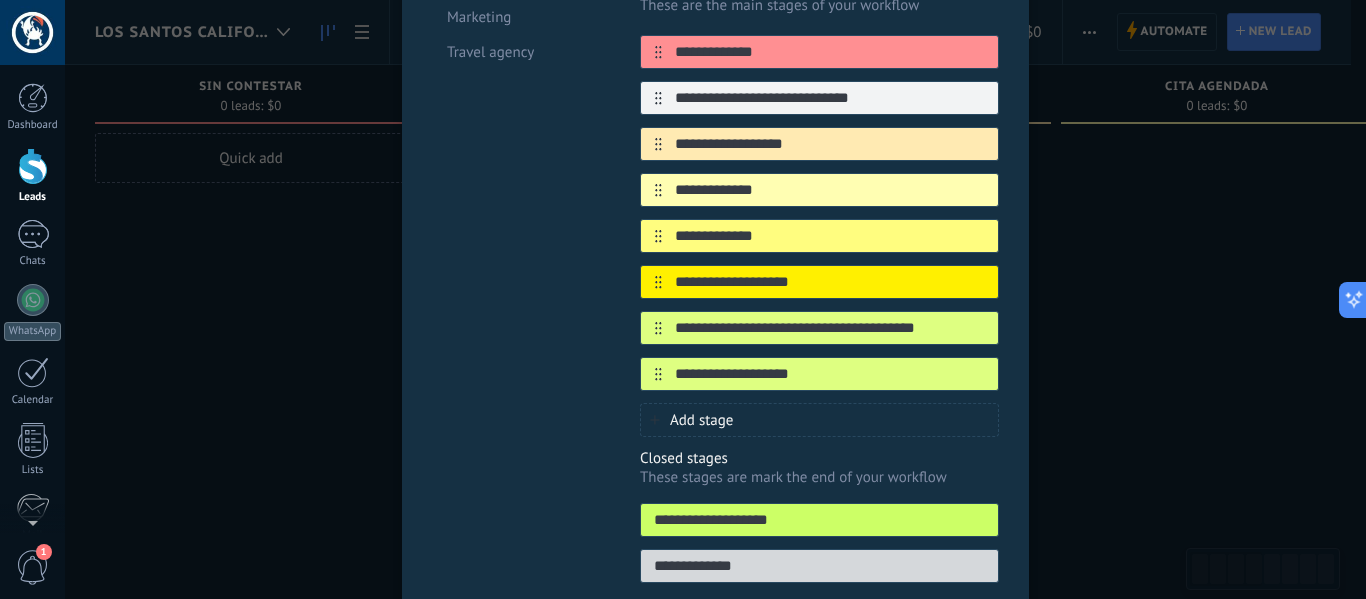 scroll, scrollTop: 379, scrollLeft: 0, axis: vertical 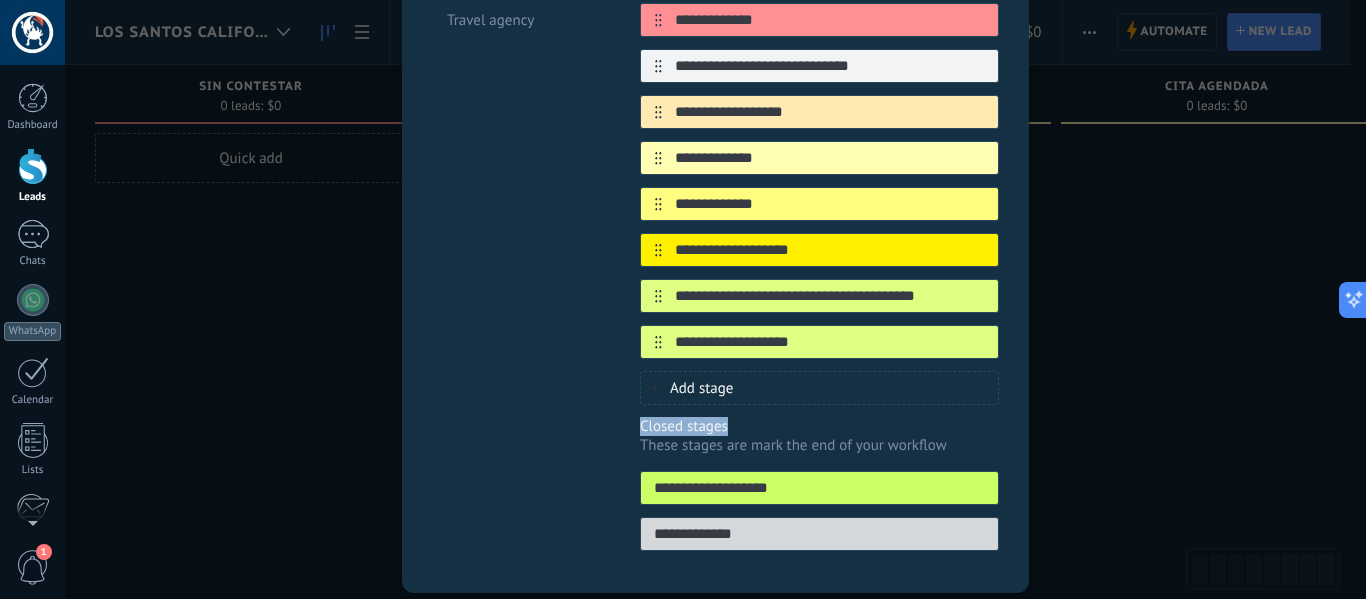 drag, startPoint x: 1352, startPoint y: 405, endPoint x: 1351, endPoint y: 395, distance: 10.049875 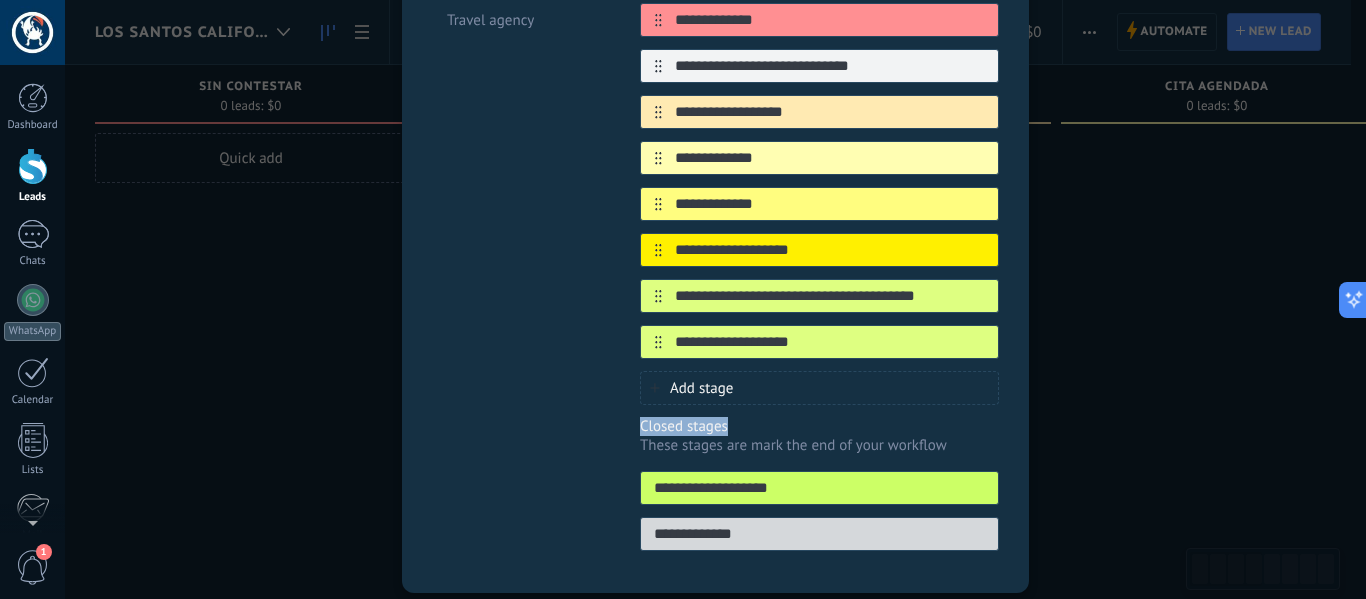 click on "**********" at bounding box center (715, 299) 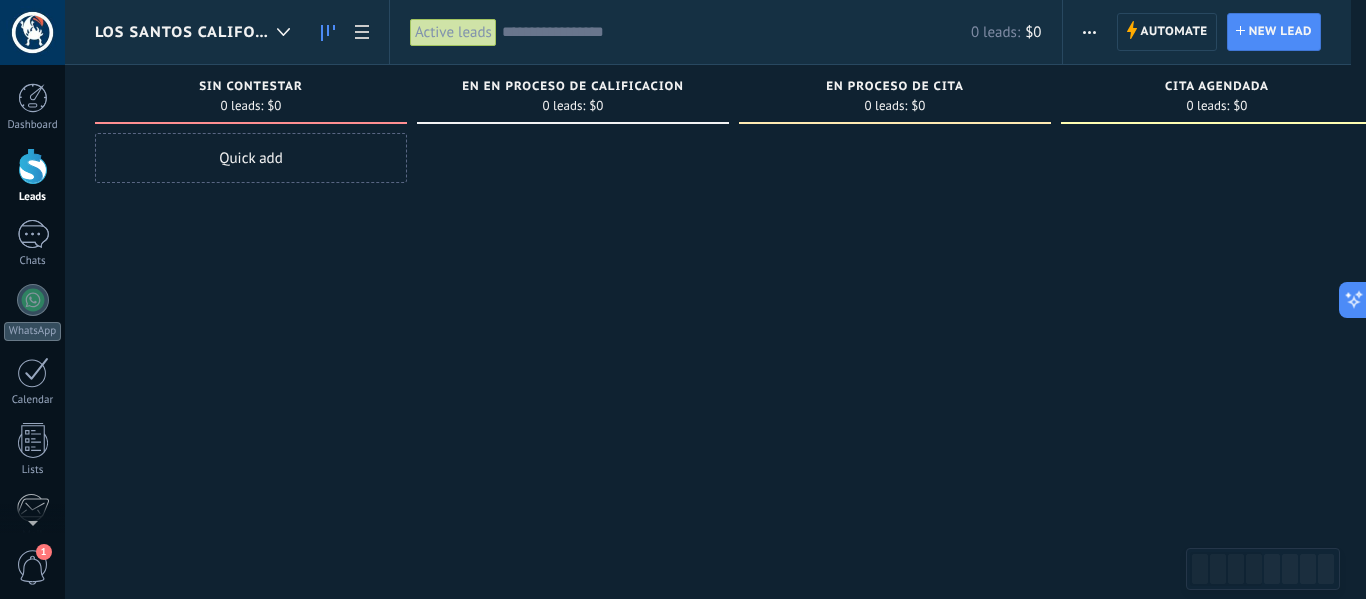 scroll, scrollTop: 0, scrollLeft: 0, axis: both 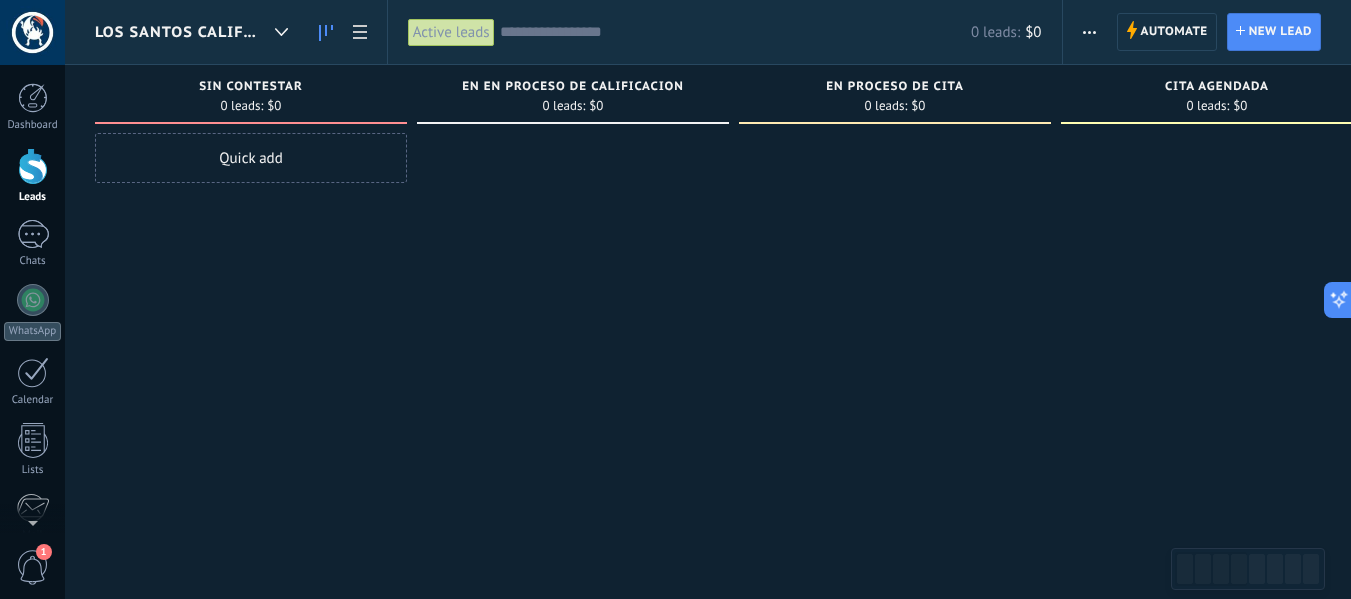 click at bounding box center [1089, 32] 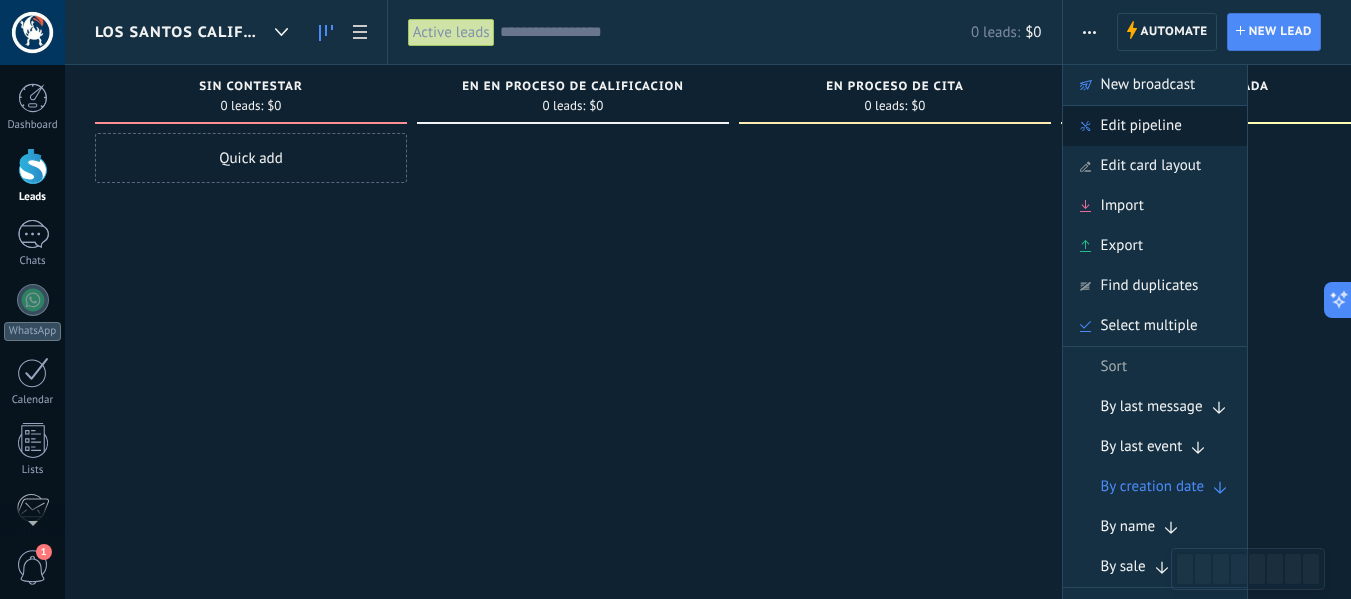 click on "Edit pipeline" at bounding box center [1141, 126] 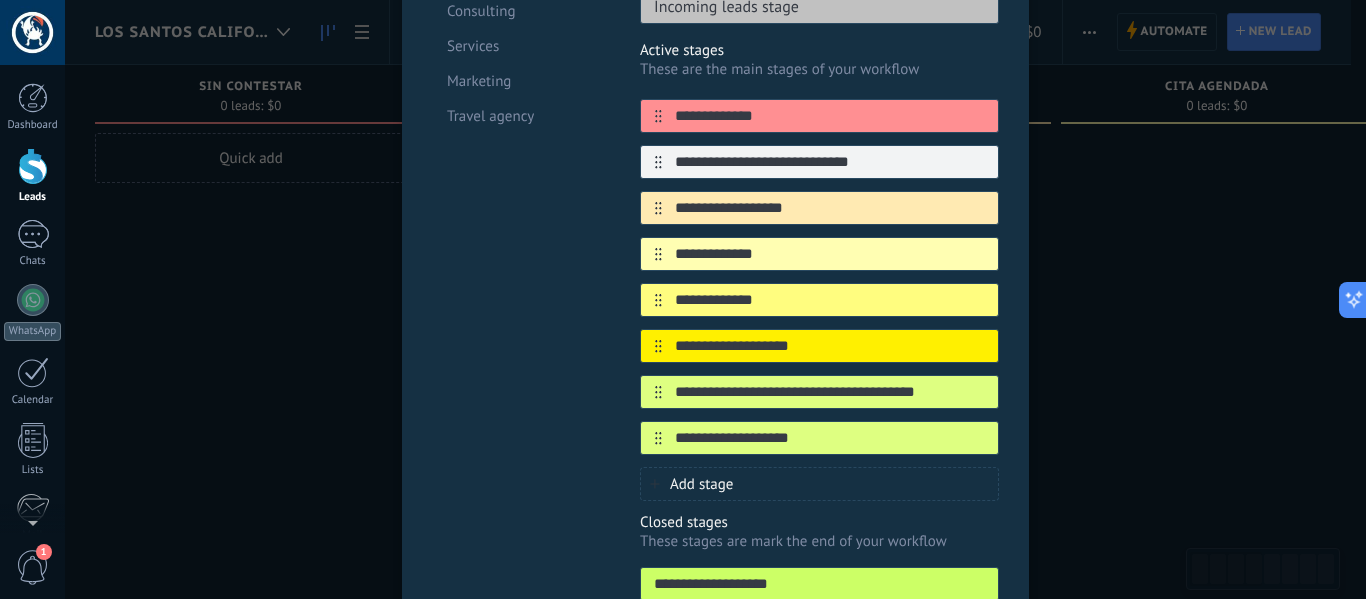scroll, scrollTop: 317, scrollLeft: 0, axis: vertical 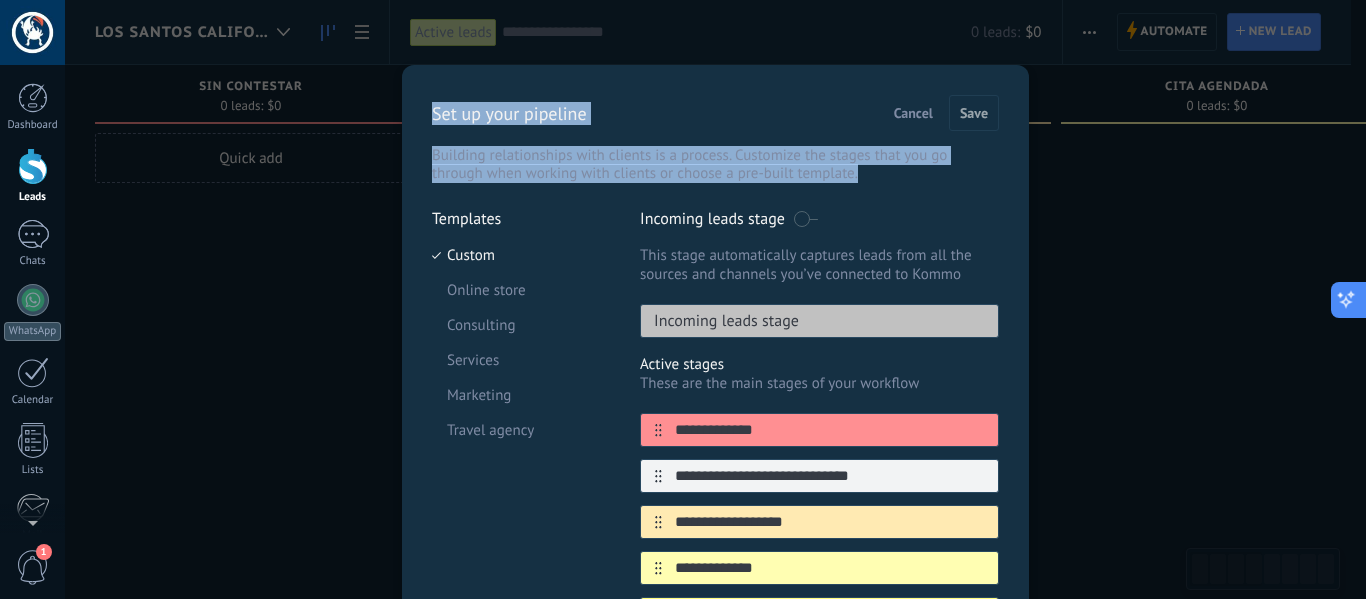 drag, startPoint x: 1352, startPoint y: 168, endPoint x: 1349, endPoint y: 317, distance: 149.0302 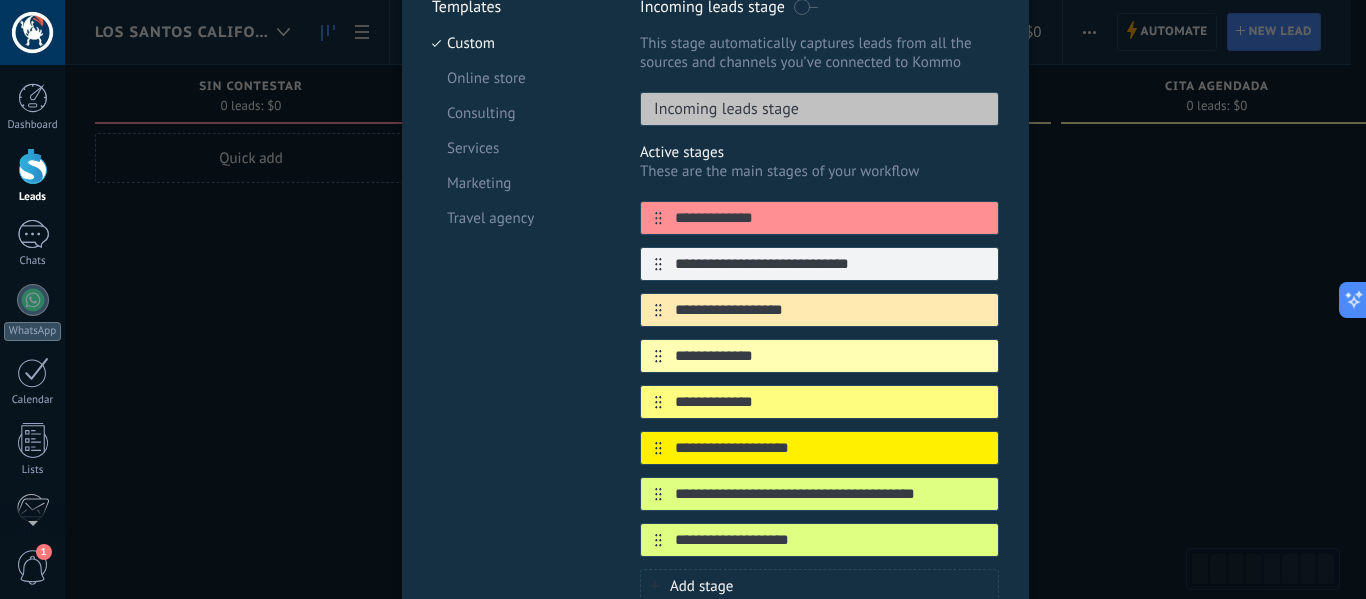 scroll, scrollTop: 469, scrollLeft: 0, axis: vertical 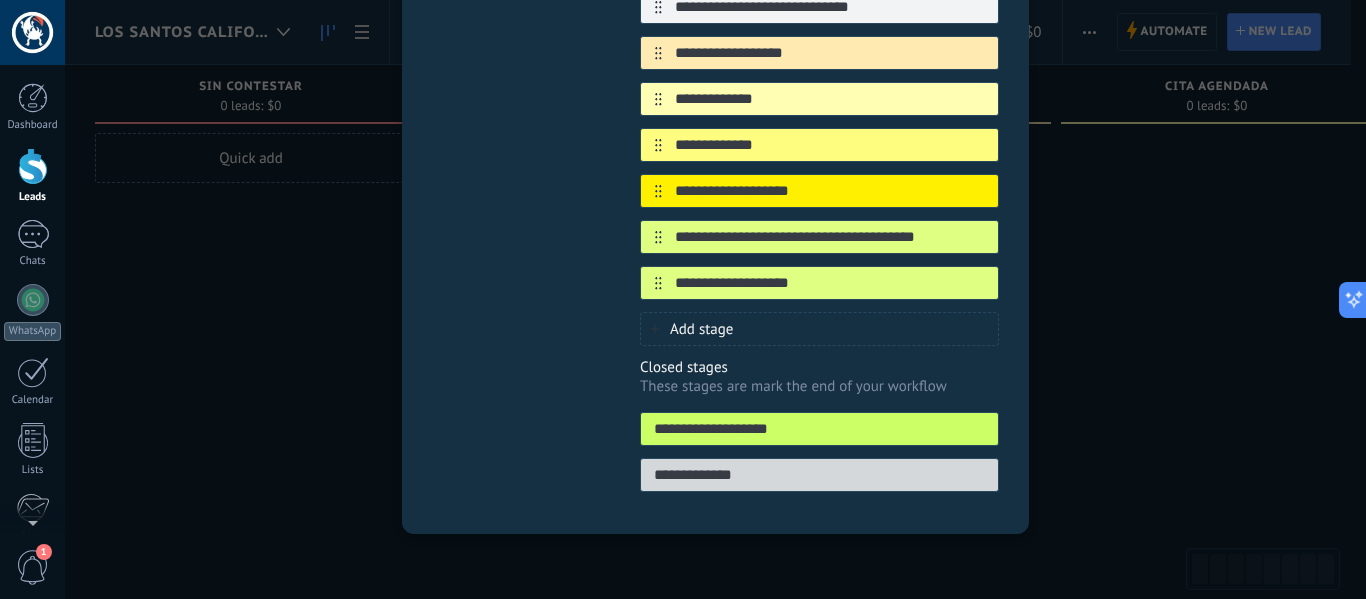 click on "Add stage" at bounding box center [819, 329] 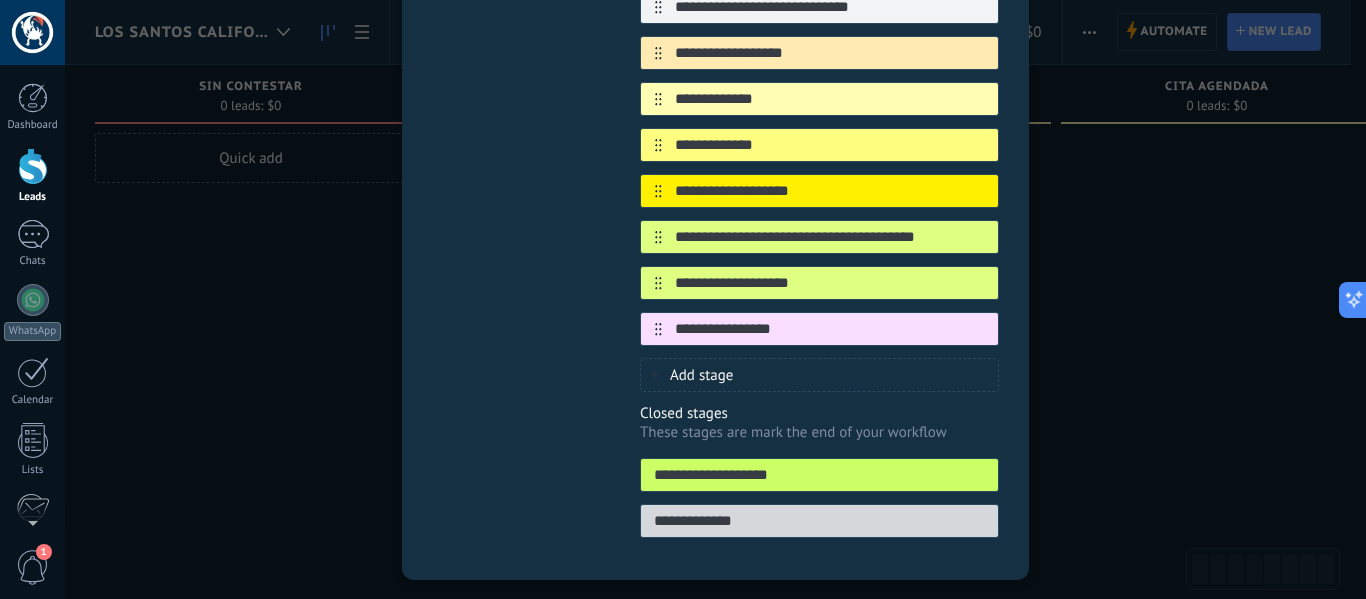 type on "**********" 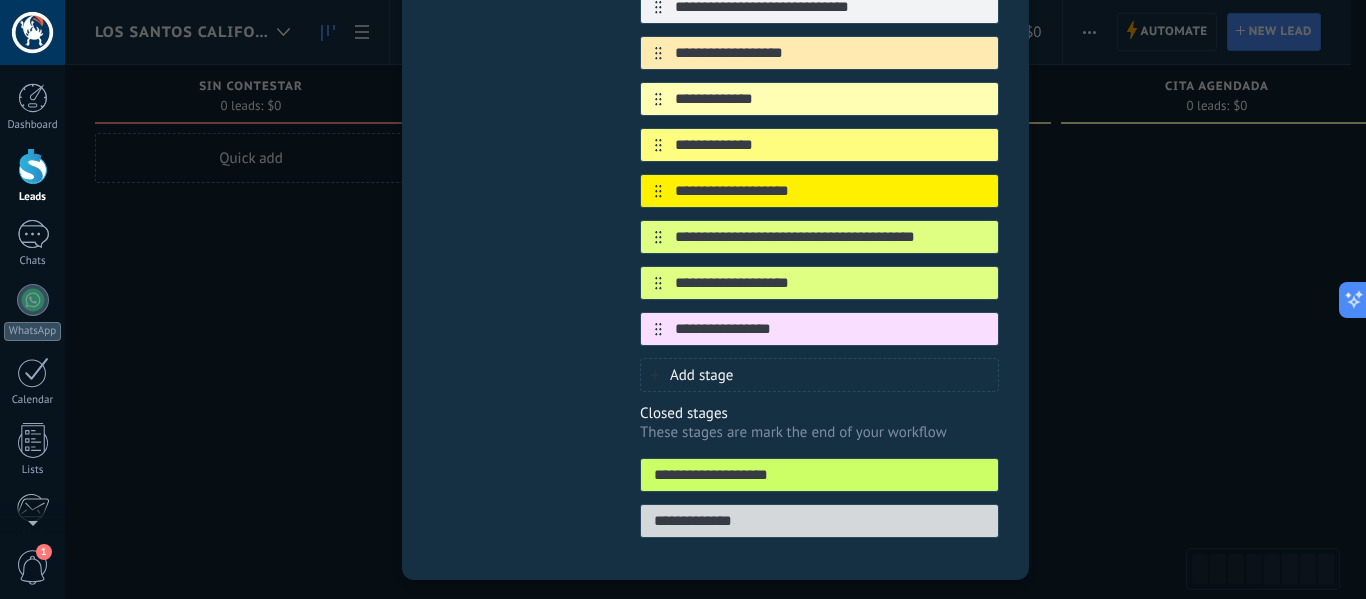 click on "Add stage" at bounding box center (819, 375) 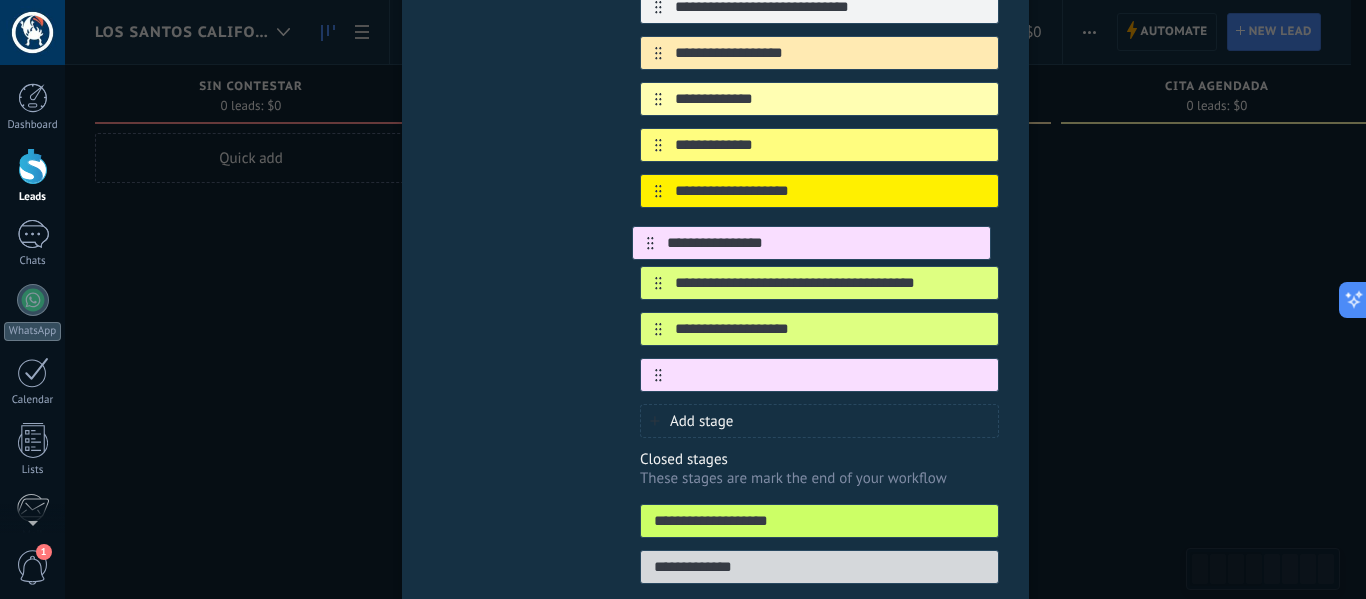 drag, startPoint x: 651, startPoint y: 332, endPoint x: 645, endPoint y: 234, distance: 98.1835 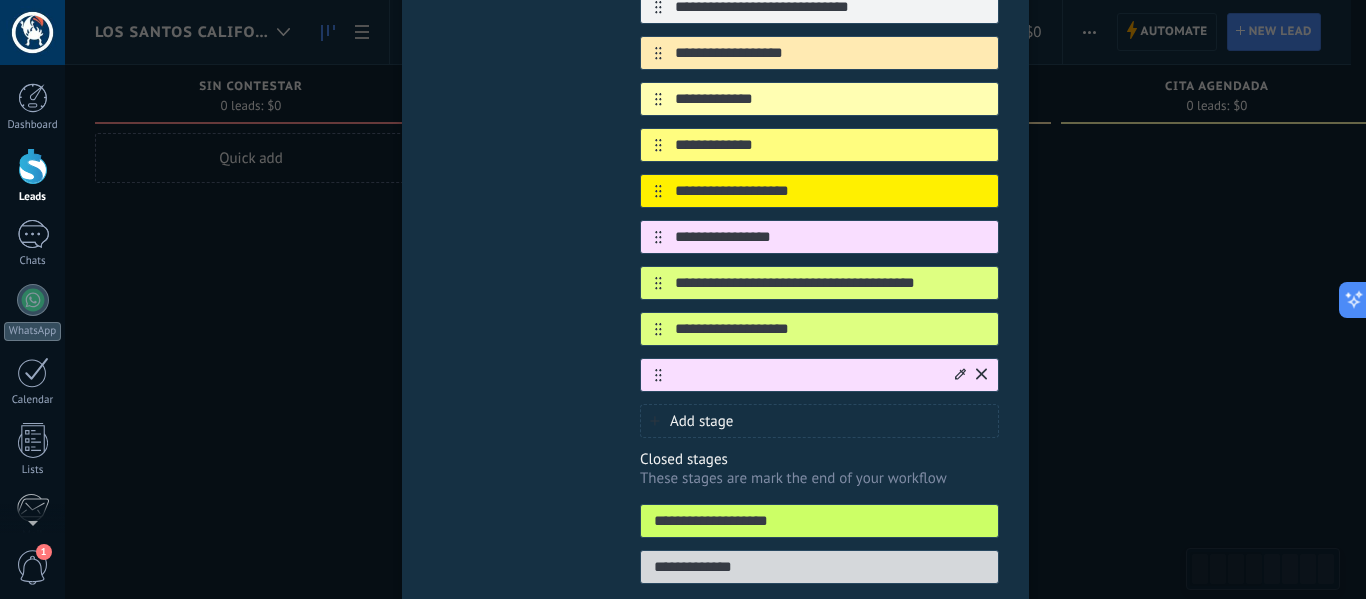 paste on "**********" 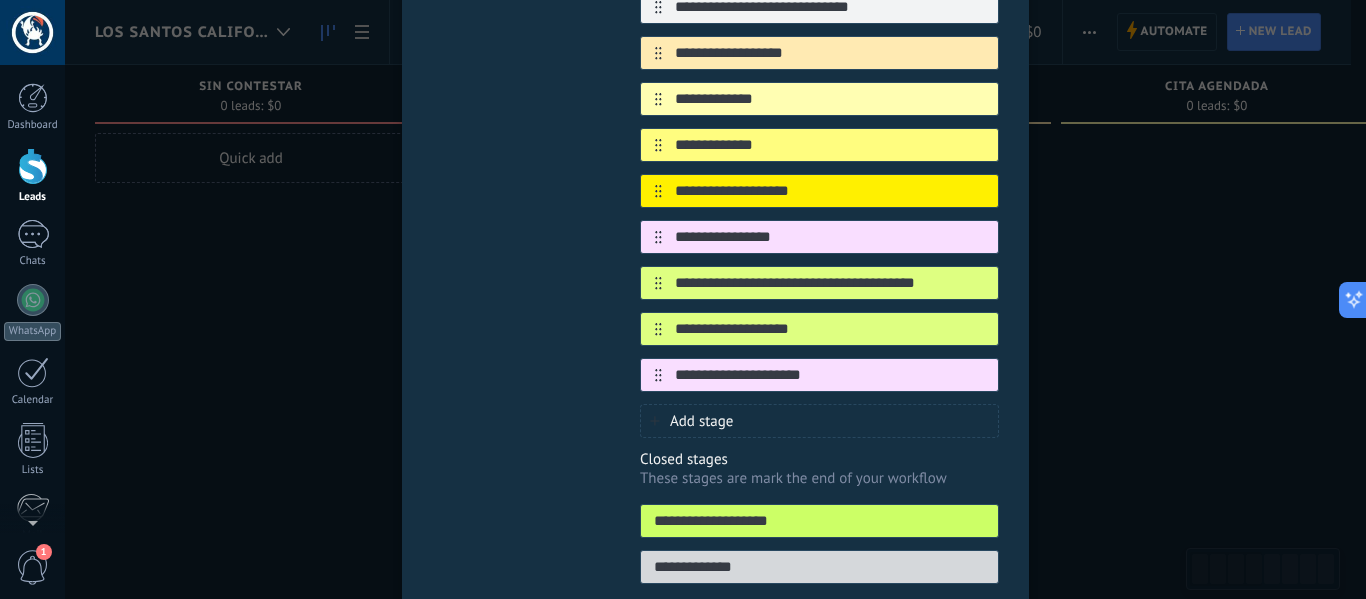 type on "**********" 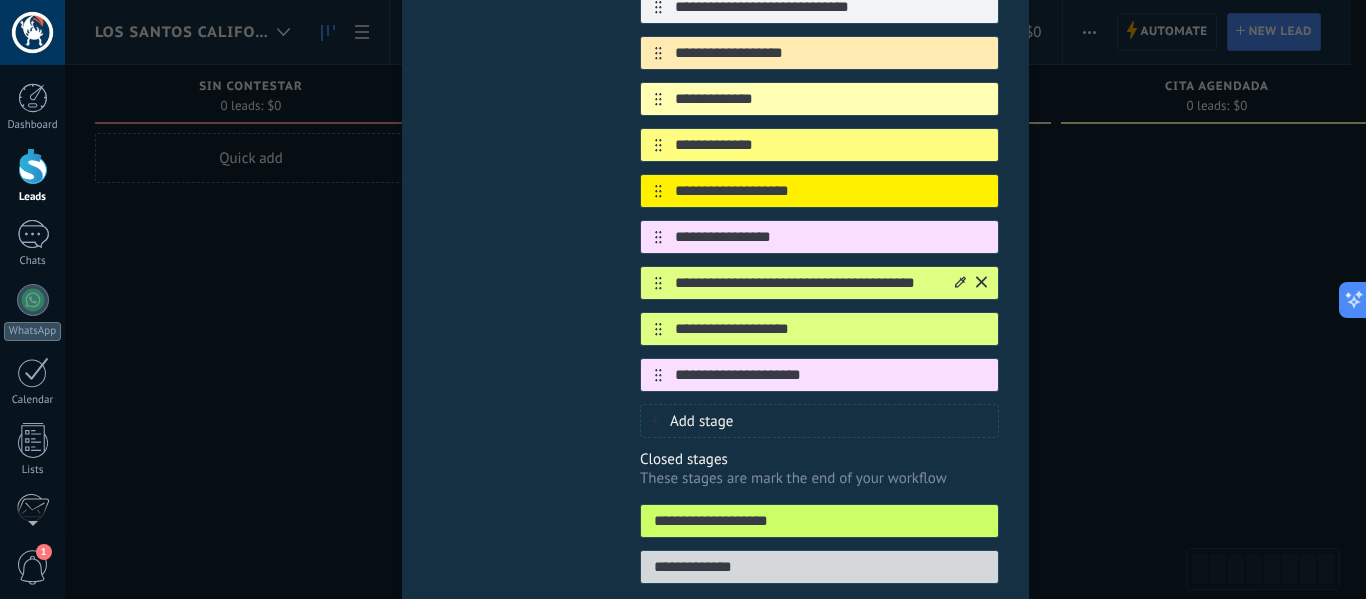 click 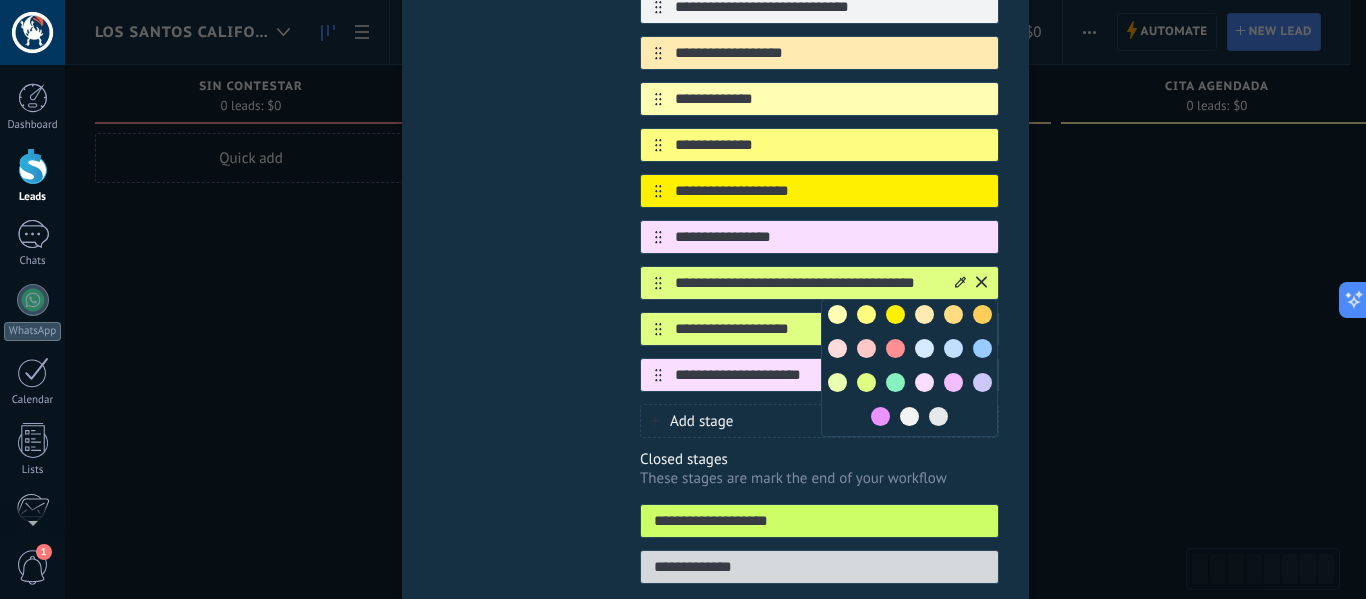 click at bounding box center [982, 348] 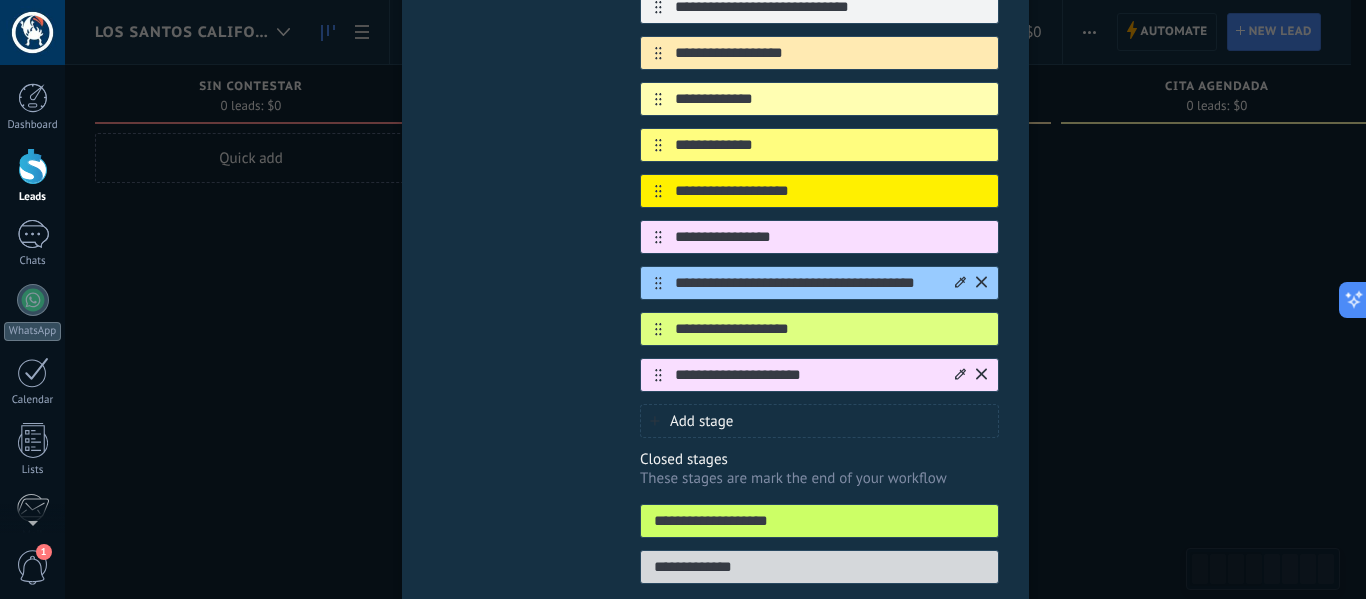 click 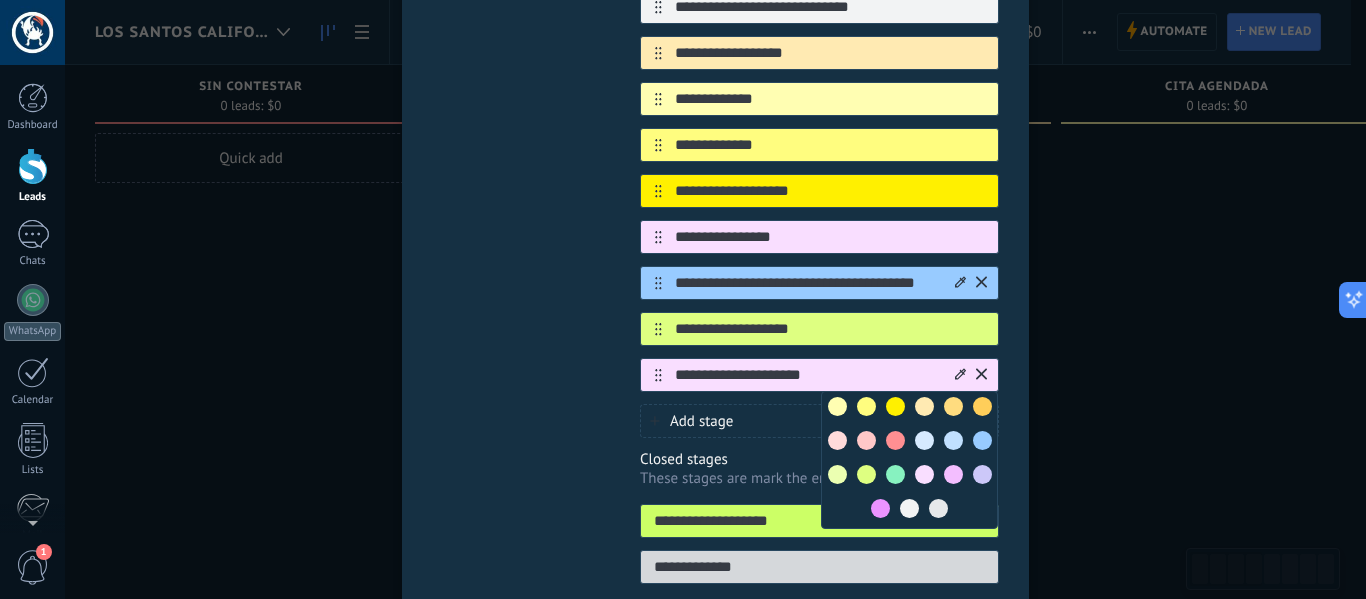 click at bounding box center (880, 508) 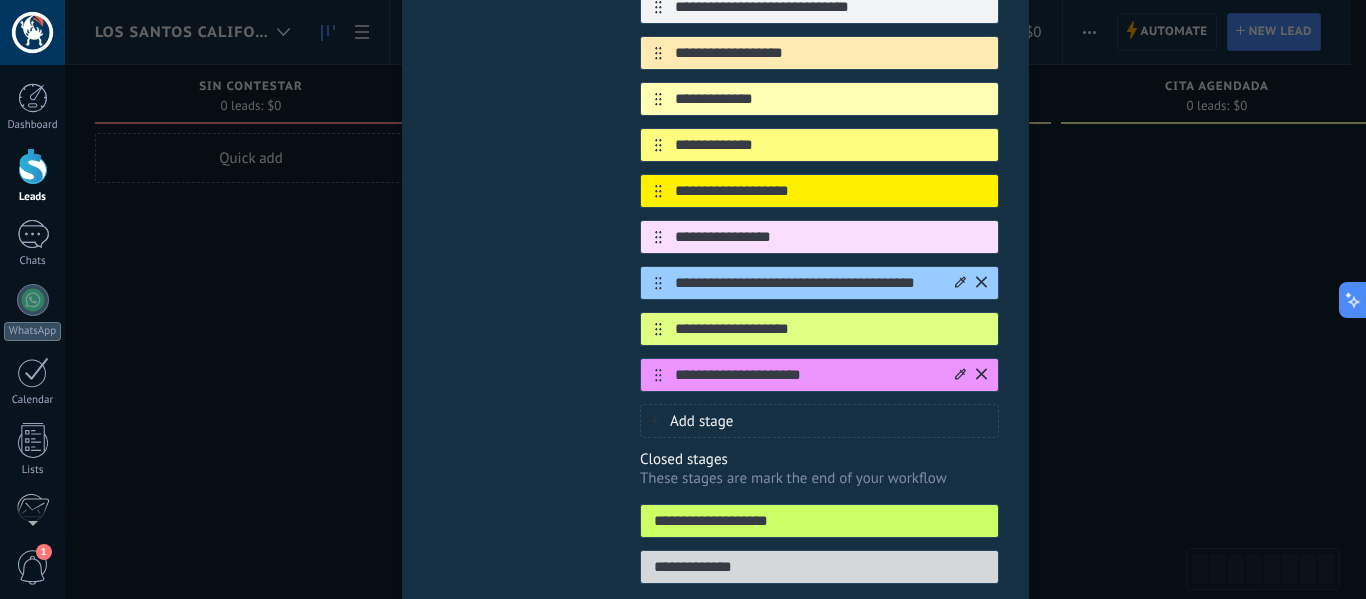 click on "**********" at bounding box center [819, 521] 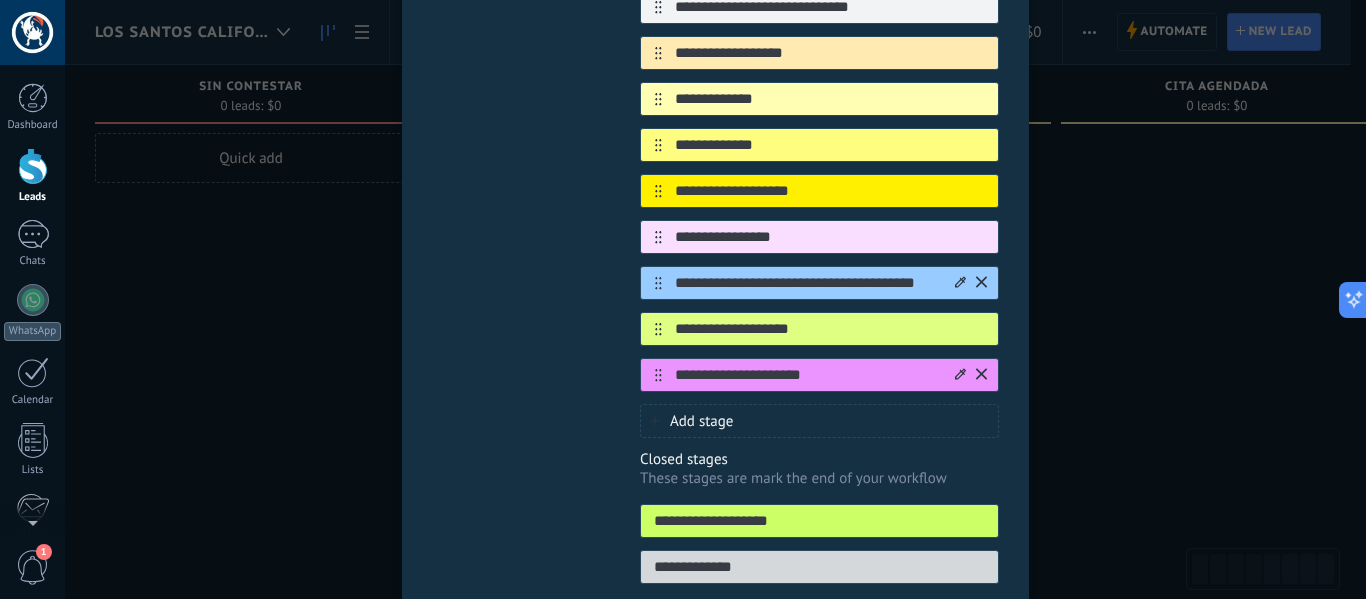 click on "**********" at bounding box center (819, 521) 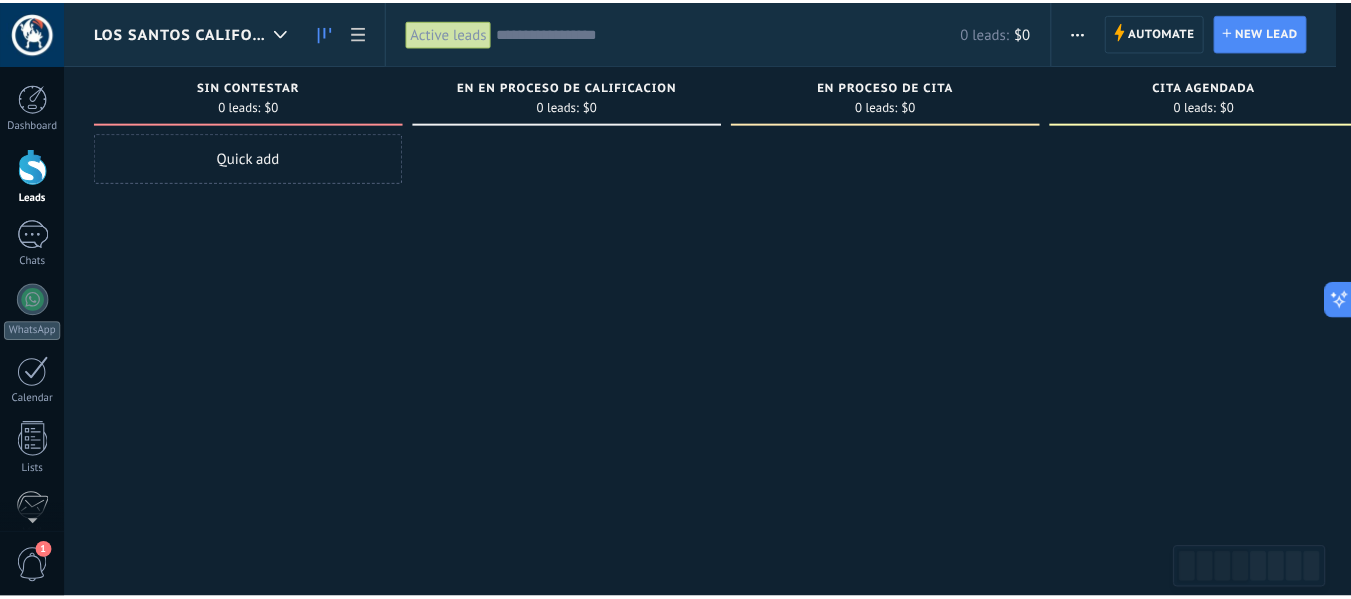 scroll, scrollTop: 0, scrollLeft: 0, axis: both 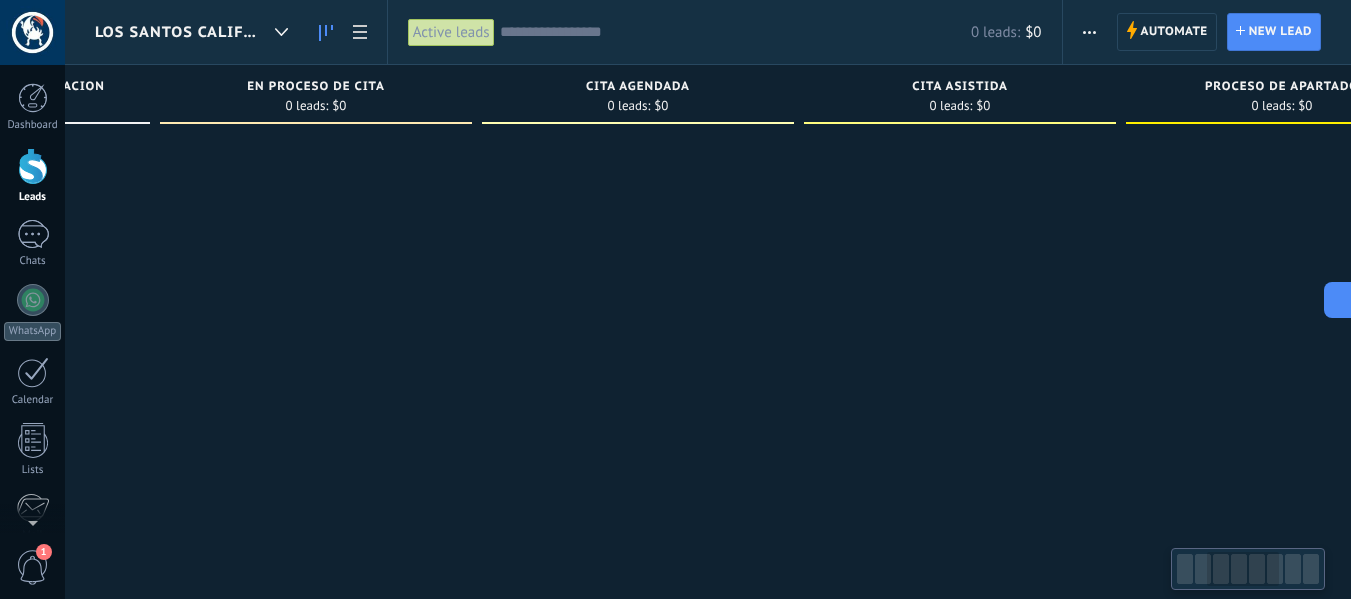 drag, startPoint x: 1164, startPoint y: 404, endPoint x: 583, endPoint y: 407, distance: 581.00775 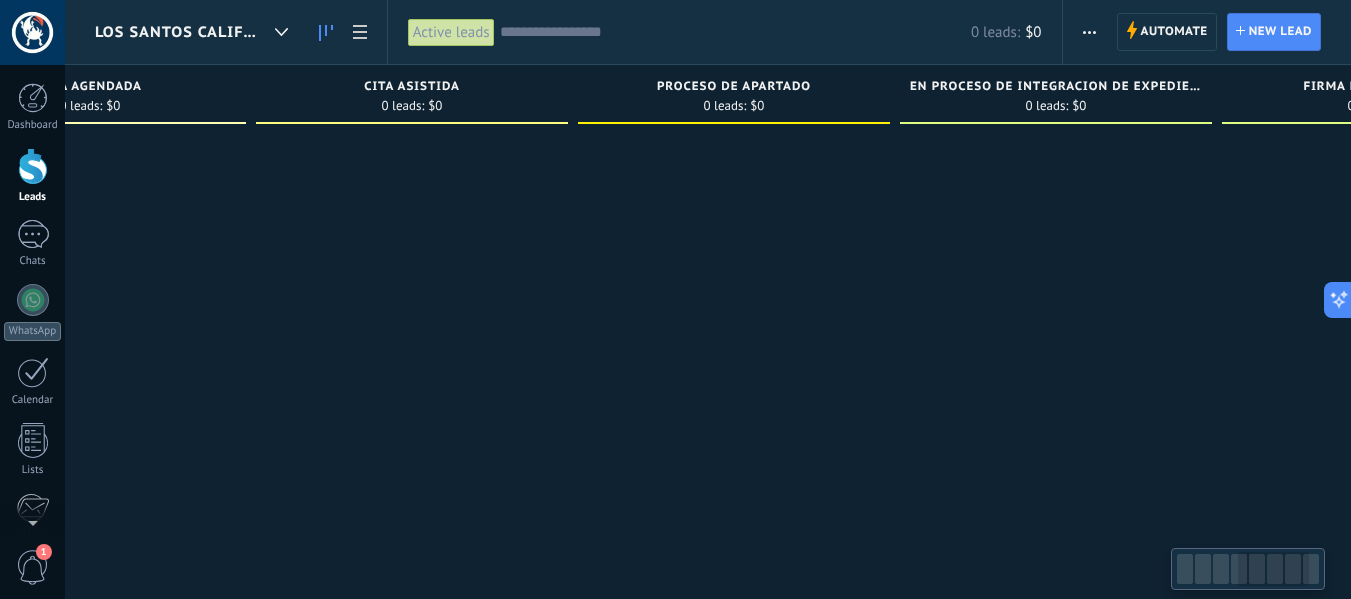 drag, startPoint x: 1066, startPoint y: 356, endPoint x: 519, endPoint y: 299, distance: 549.9618 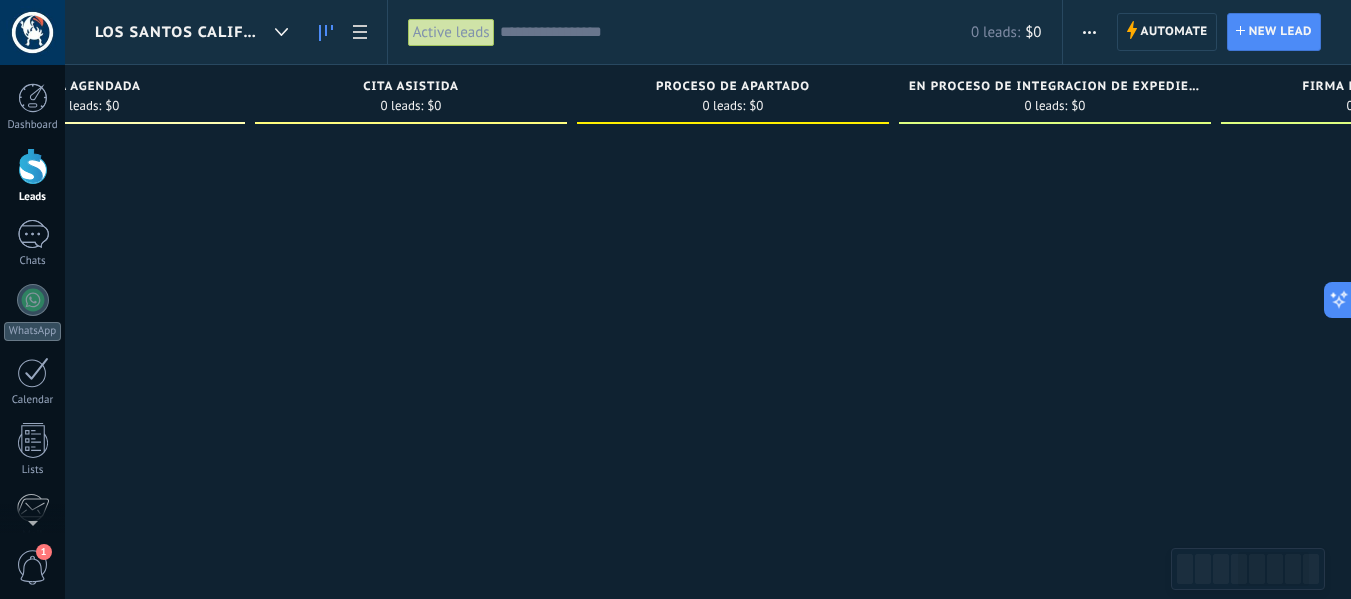 scroll, scrollTop: 0, scrollLeft: 1340, axis: horizontal 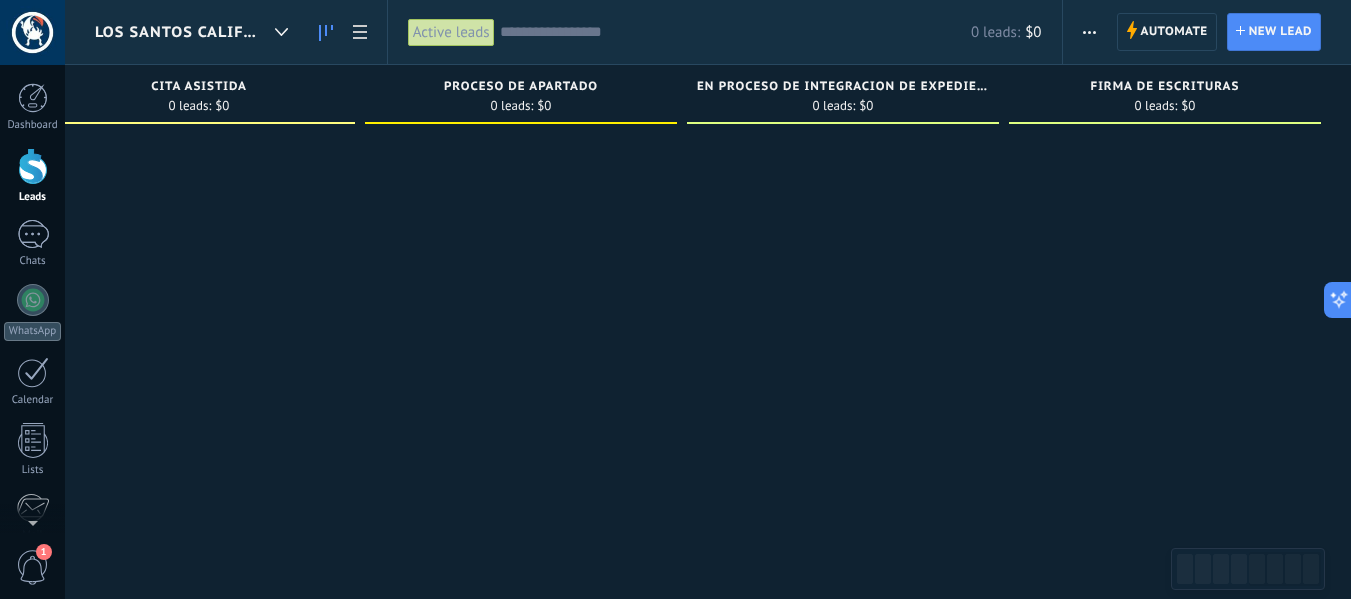 drag, startPoint x: 1035, startPoint y: 316, endPoint x: 882, endPoint y: 211, distance: 185.56401 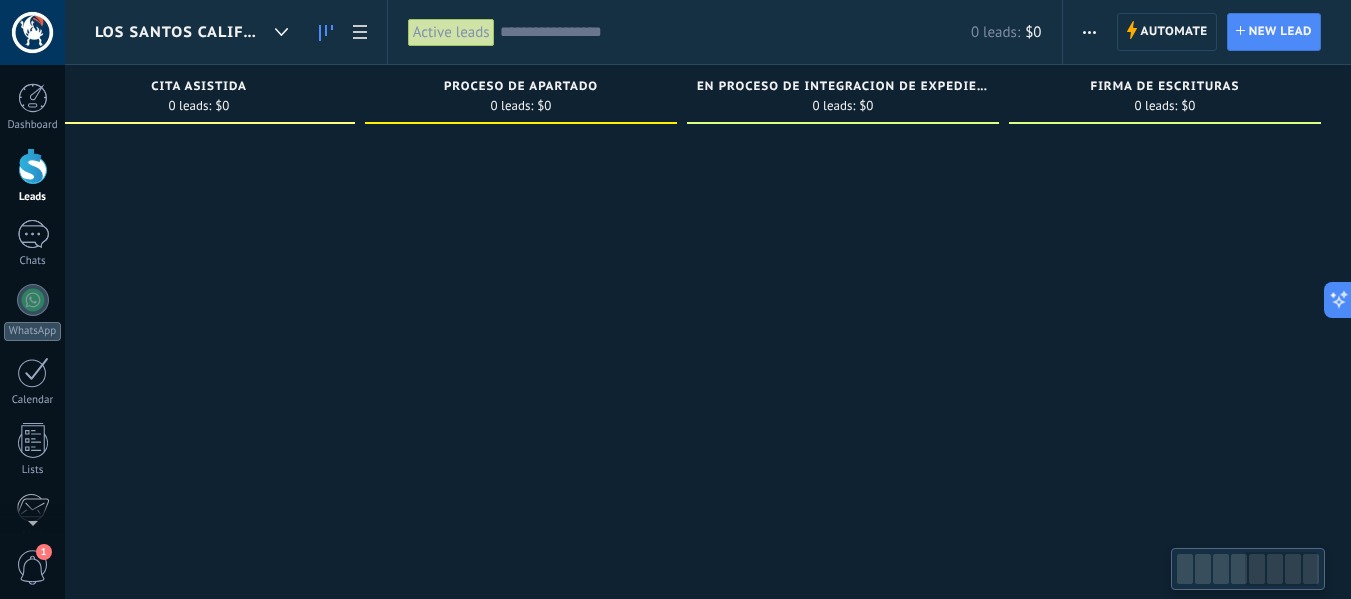 scroll, scrollTop: 0, scrollLeft: 1261, axis: horizontal 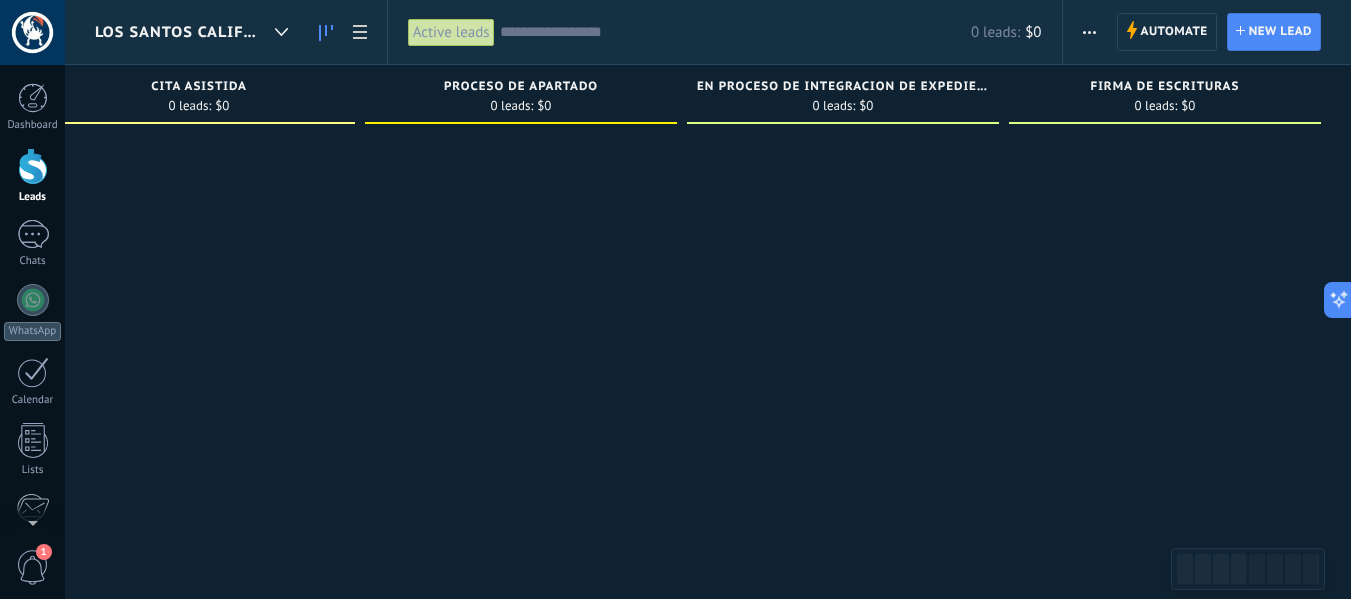 drag, startPoint x: 1084, startPoint y: 285, endPoint x: 875, endPoint y: 255, distance: 211.14214 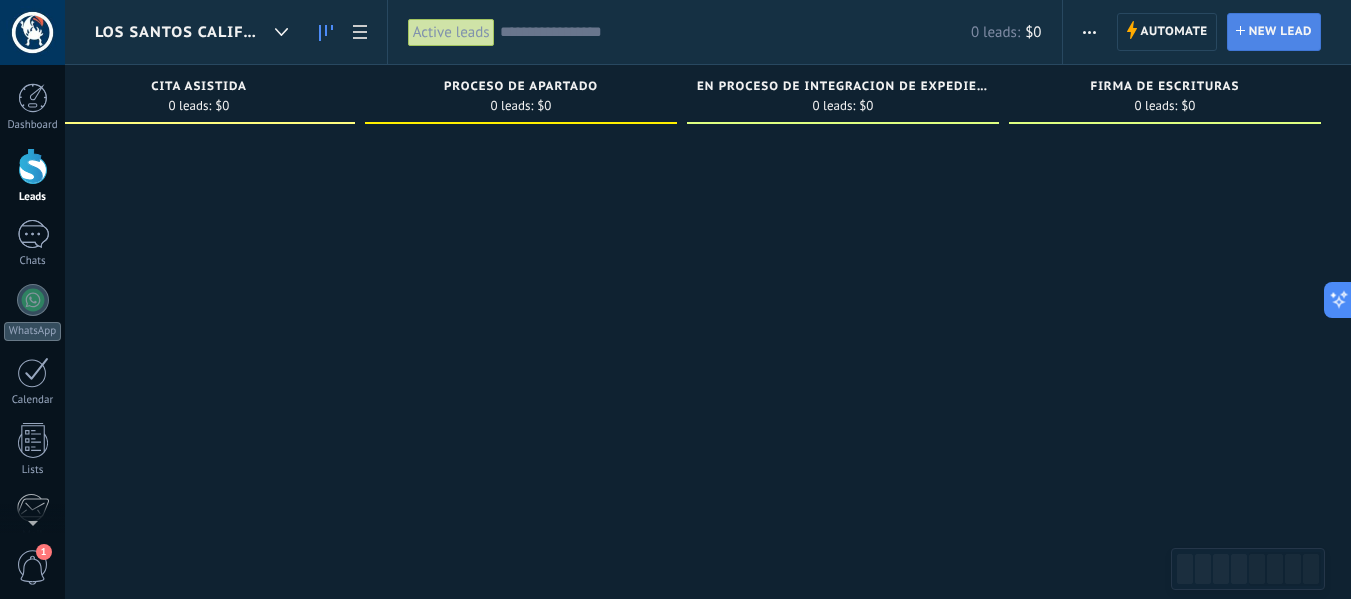 click on "New lead" at bounding box center (1280, 32) 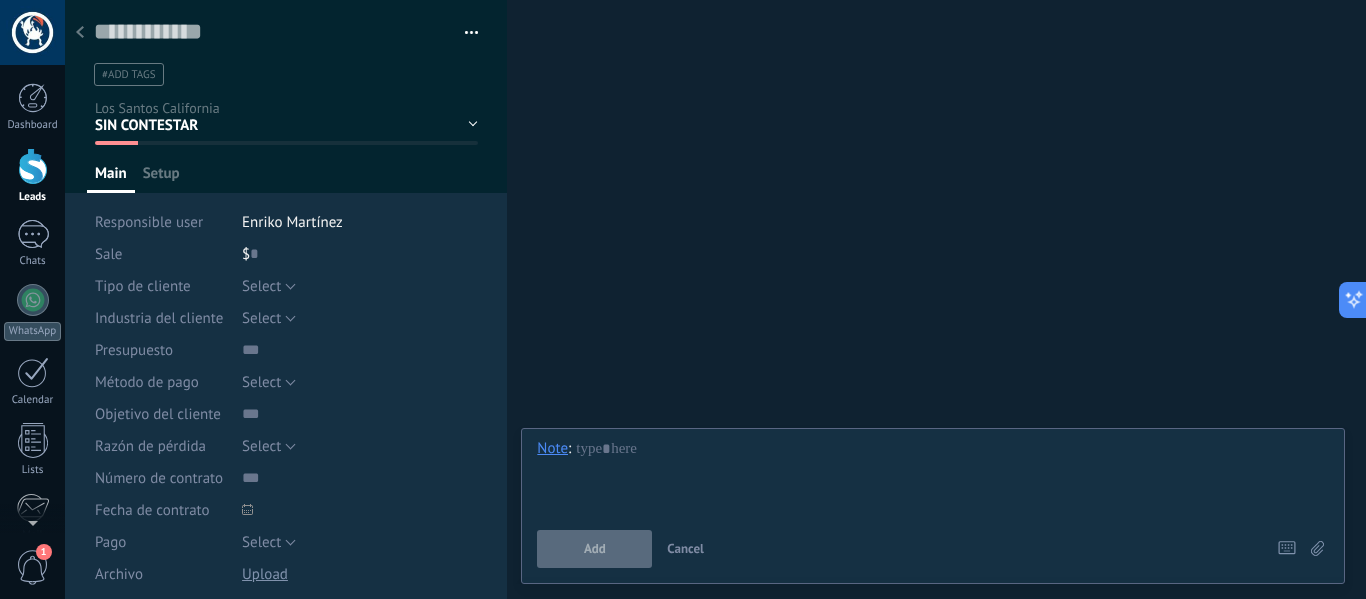 click at bounding box center [80, 33] 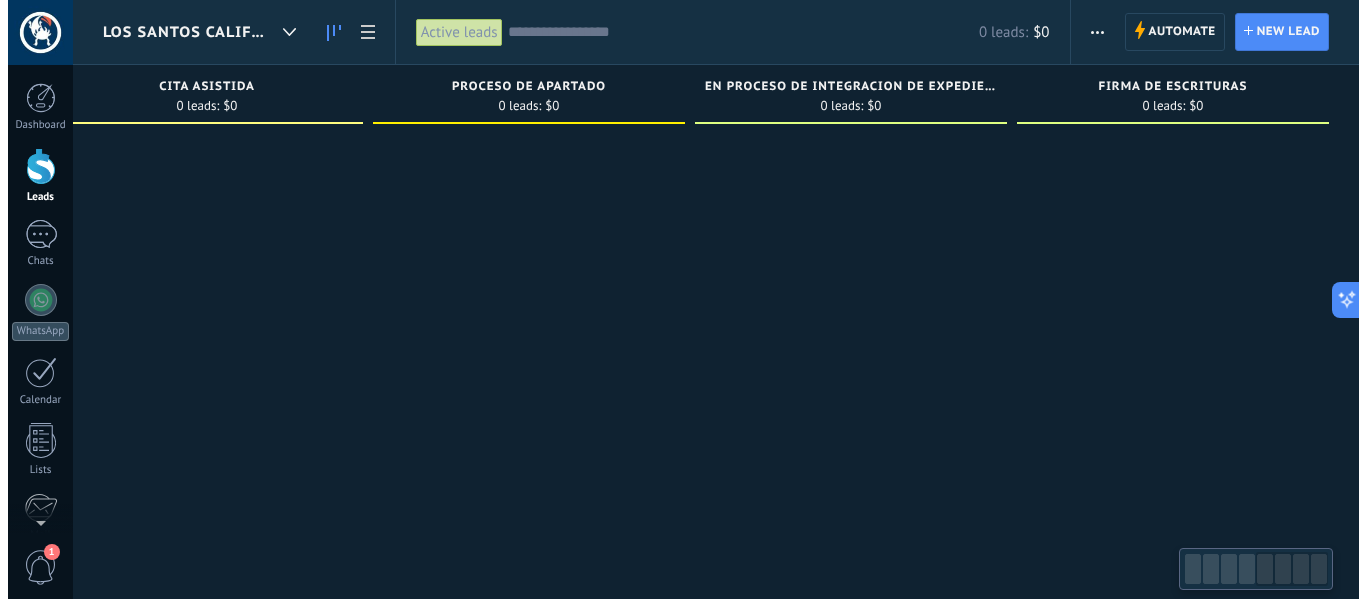 scroll, scrollTop: 0, scrollLeft: 1325, axis: horizontal 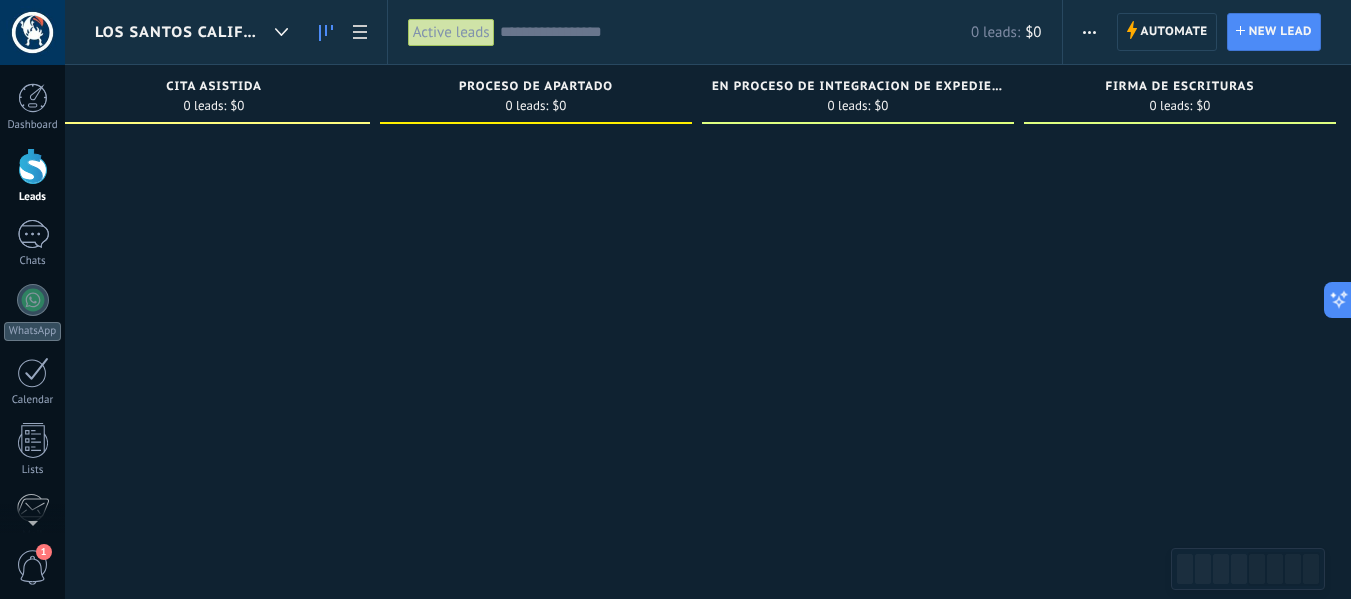 click at bounding box center (1089, 32) 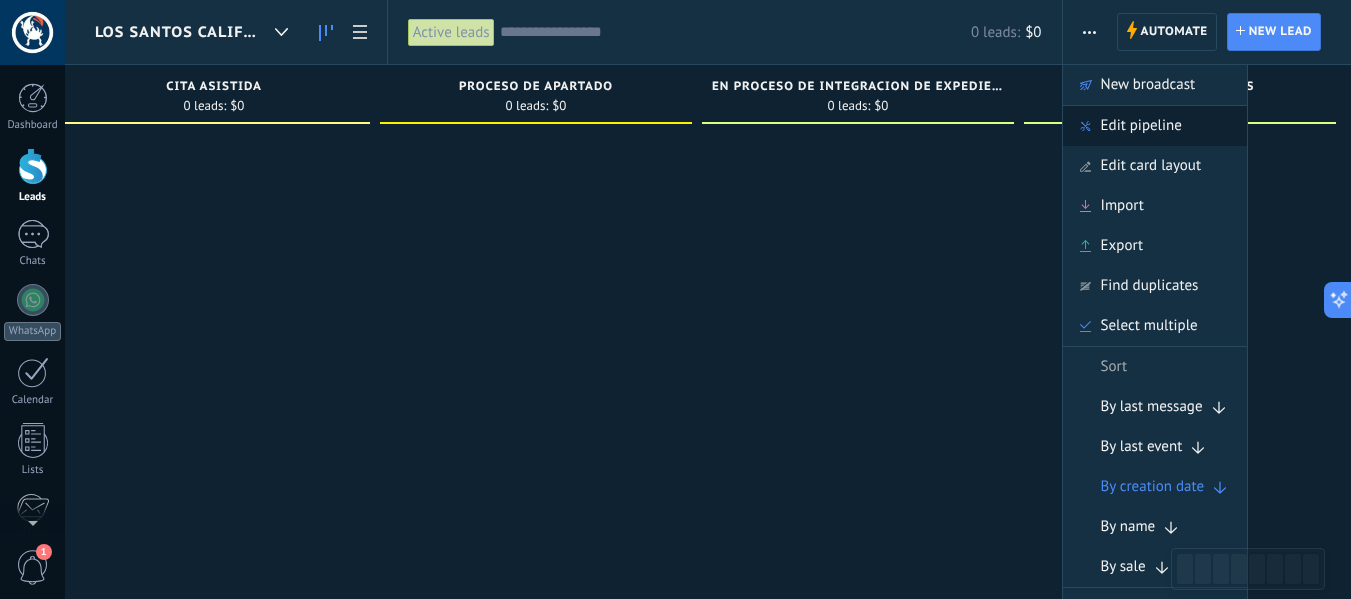 click on "Edit pipeline" at bounding box center (1141, 126) 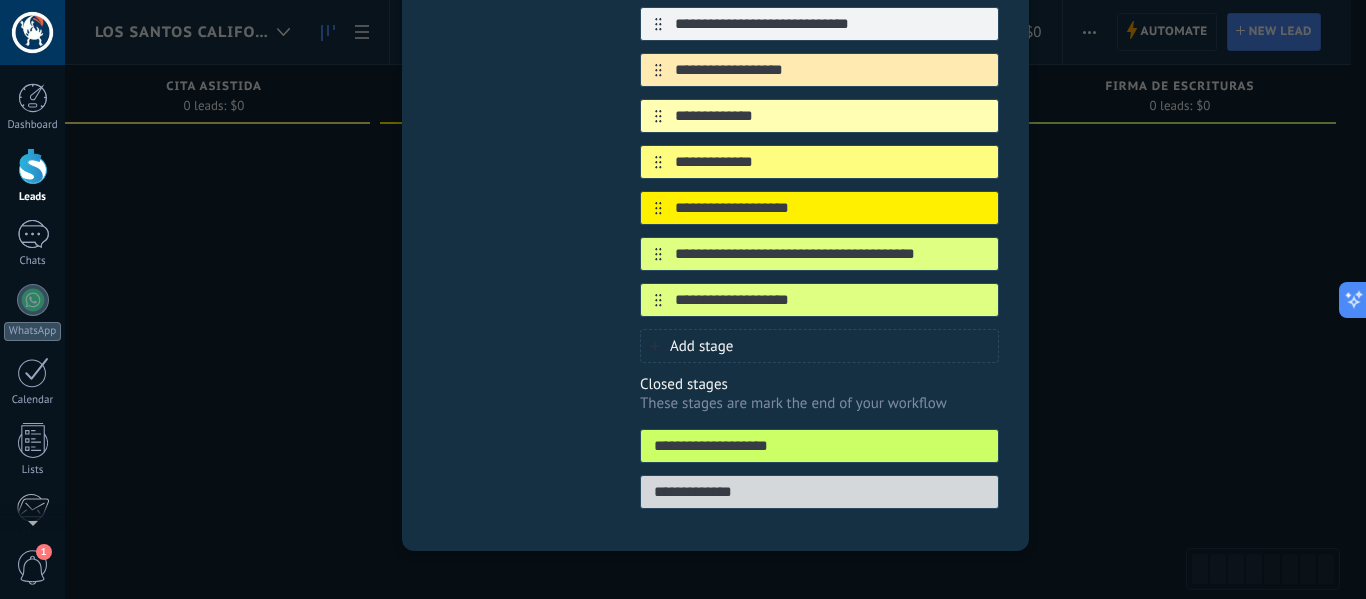scroll, scrollTop: 447, scrollLeft: 0, axis: vertical 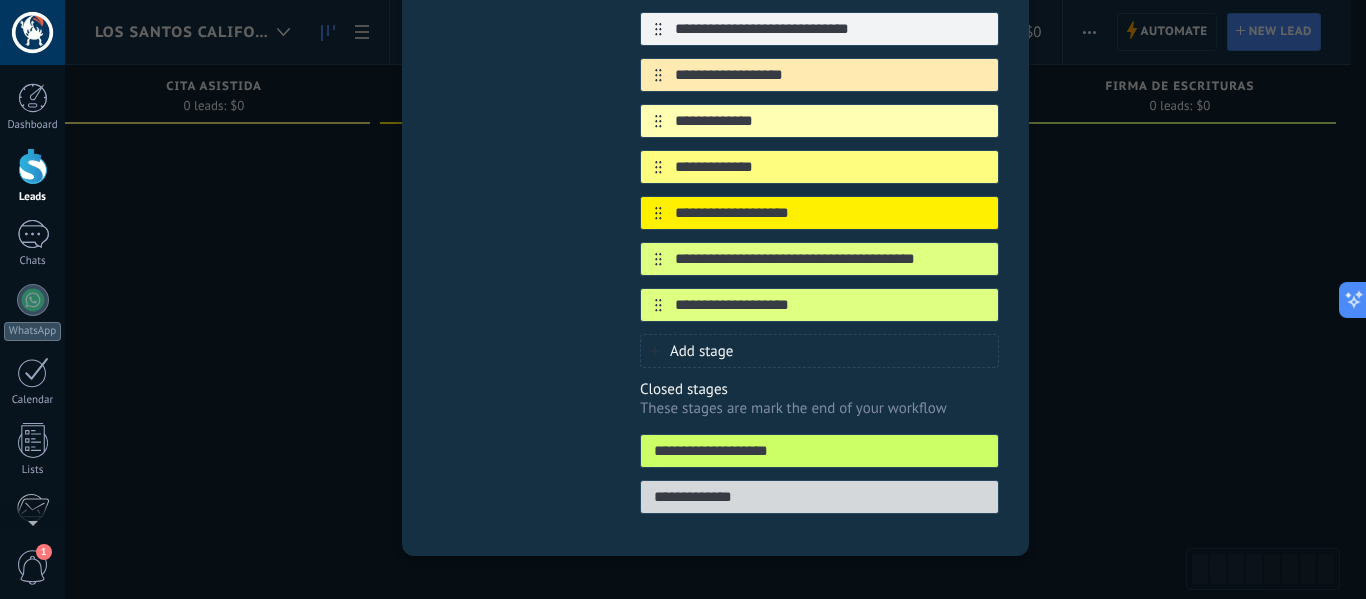 click on "Add stage" at bounding box center (819, 351) 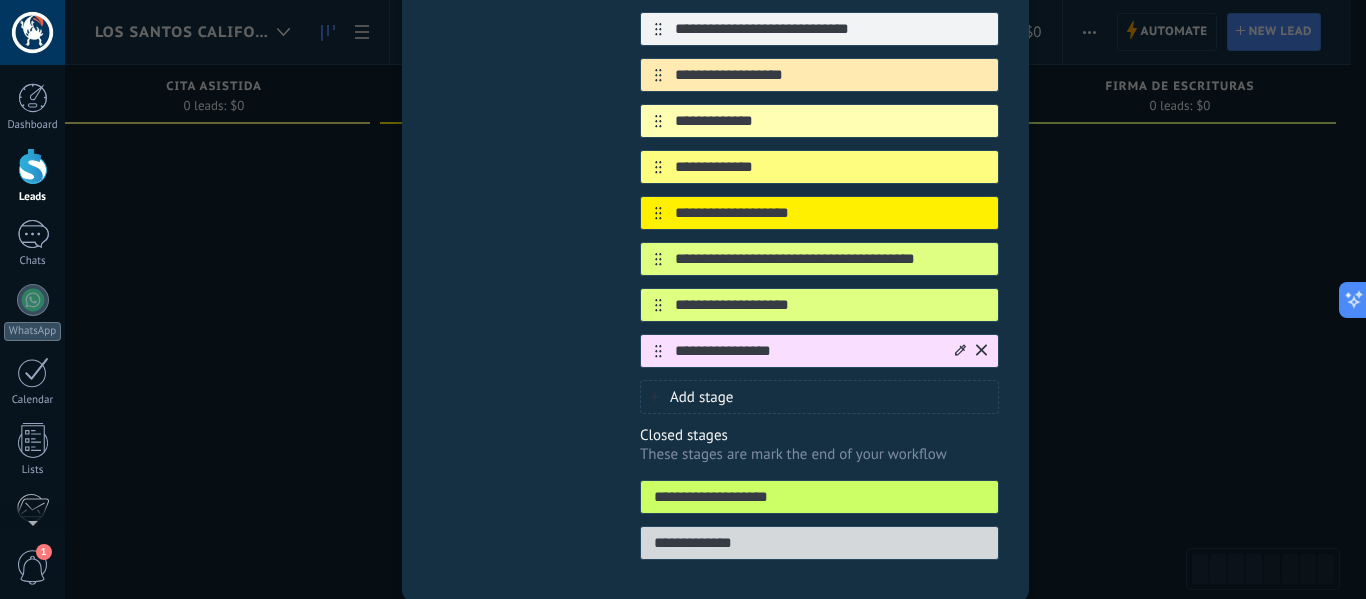 type on "**********" 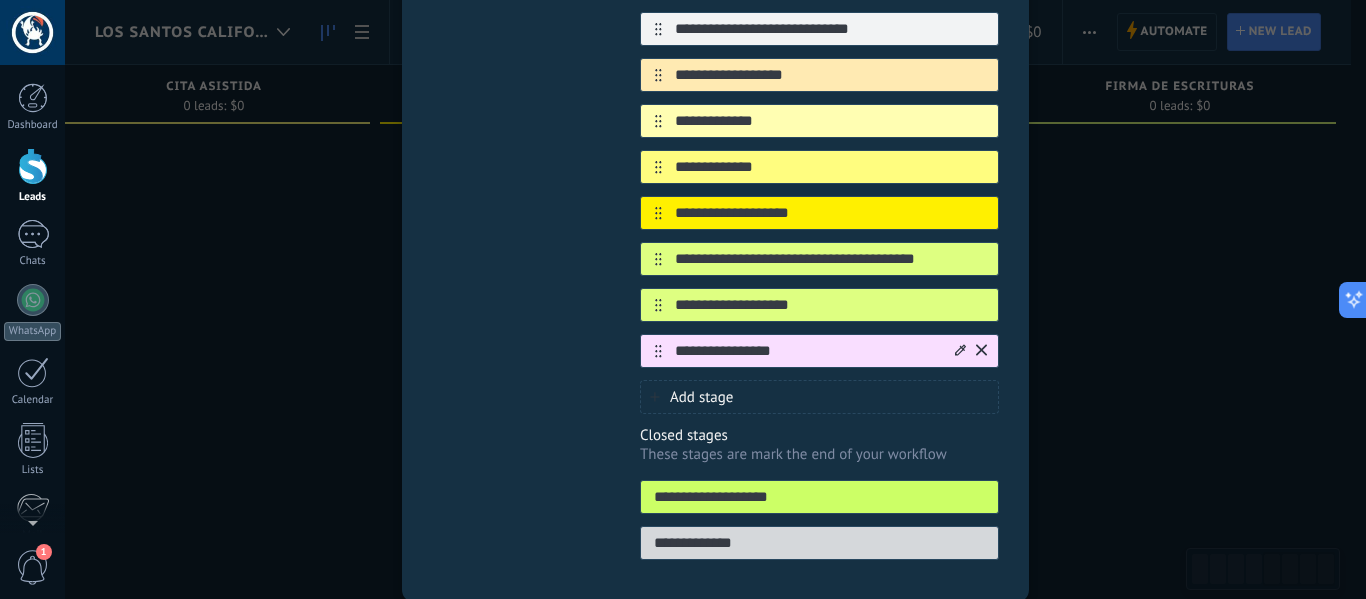 click 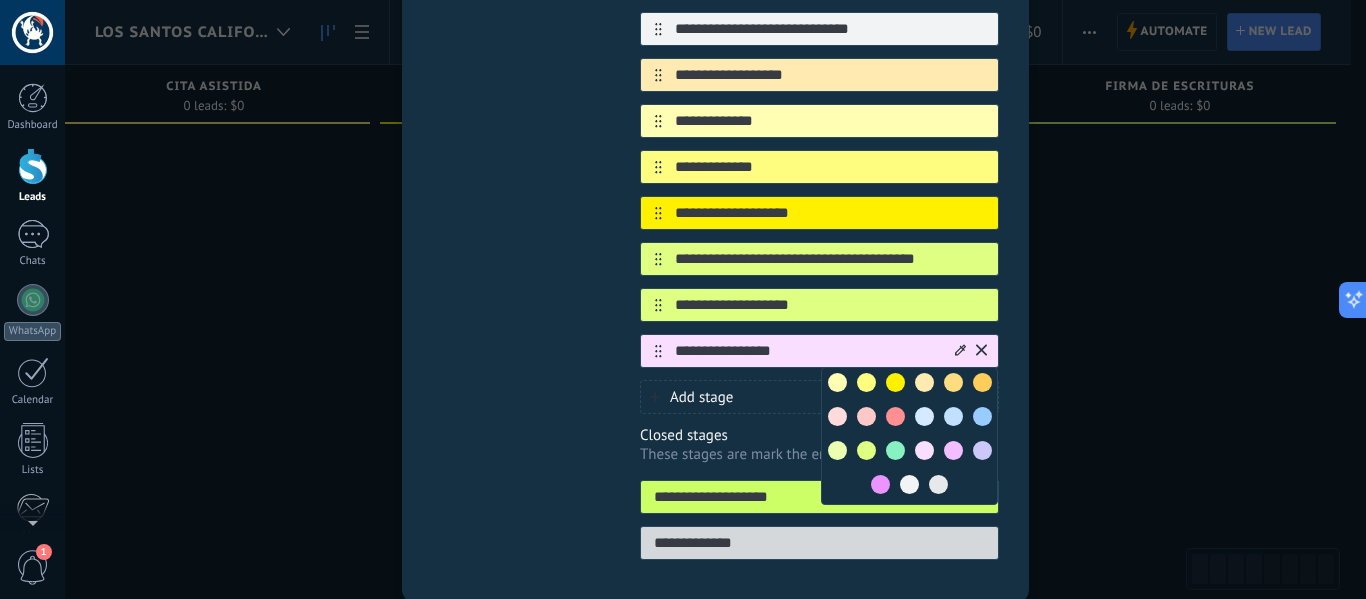 click at bounding box center [837, 382] 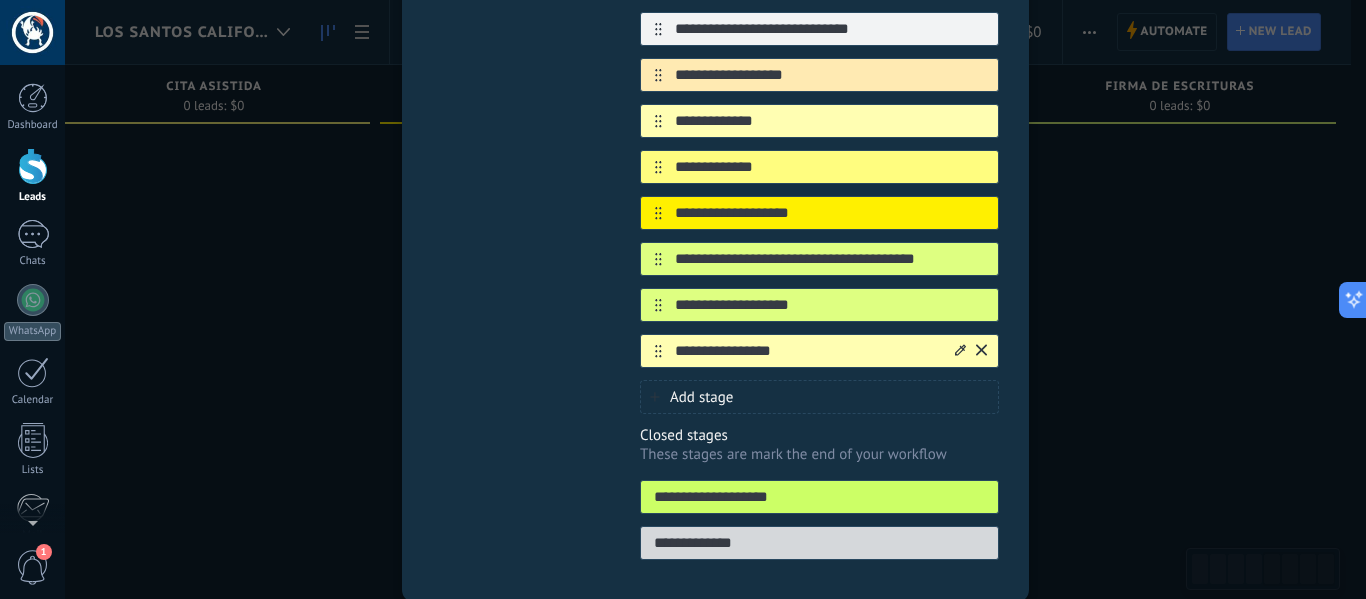 click 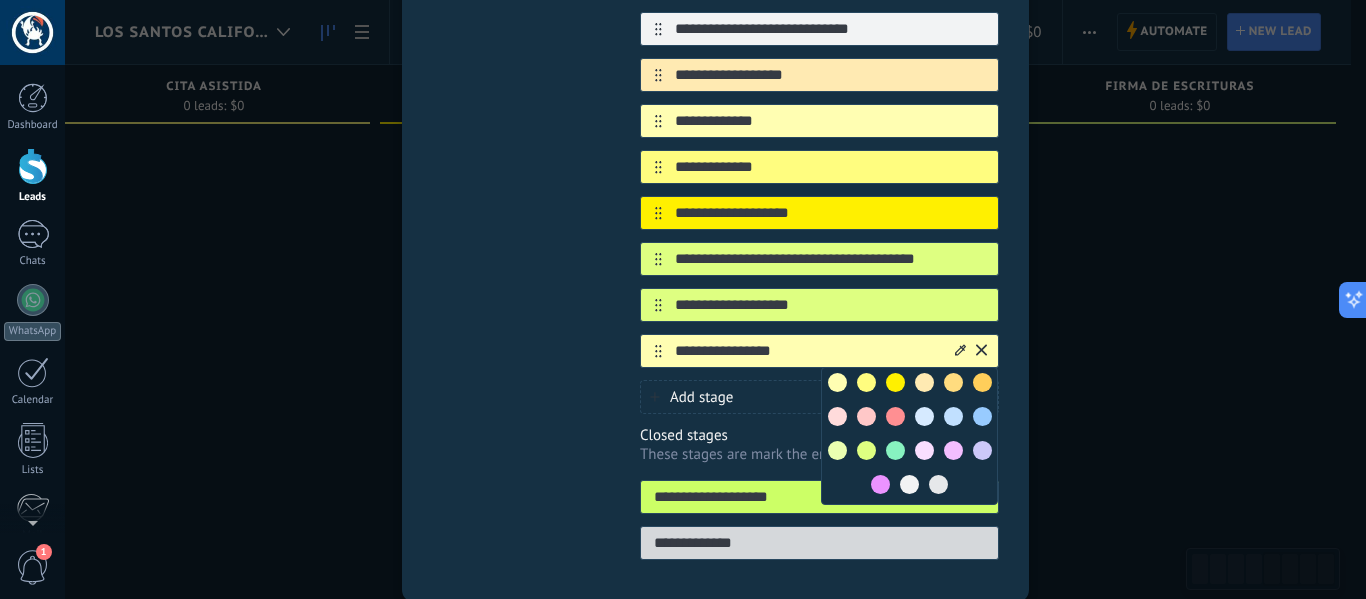 click at bounding box center (982, 416) 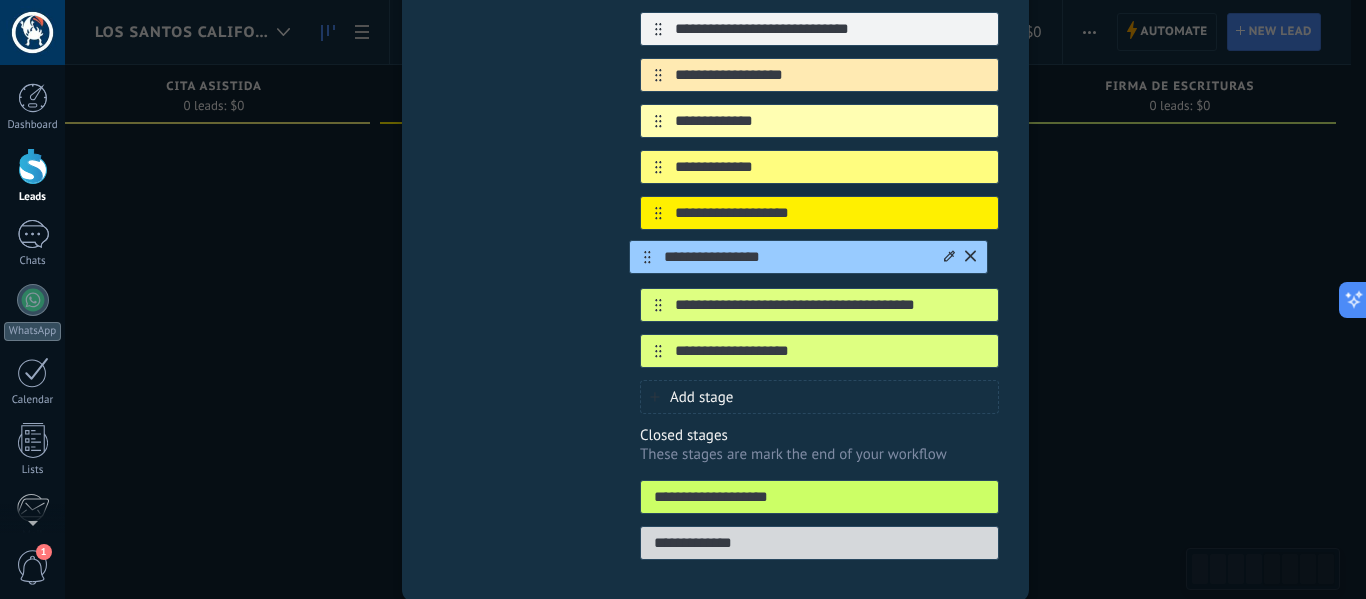 drag, startPoint x: 654, startPoint y: 351, endPoint x: 644, endPoint y: 238, distance: 113.44161 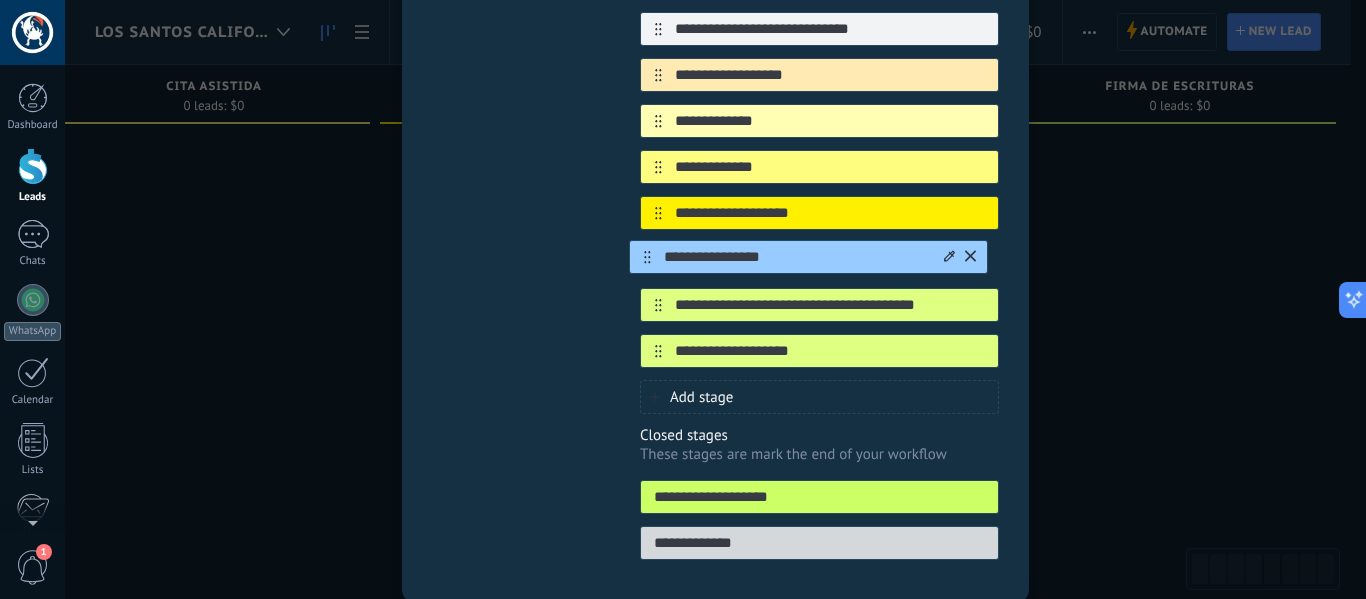 click on "**********" at bounding box center [819, 167] 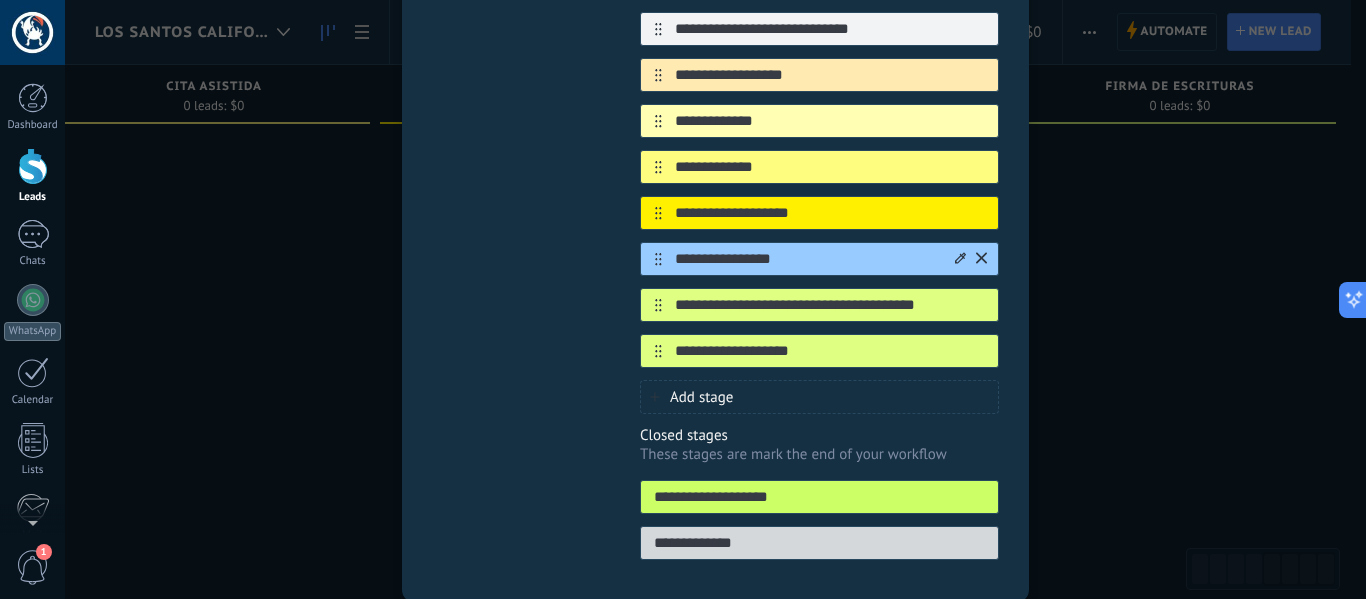 click on "Add stage" at bounding box center [701, 397] 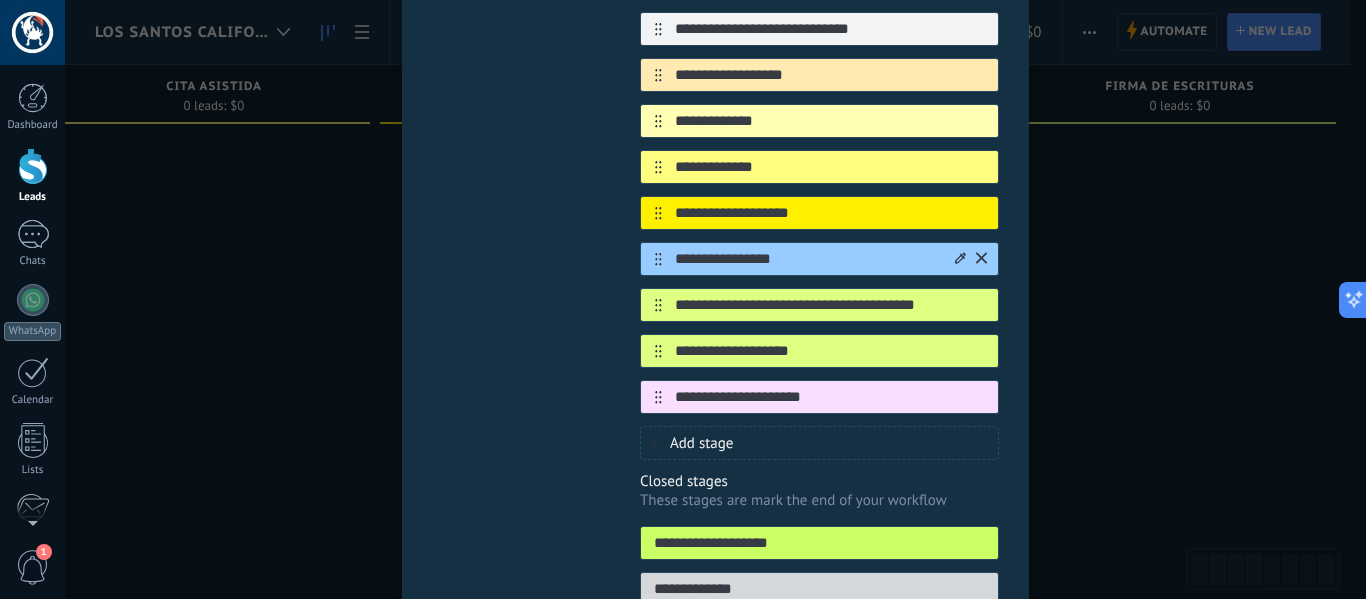 type on "**********" 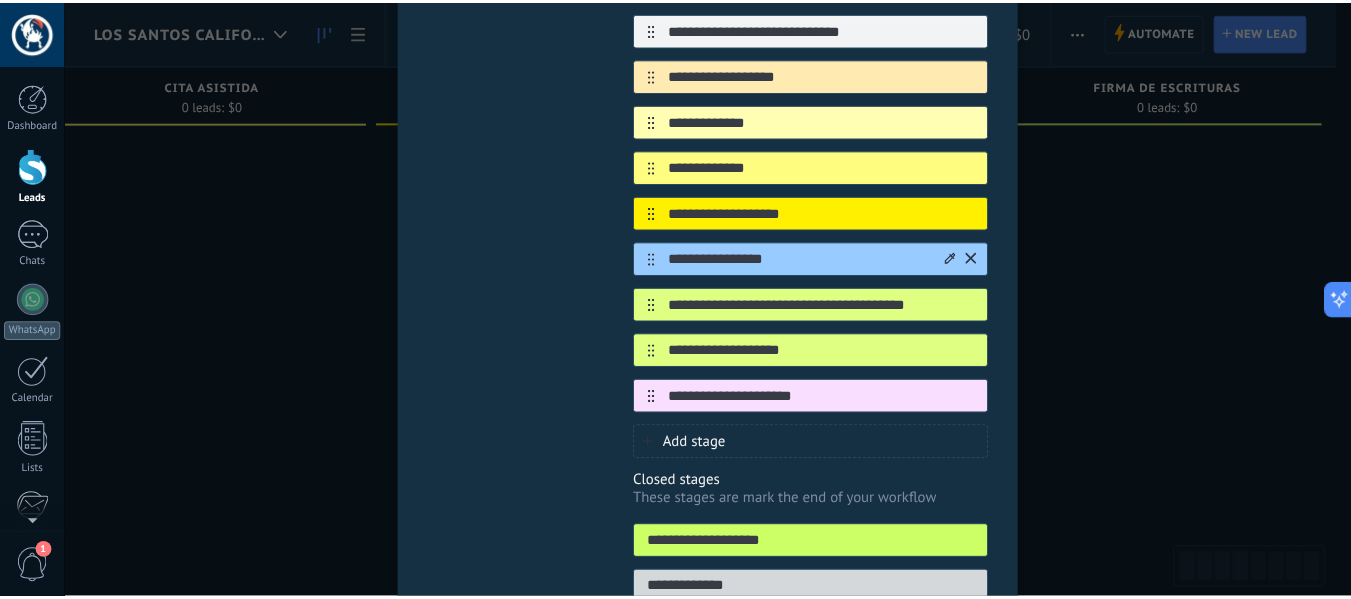 scroll, scrollTop: 0, scrollLeft: 0, axis: both 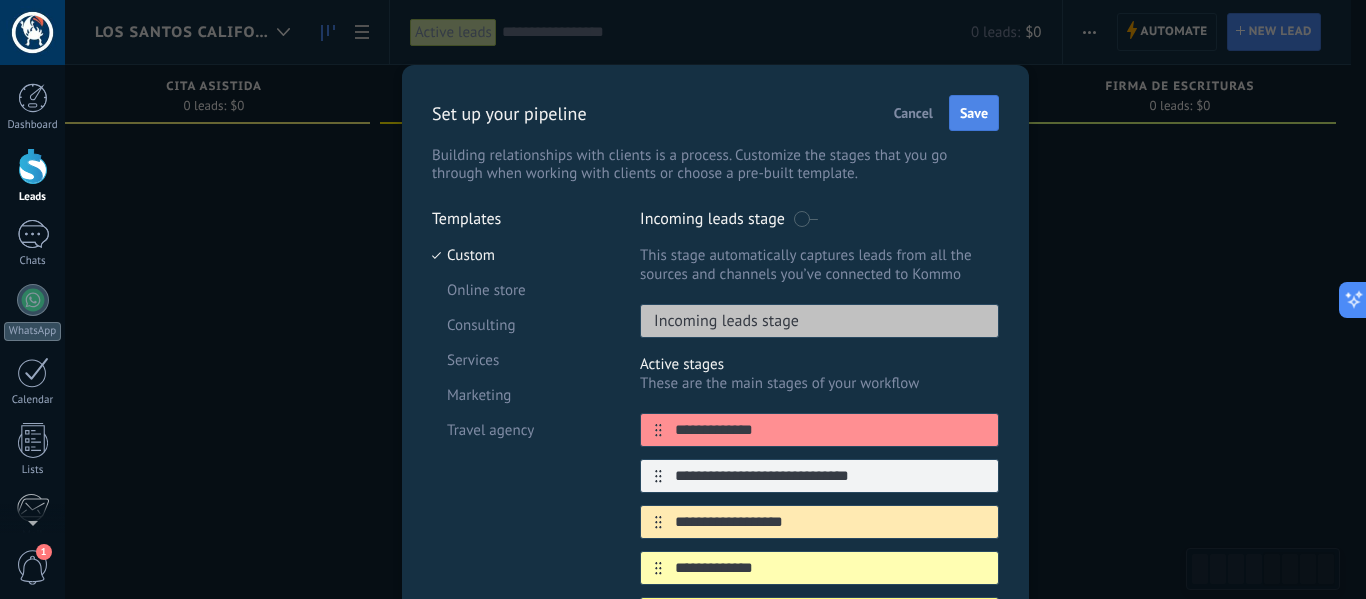 click on "Save" at bounding box center [974, 113] 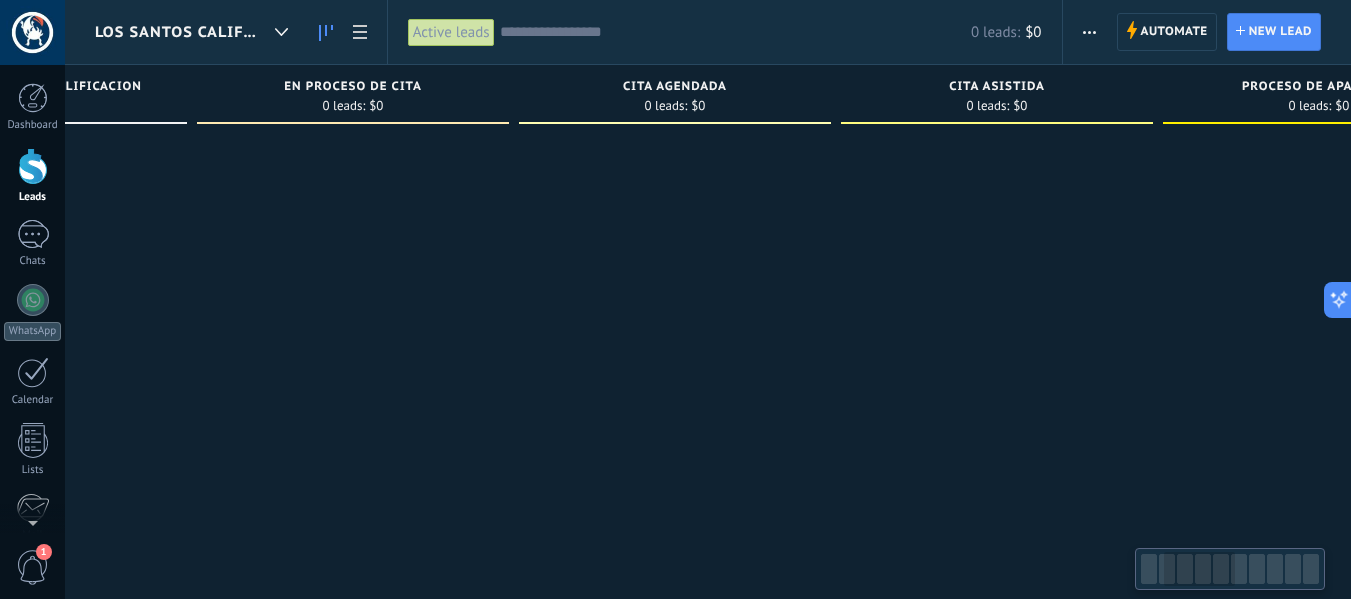 drag, startPoint x: 1102, startPoint y: 262, endPoint x: 544, endPoint y: 241, distance: 558.395 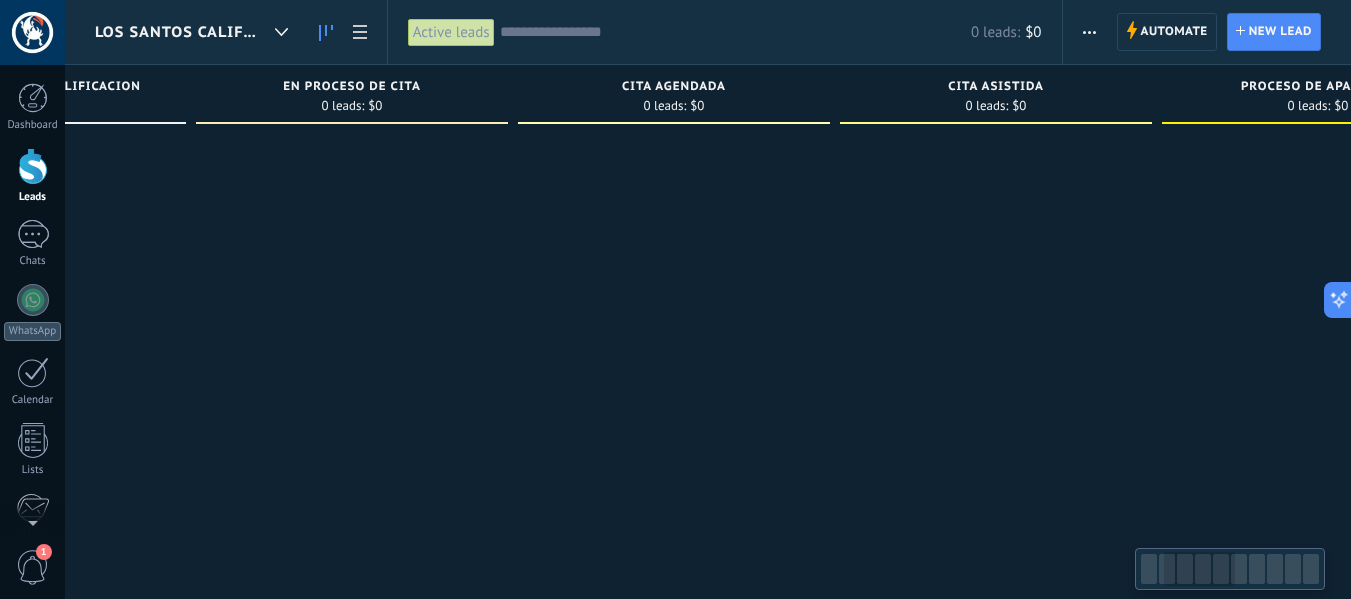 click at bounding box center [674, 302] 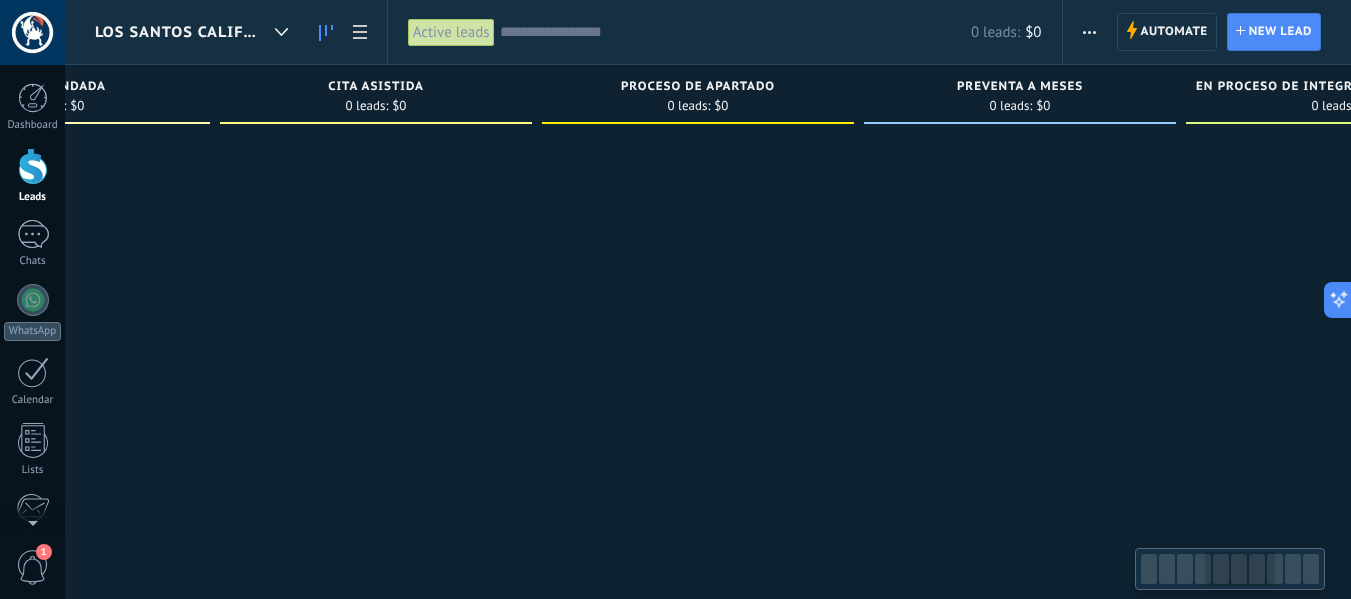 drag, startPoint x: 916, startPoint y: 228, endPoint x: 277, endPoint y: 221, distance: 639.0383 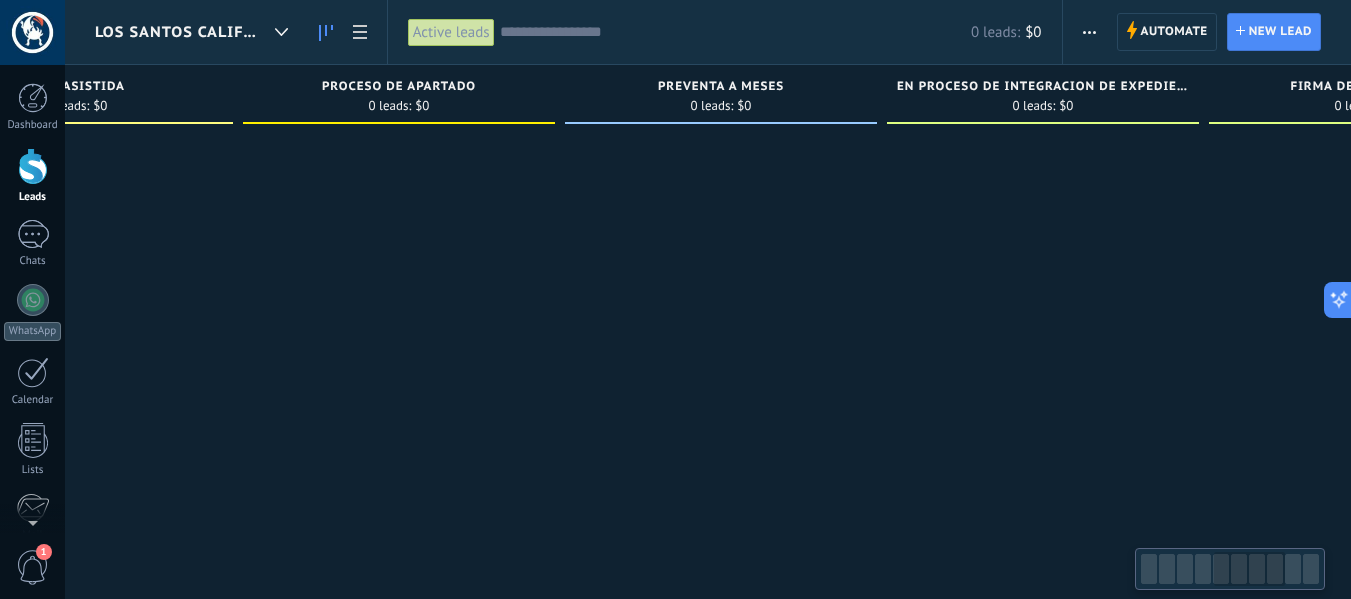 scroll, scrollTop: 0, scrollLeft: 1495, axis: horizontal 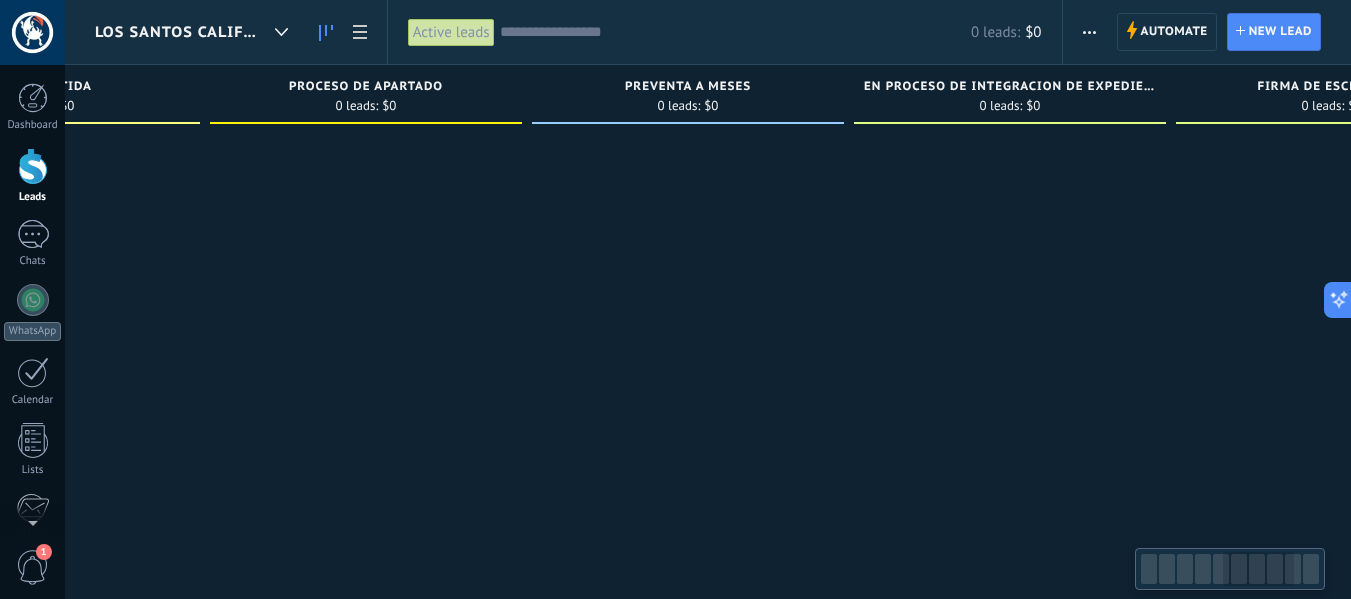 drag, startPoint x: 662, startPoint y: 272, endPoint x: 353, endPoint y: 246, distance: 310.09192 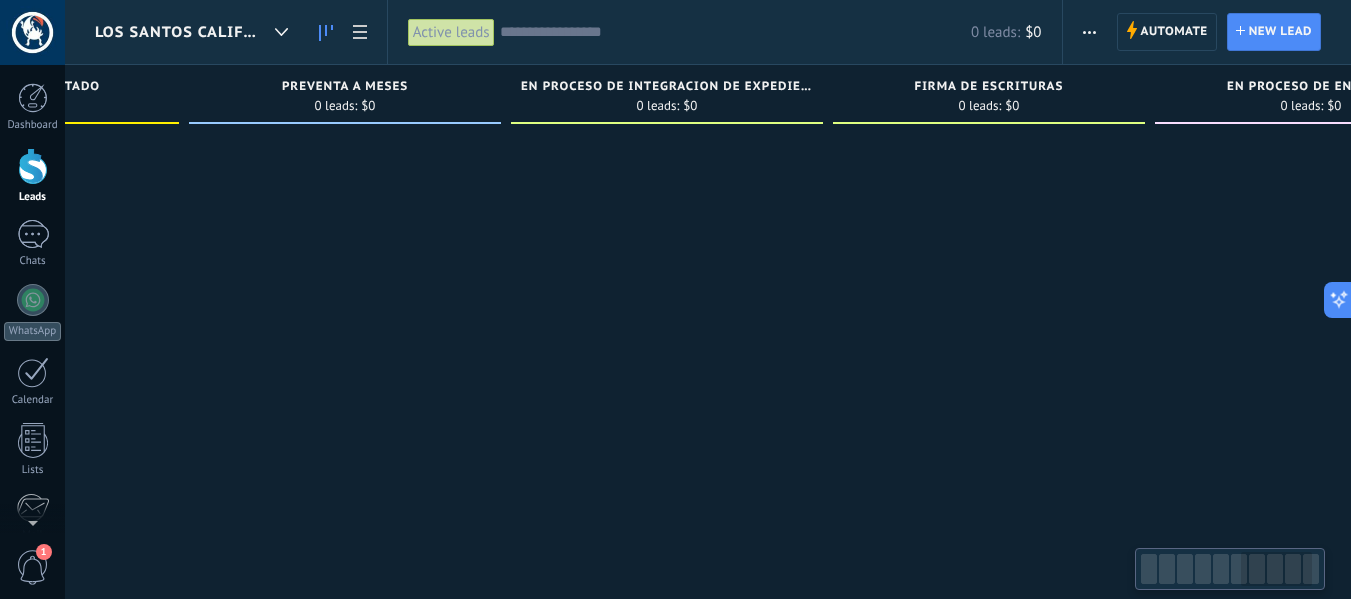 drag, startPoint x: 1016, startPoint y: 161, endPoint x: 672, endPoint y: 172, distance: 344.17584 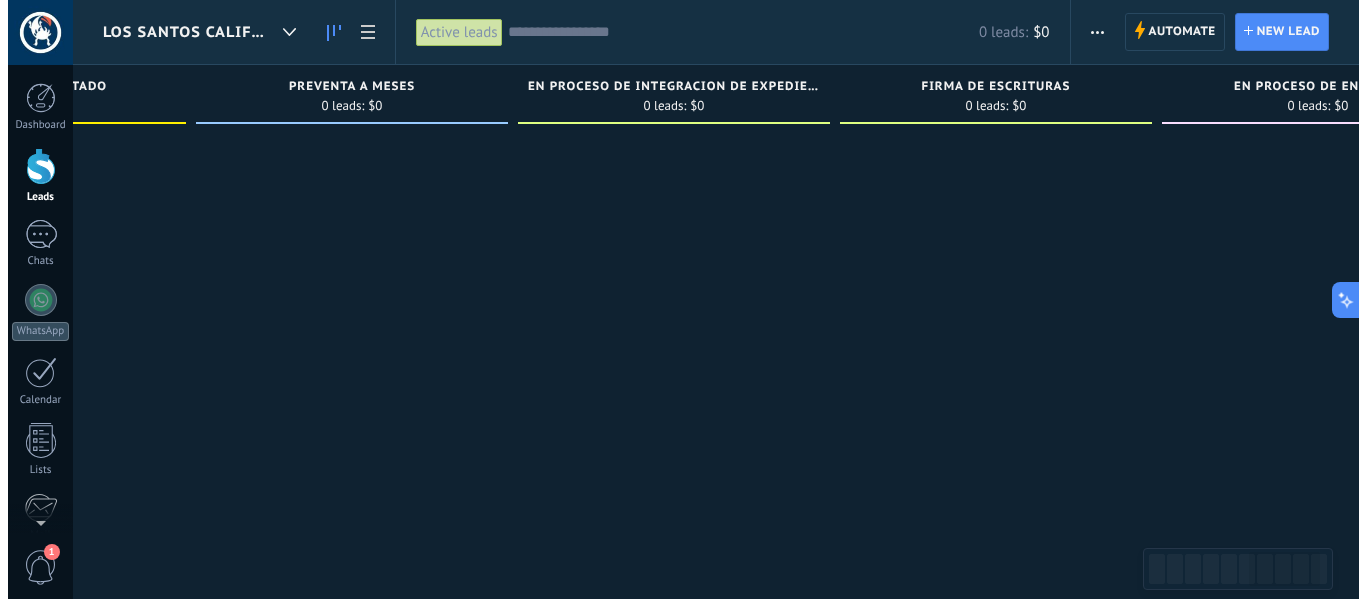 scroll, scrollTop: 0, scrollLeft: 1984, axis: horizontal 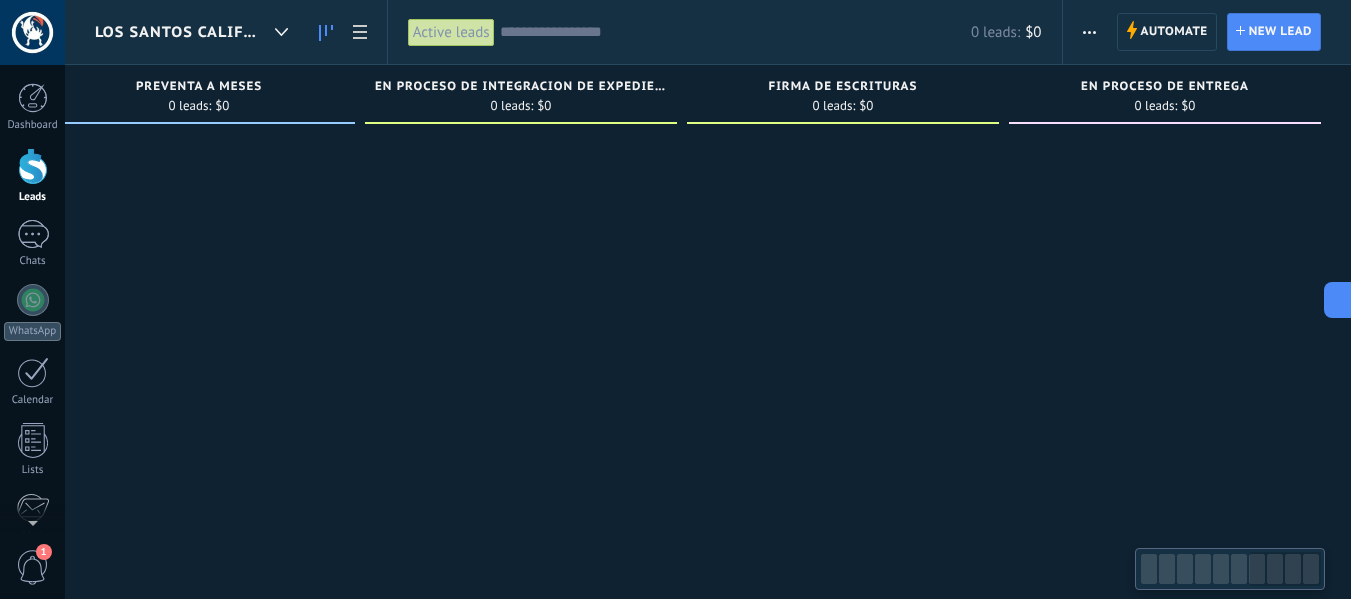 drag, startPoint x: 1217, startPoint y: 200, endPoint x: 712, endPoint y: 195, distance: 505.02475 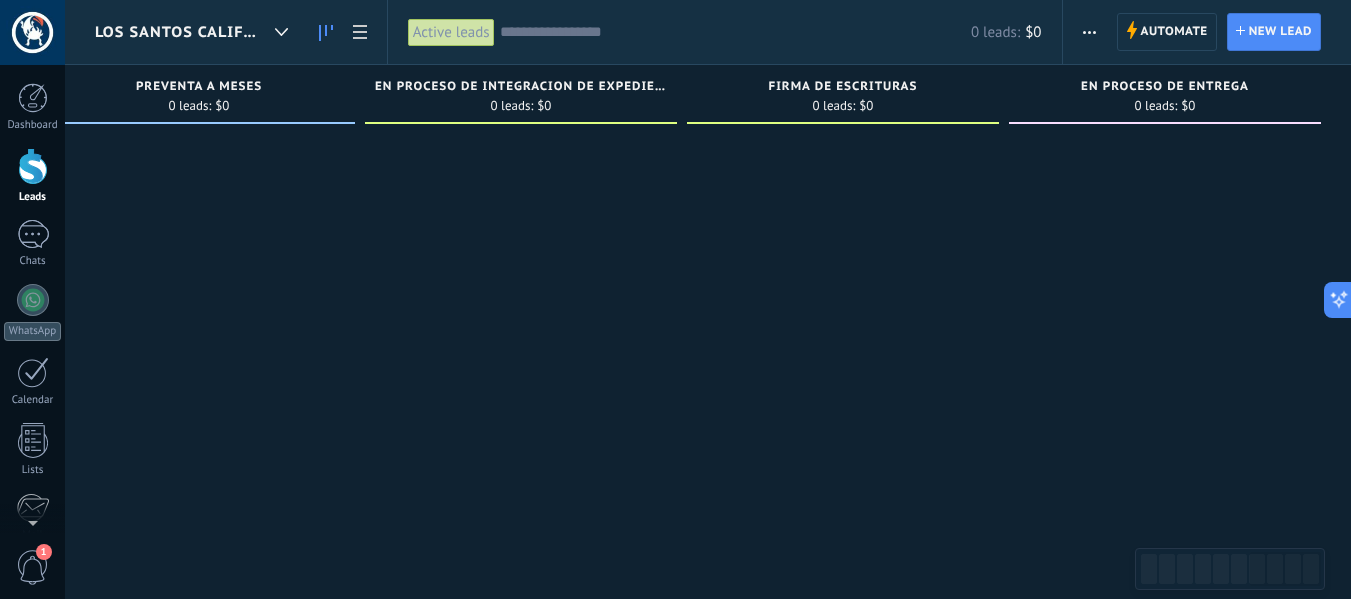 click at bounding box center (1089, 32) 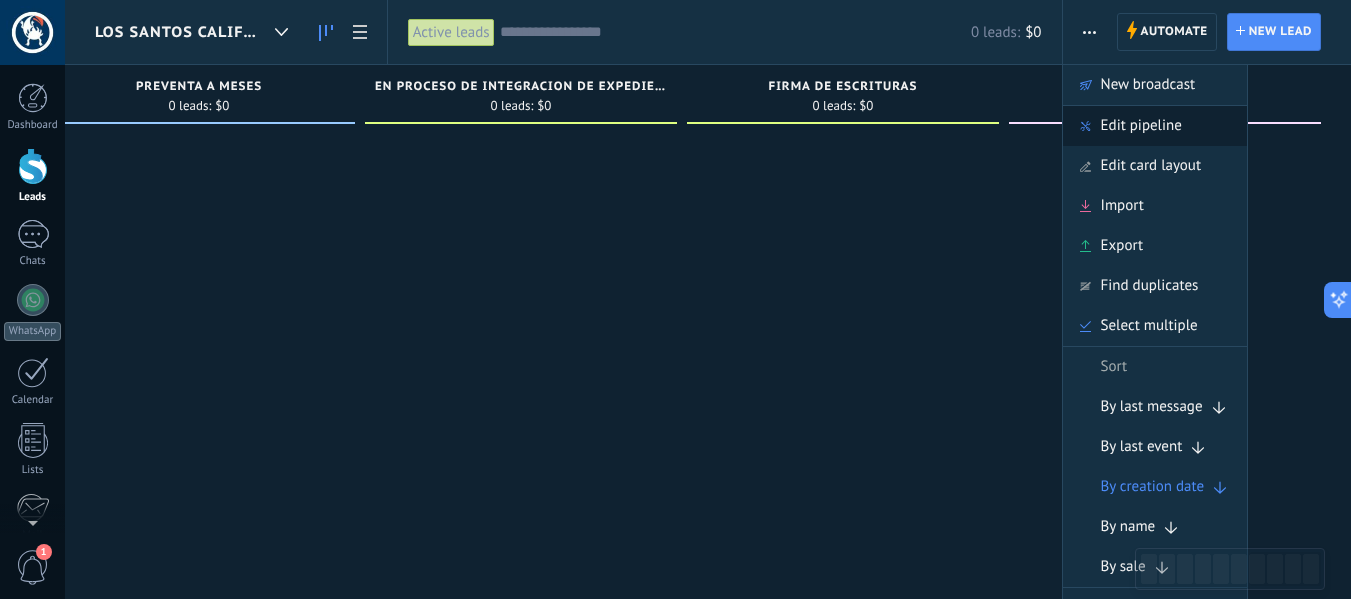 click on "Edit pipeline" at bounding box center (1141, 126) 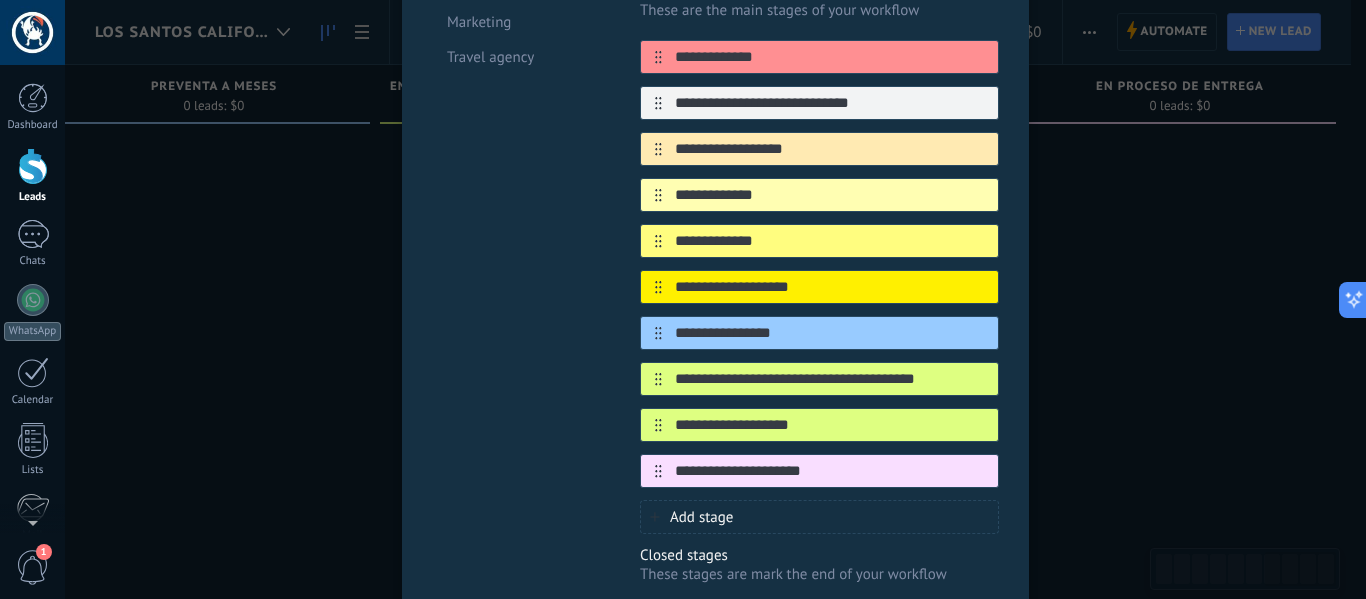scroll, scrollTop: 379, scrollLeft: 0, axis: vertical 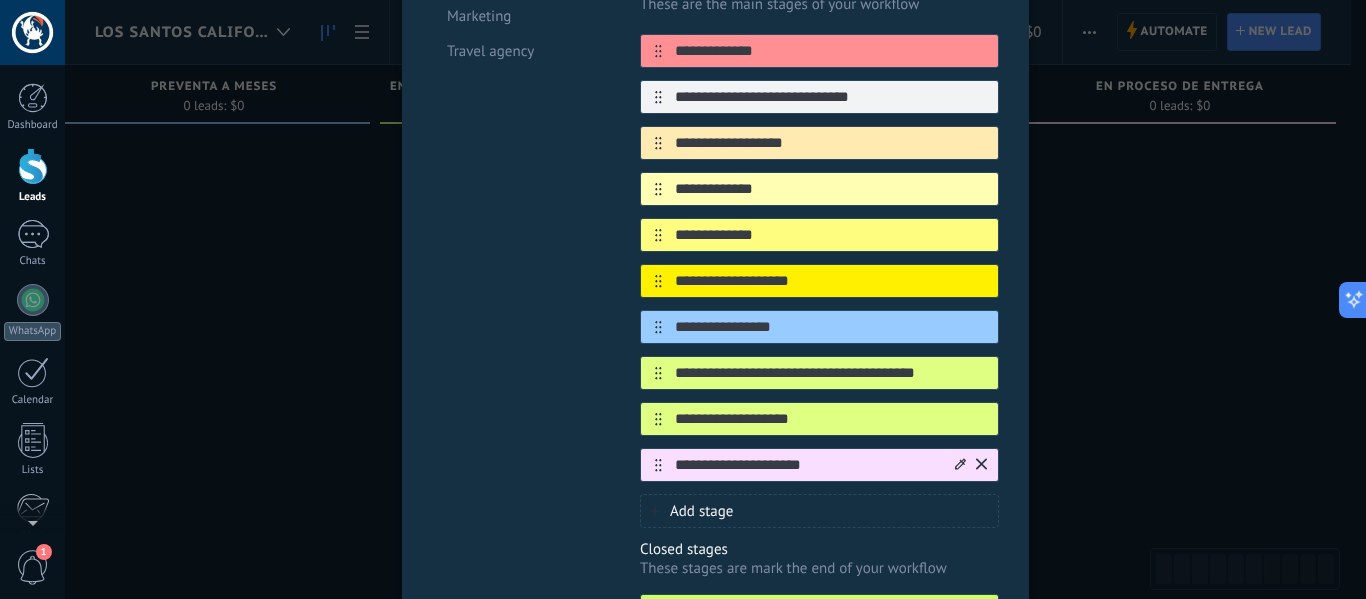 click 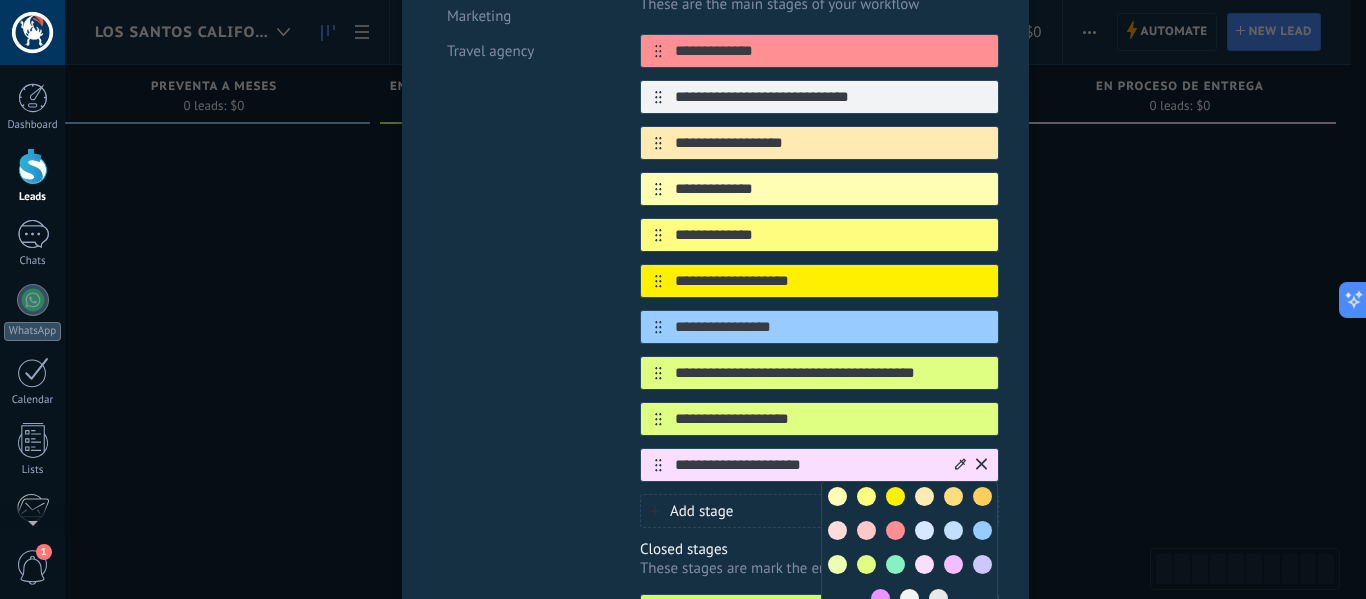 click at bounding box center (895, 530) 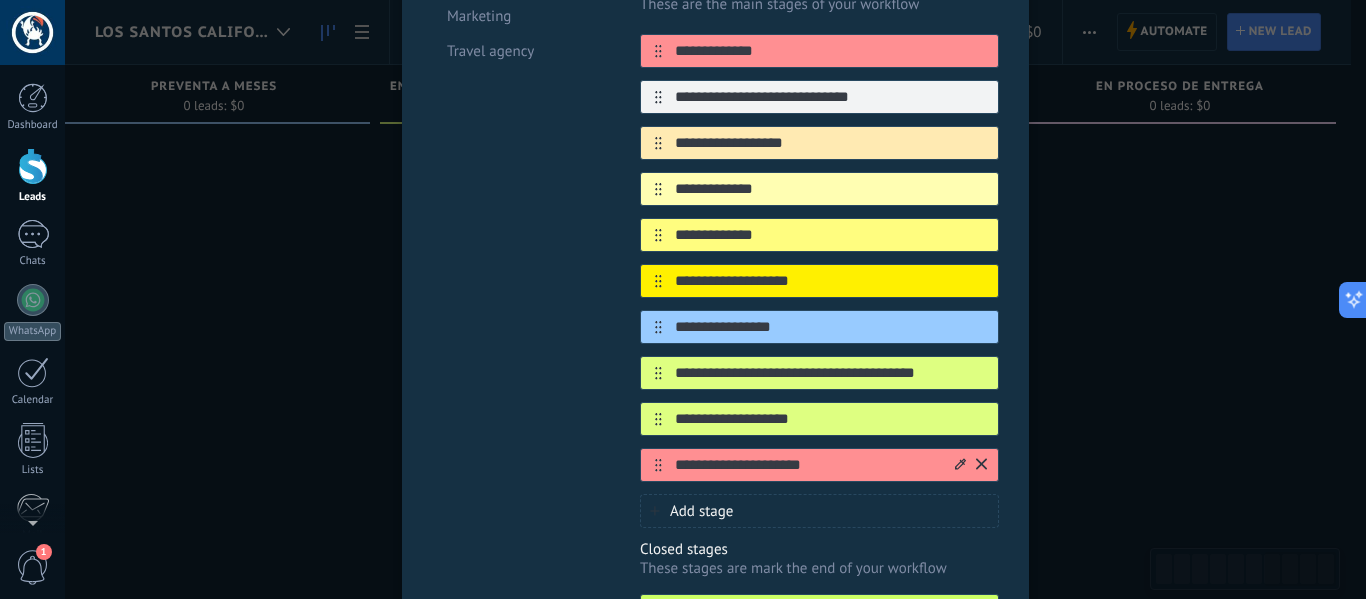 click 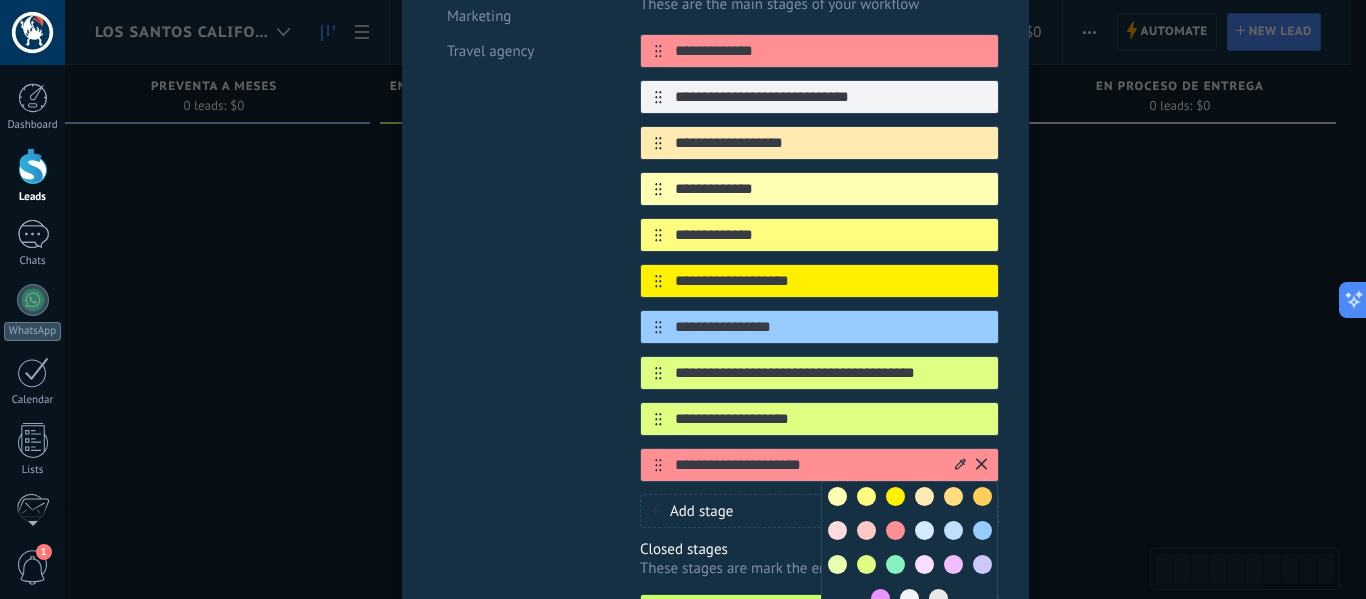 click at bounding box center (895, 564) 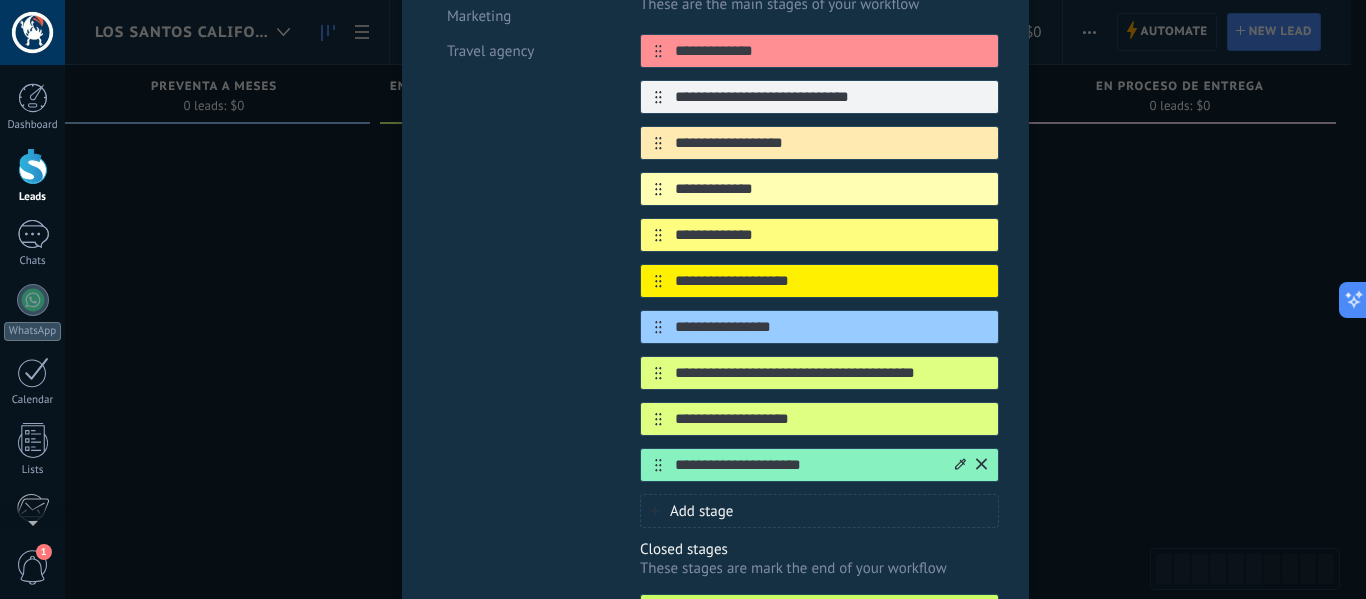 click 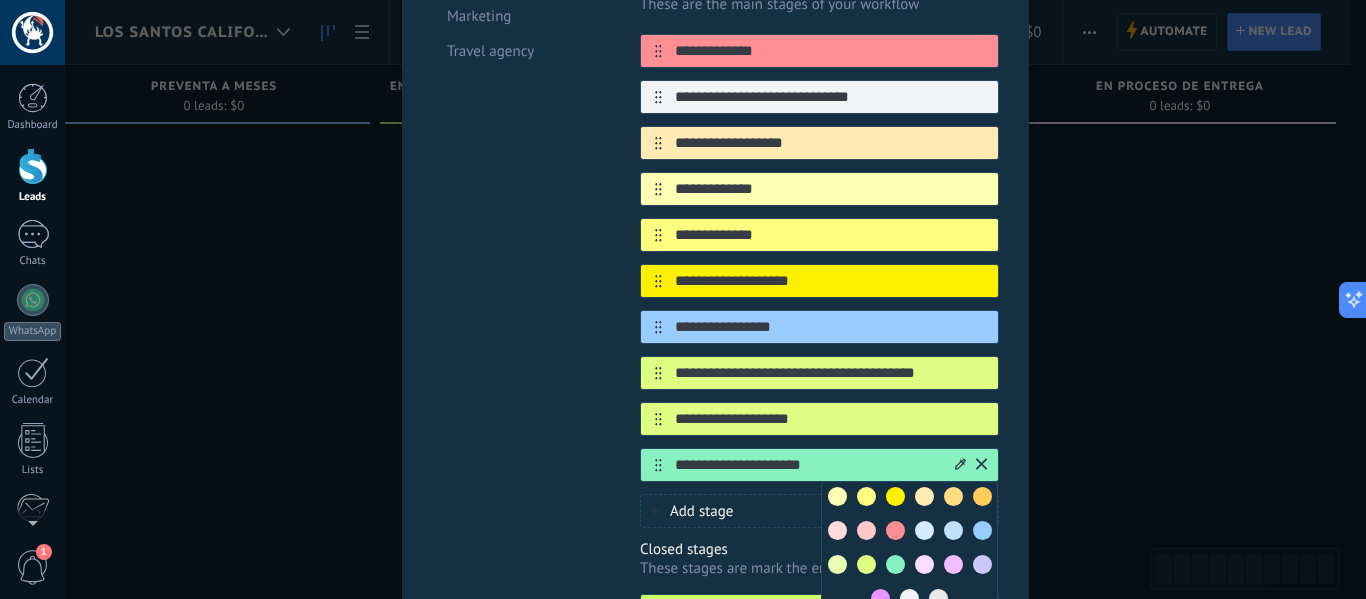 click at bounding box center [953, 530] 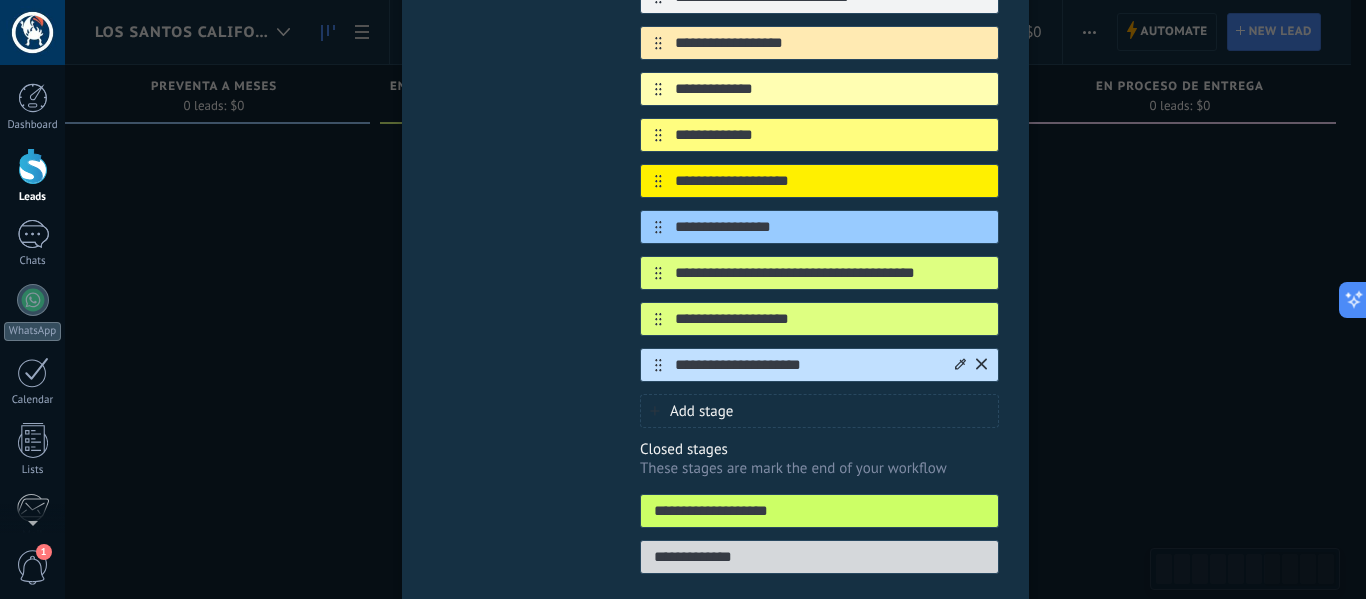scroll, scrollTop: 561, scrollLeft: 0, axis: vertical 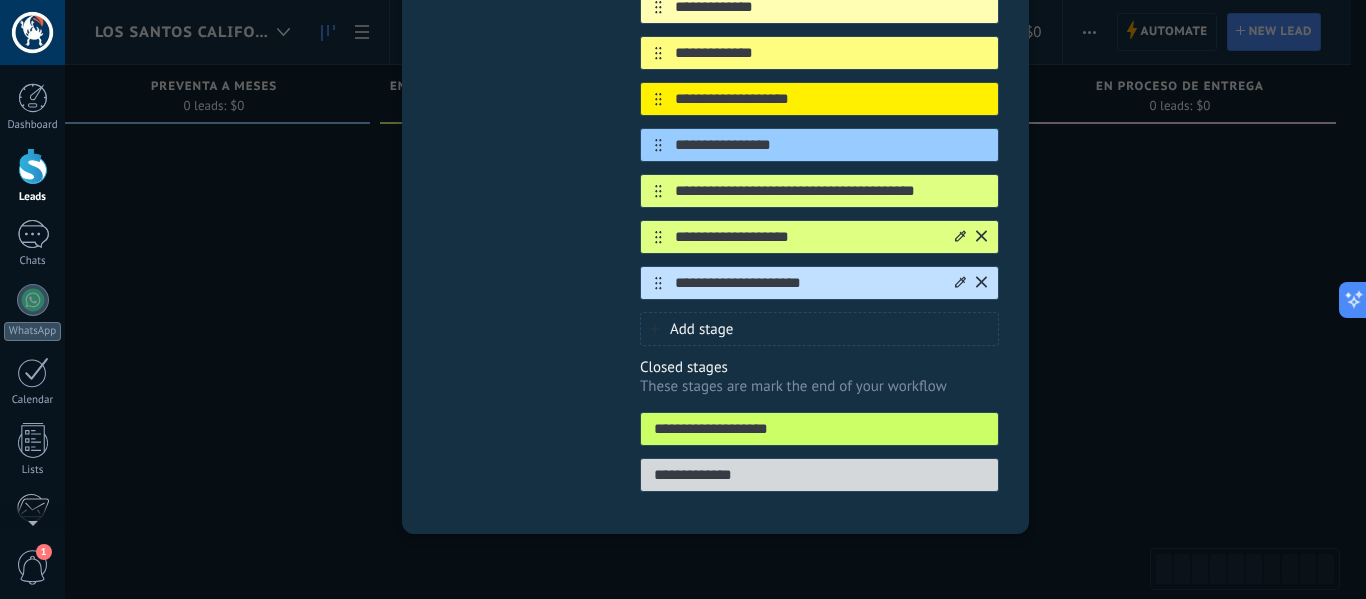 click 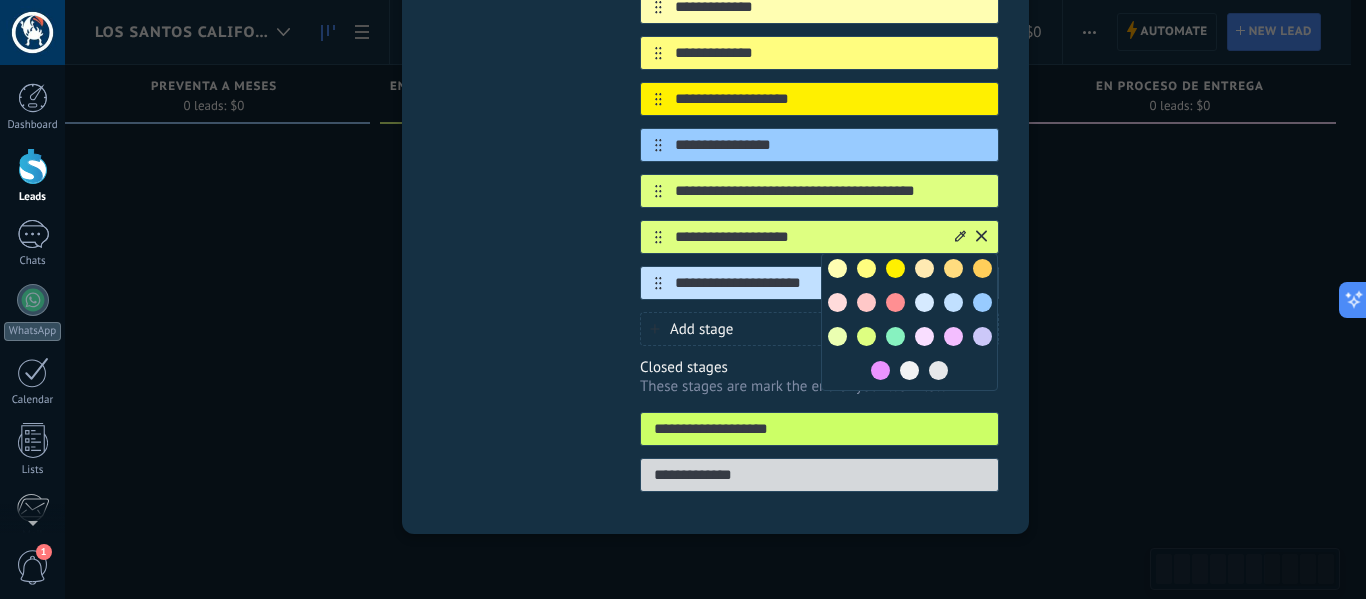 click at bounding box center [866, 302] 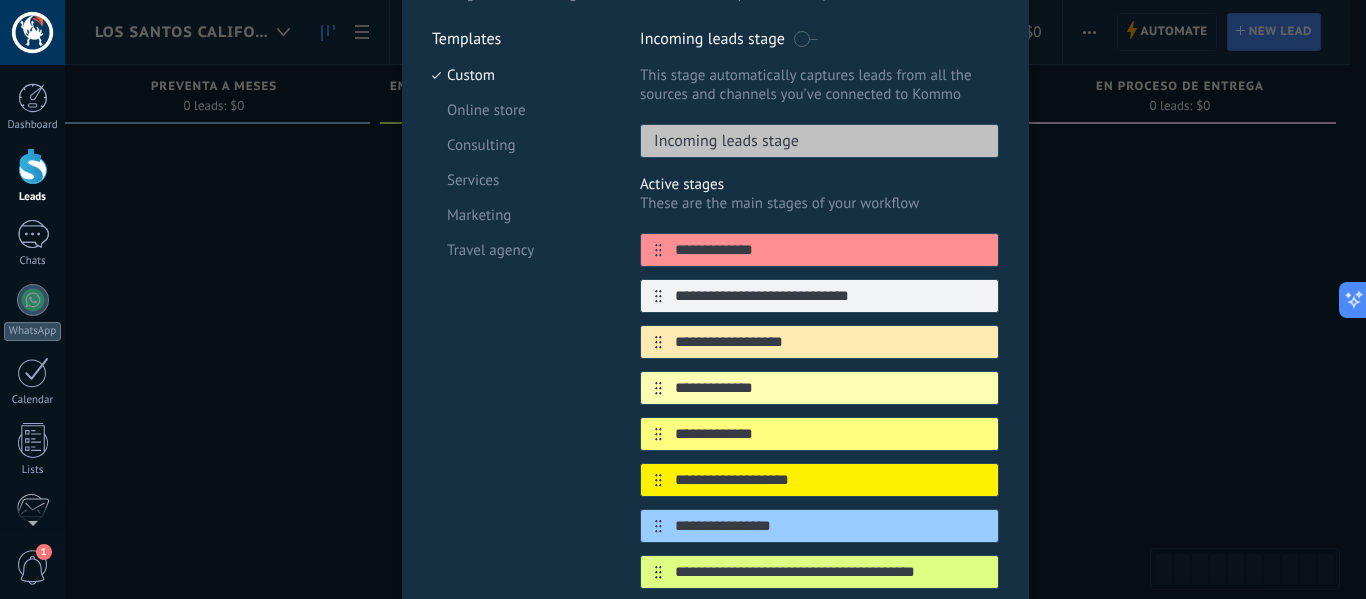 scroll, scrollTop: 178, scrollLeft: 0, axis: vertical 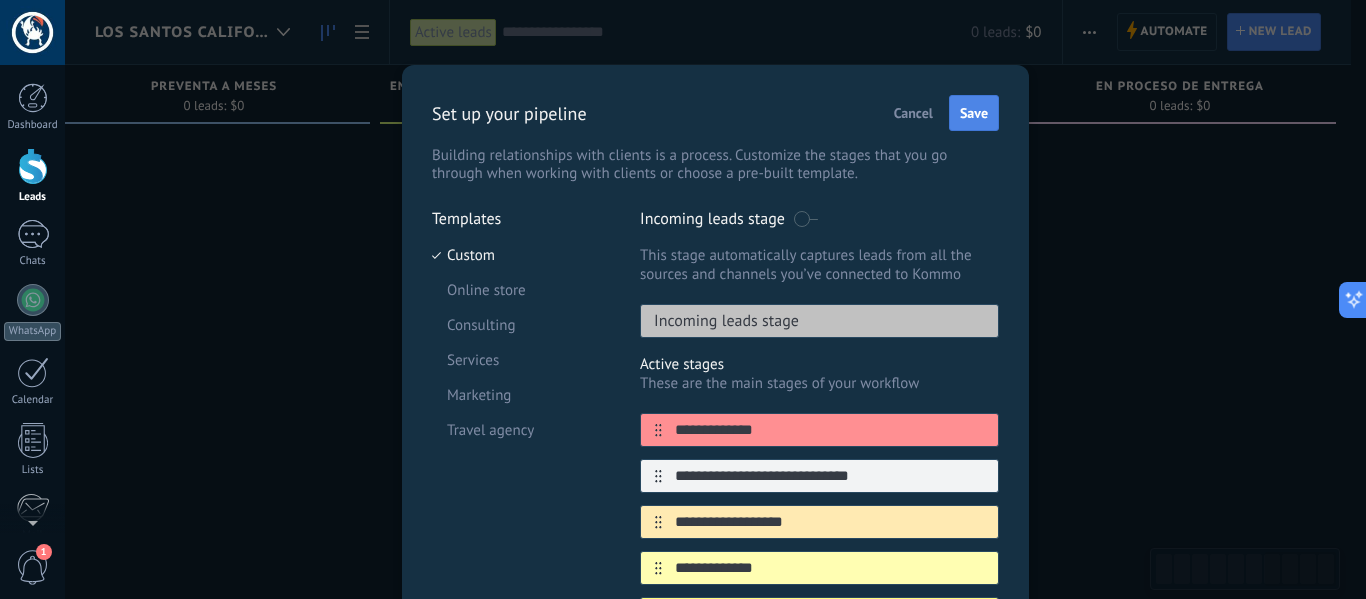 click on "Save" at bounding box center (974, 113) 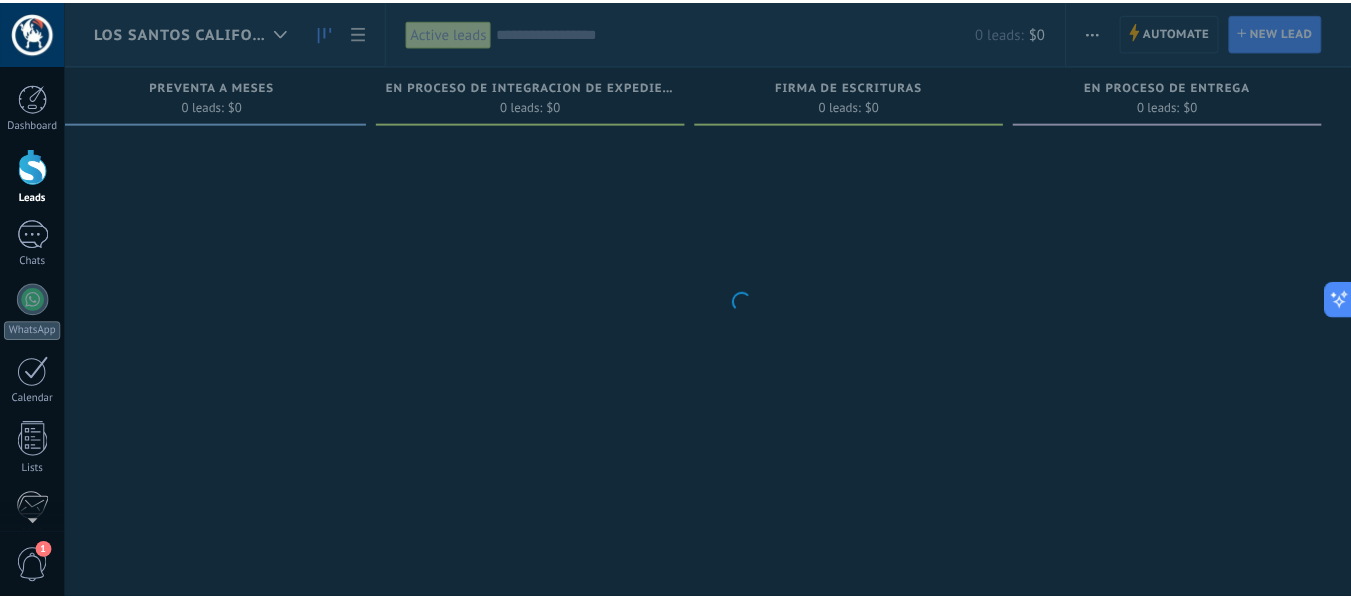 scroll, scrollTop: 0, scrollLeft: 1969, axis: horizontal 